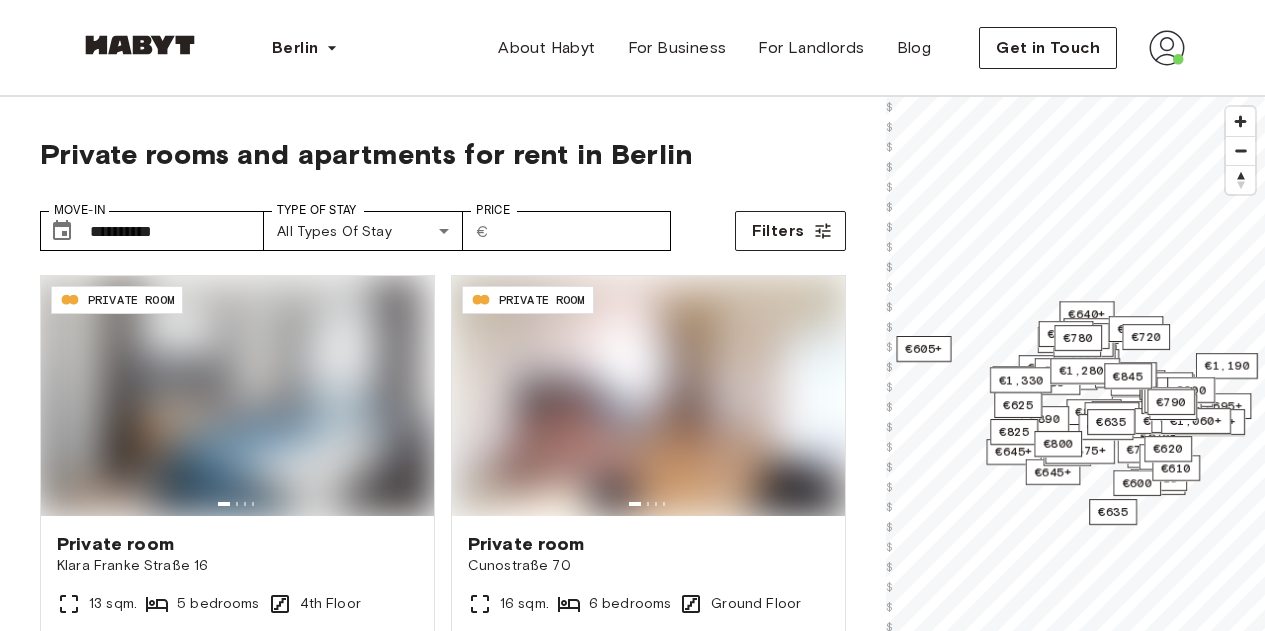scroll, scrollTop: 0, scrollLeft: 0, axis: both 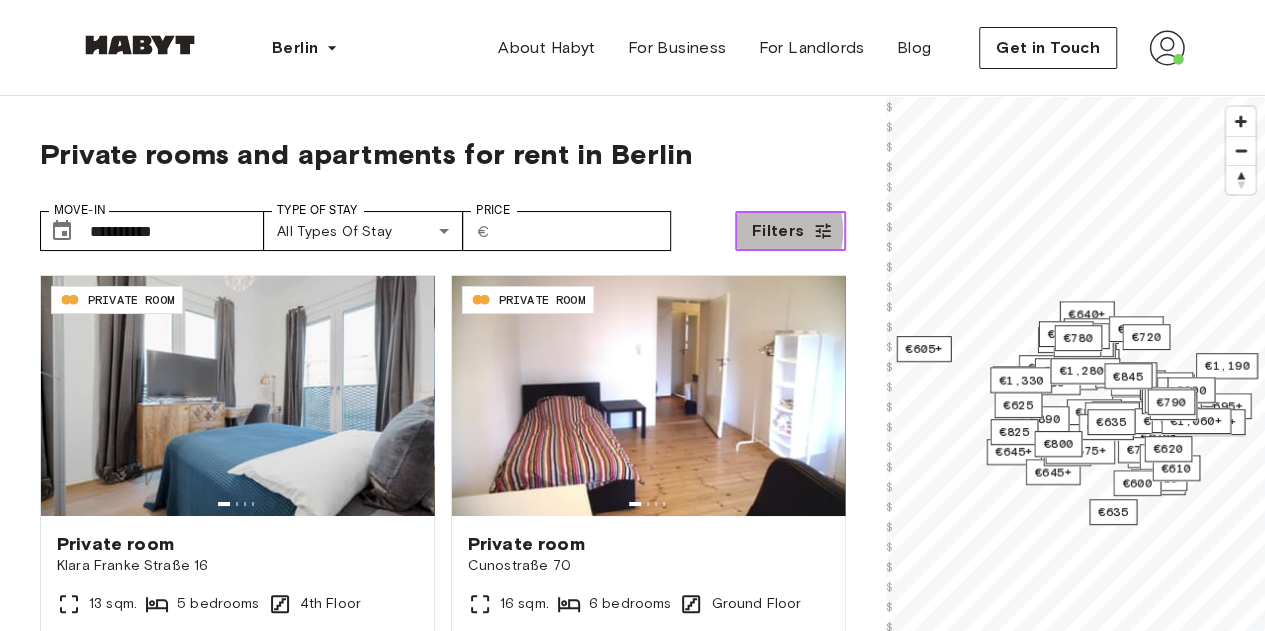 click on "Filters" at bounding box center (778, 231) 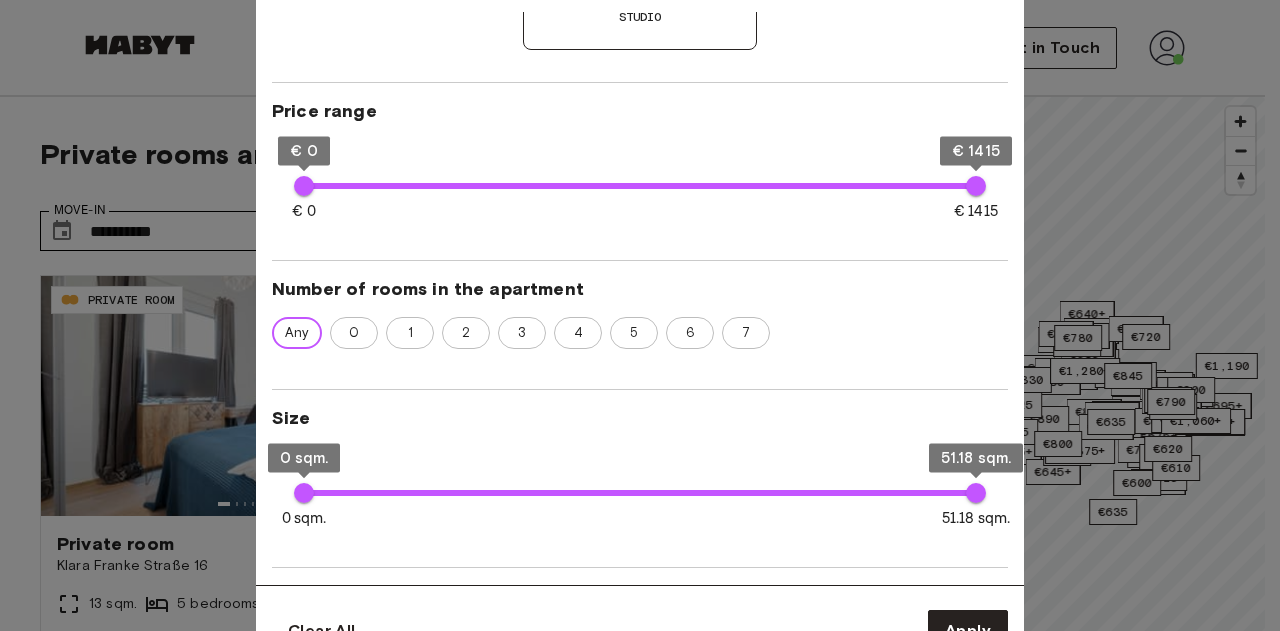 scroll, scrollTop: 340, scrollLeft: 0, axis: vertical 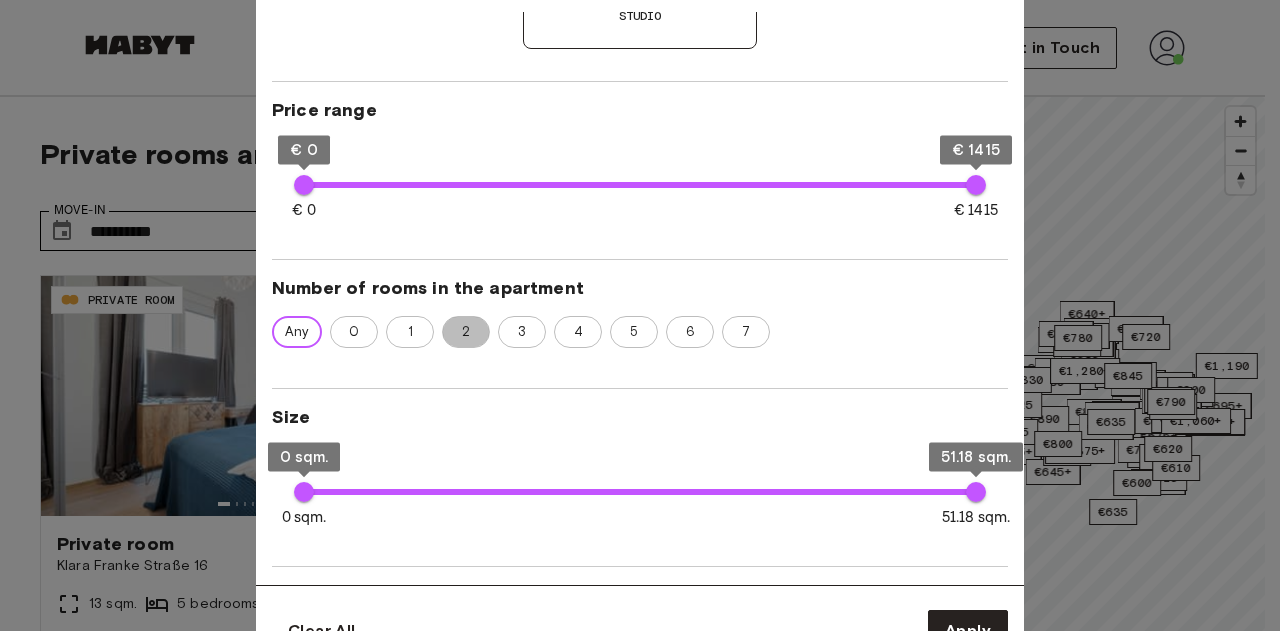 click on "2" at bounding box center [466, 332] 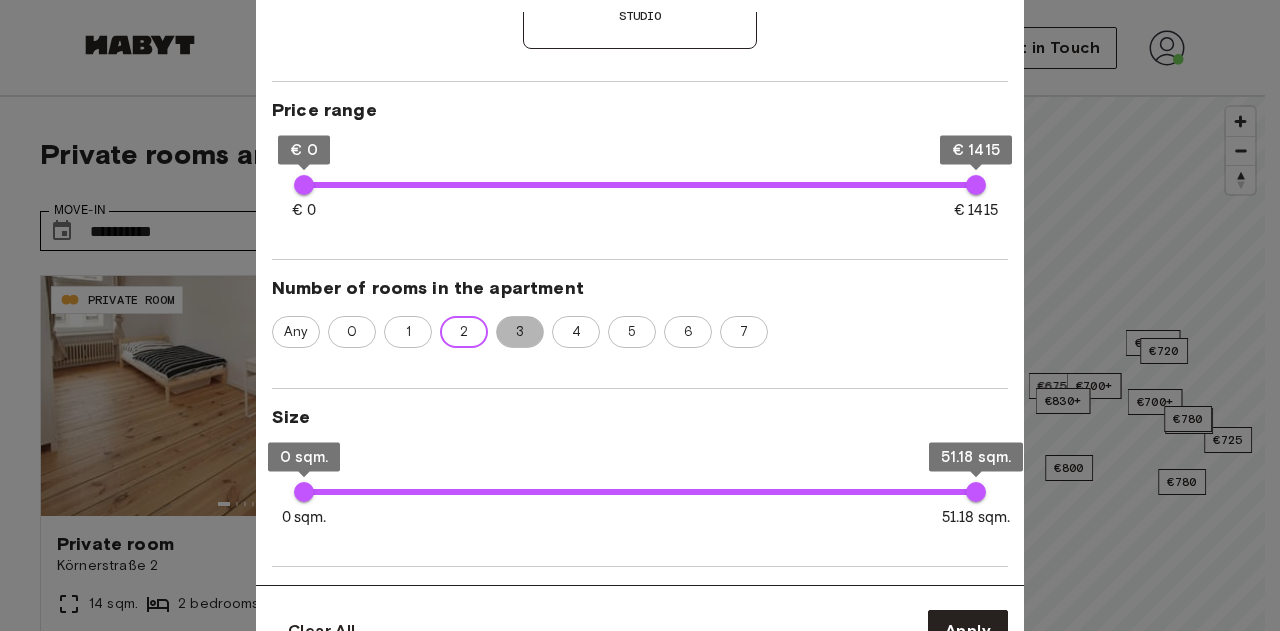 click on "3" at bounding box center [520, 332] 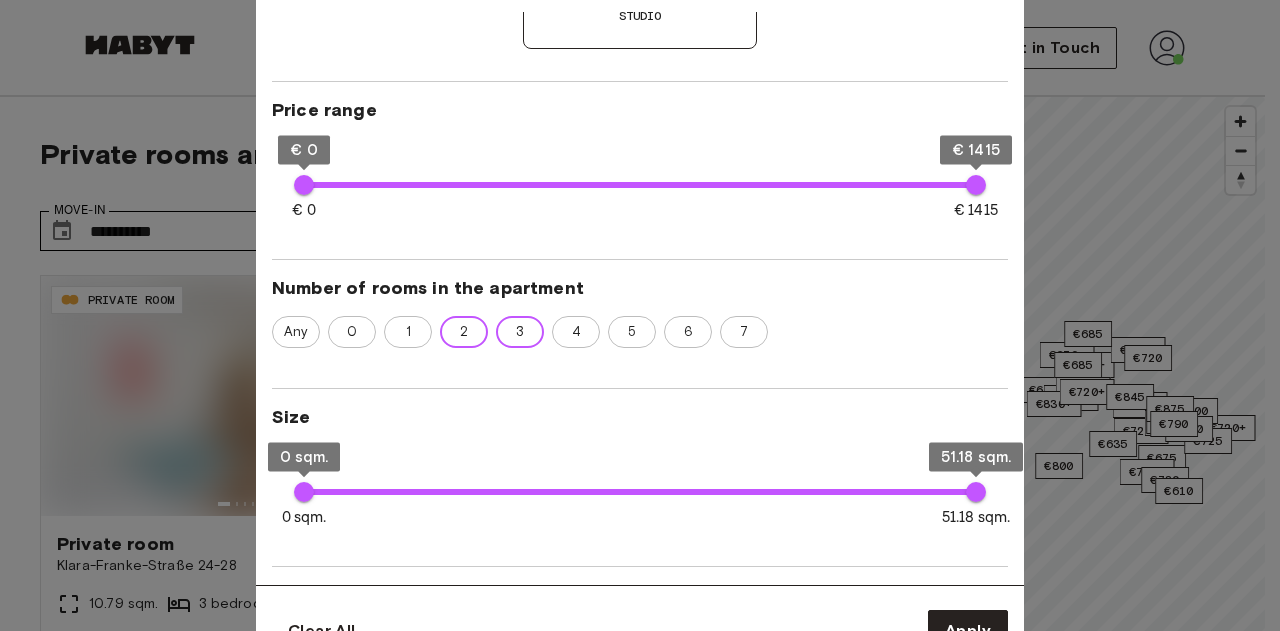 type on "**" 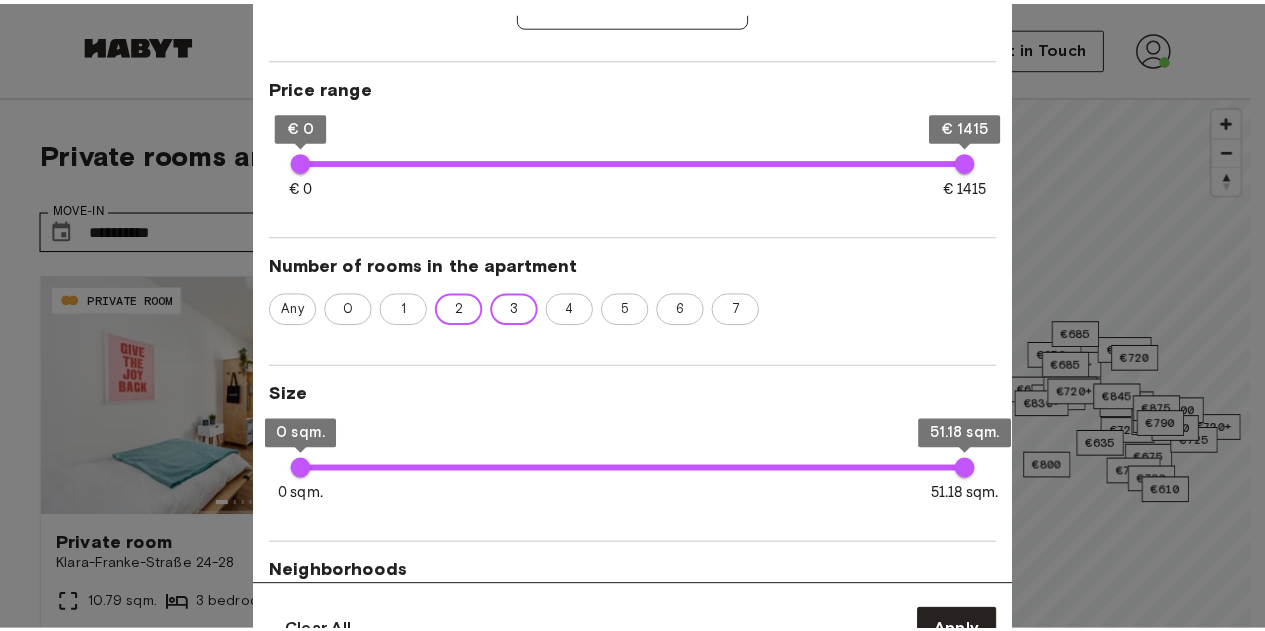 scroll, scrollTop: 365, scrollLeft: 0, axis: vertical 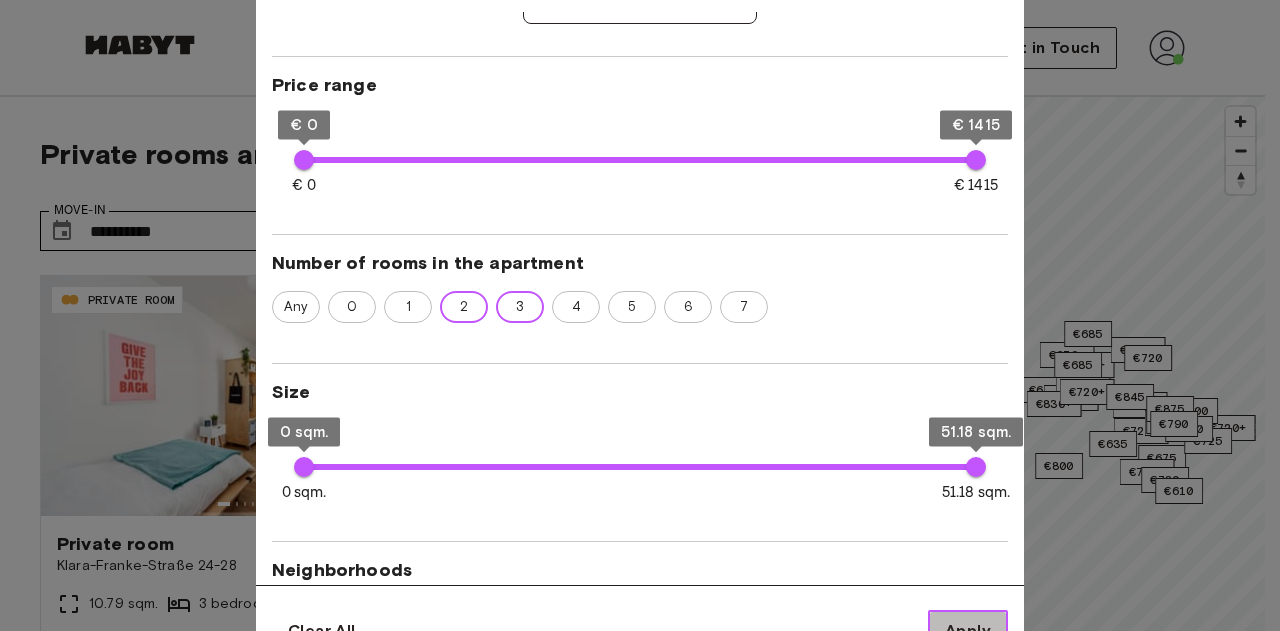 click on "Apply" at bounding box center [968, 631] 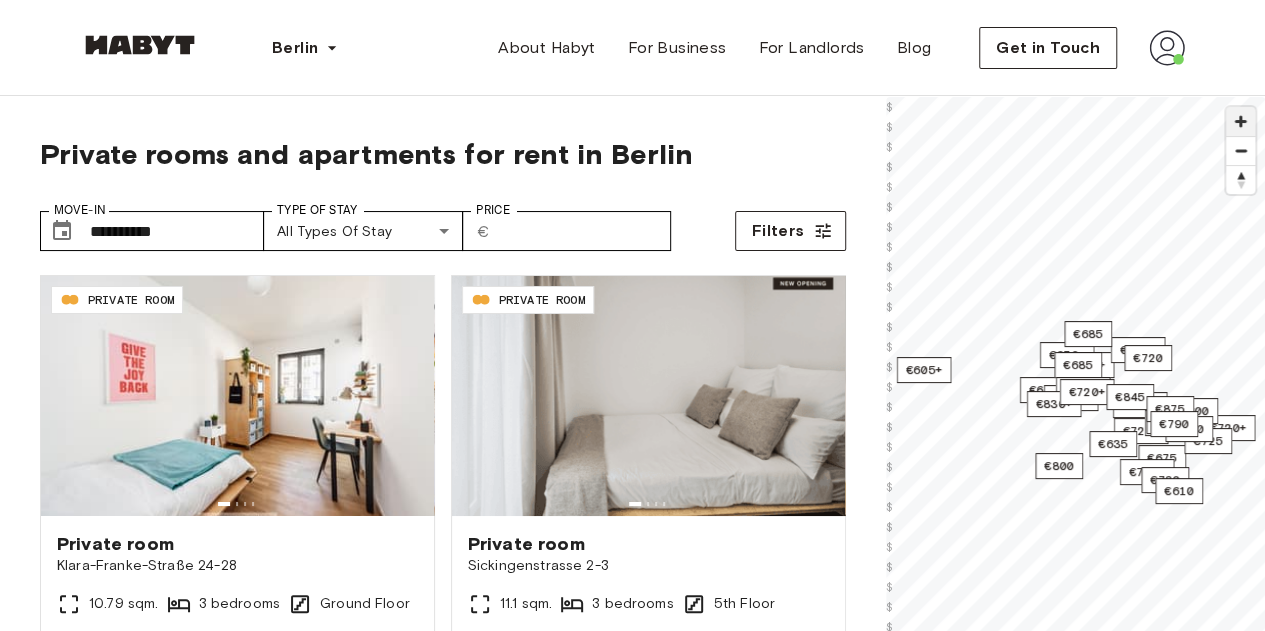 click at bounding box center [1240, 121] 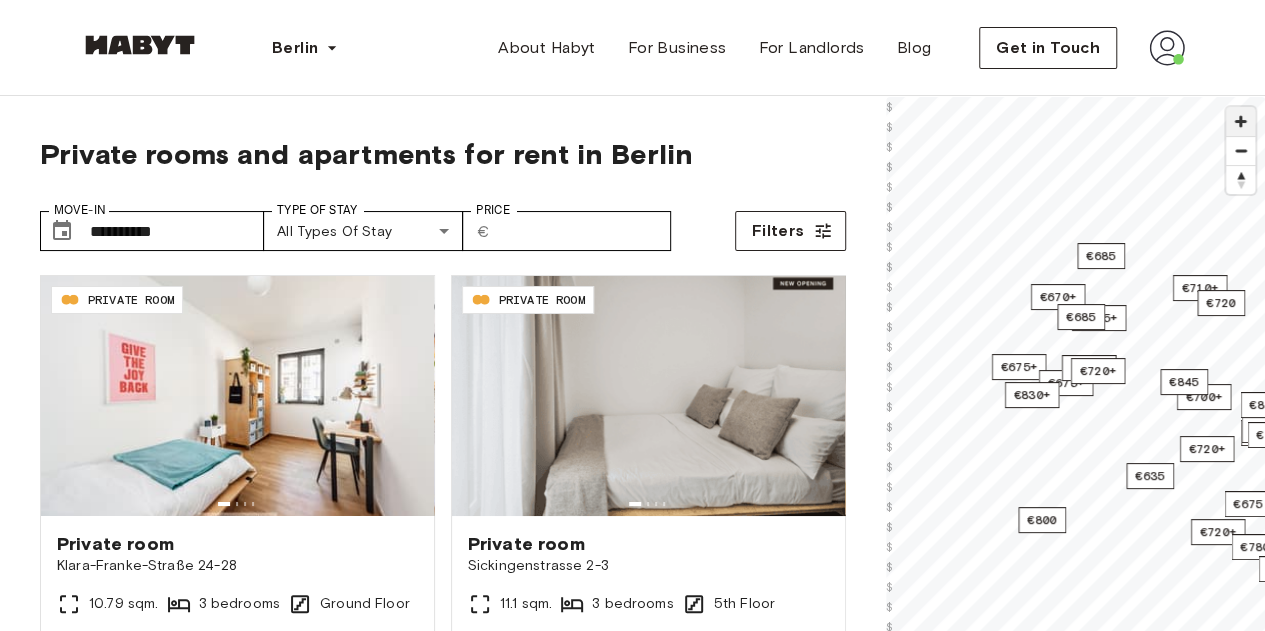 click at bounding box center (1240, 121) 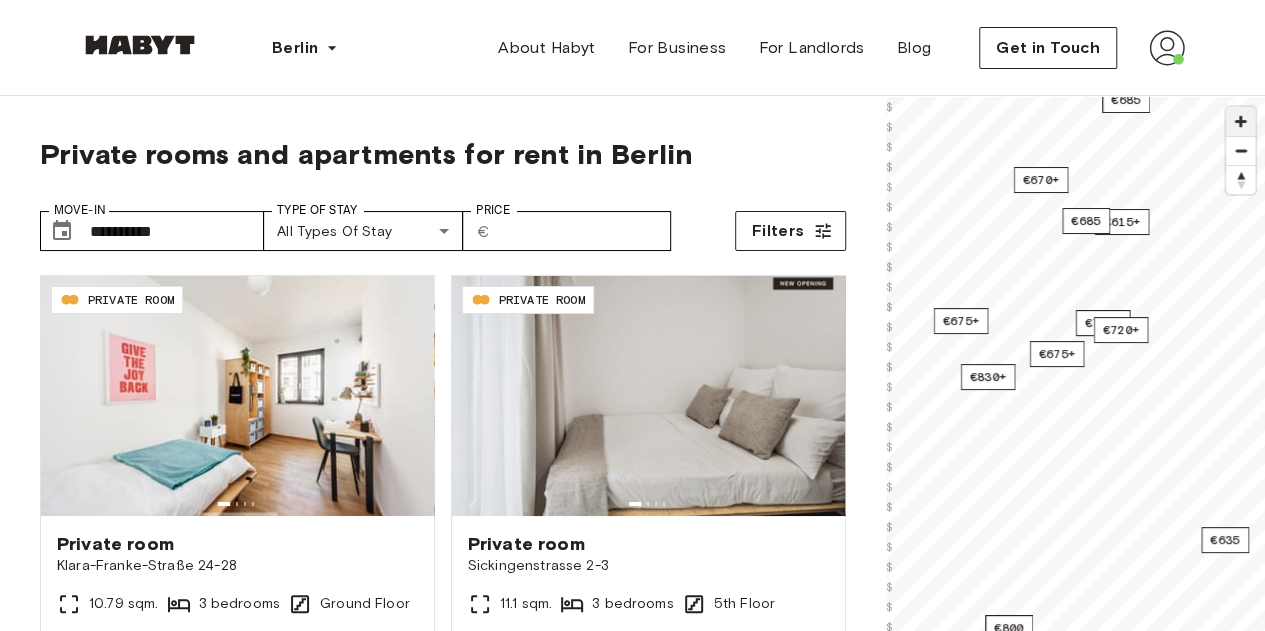 click at bounding box center (1240, 121) 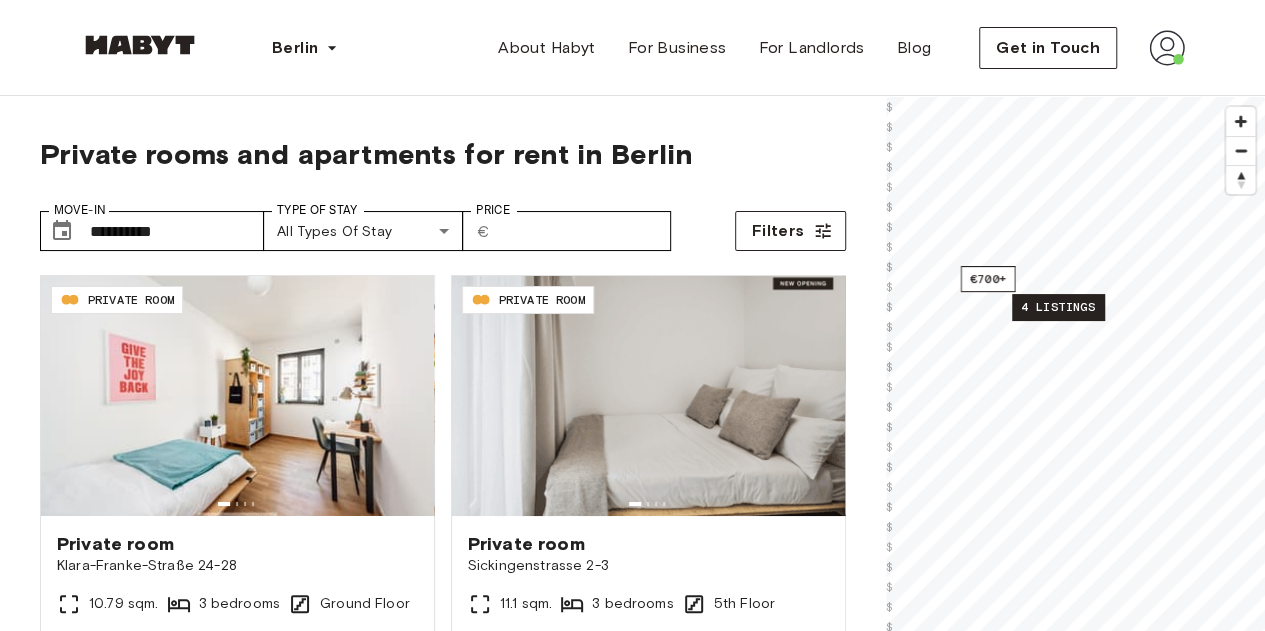click on "4 listings" at bounding box center [1058, 307] 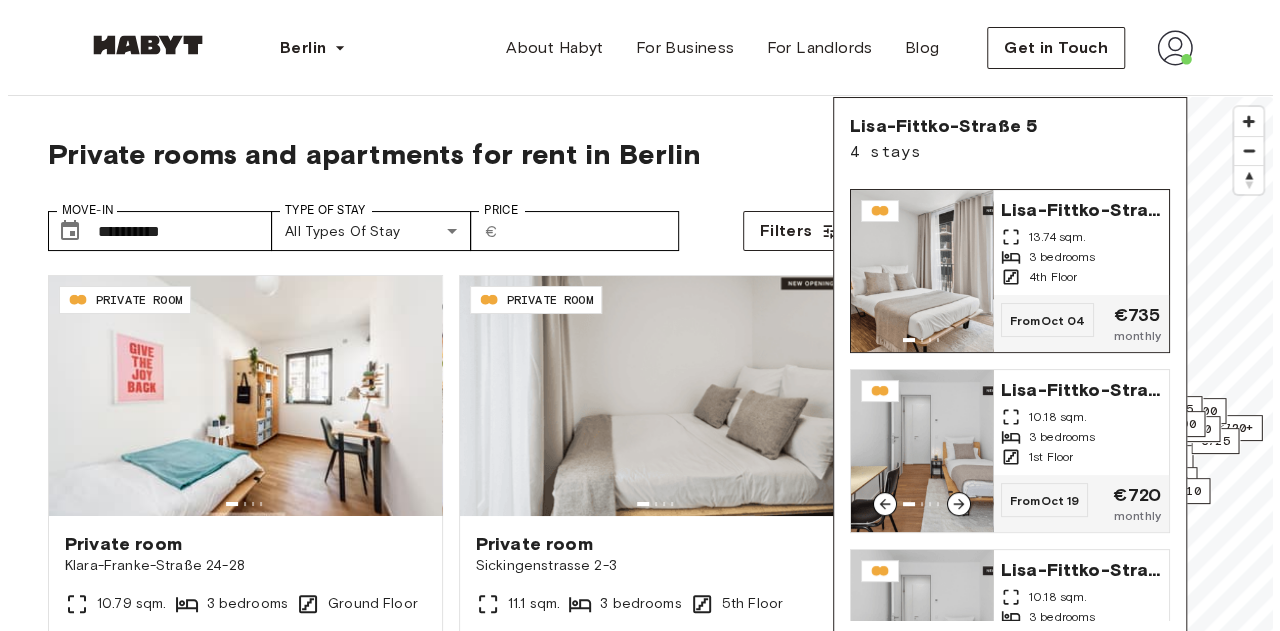 scroll, scrollTop: 170, scrollLeft: 0, axis: vertical 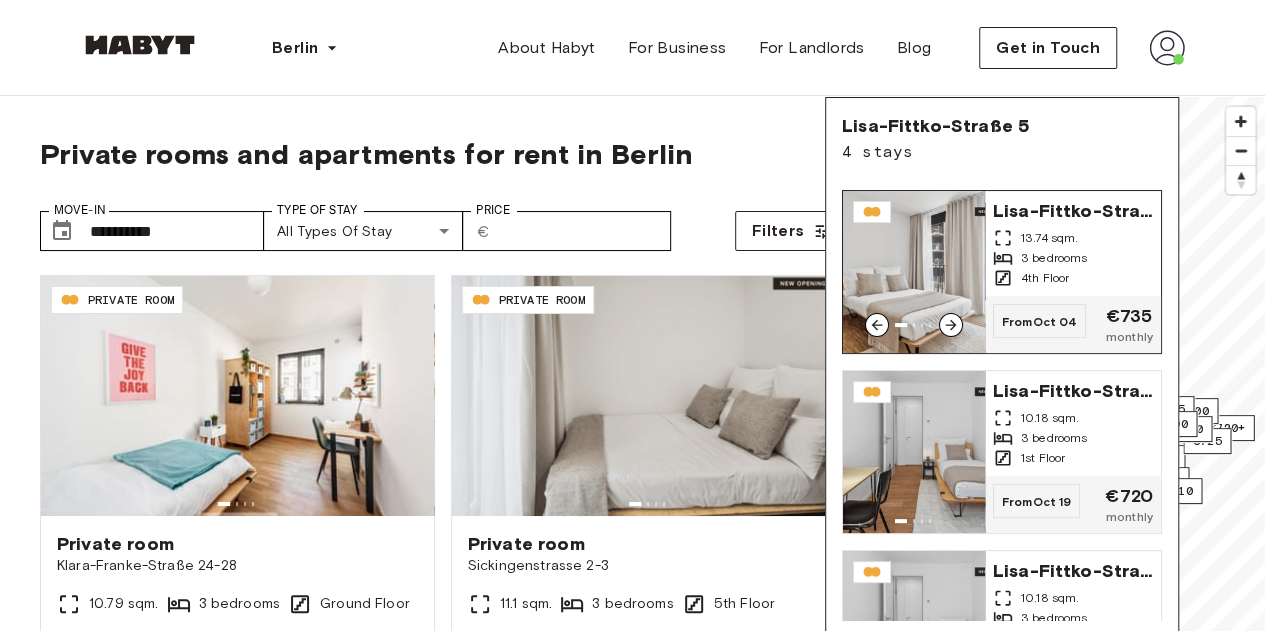 click on "13.74 sqm." at bounding box center (1050, 238) 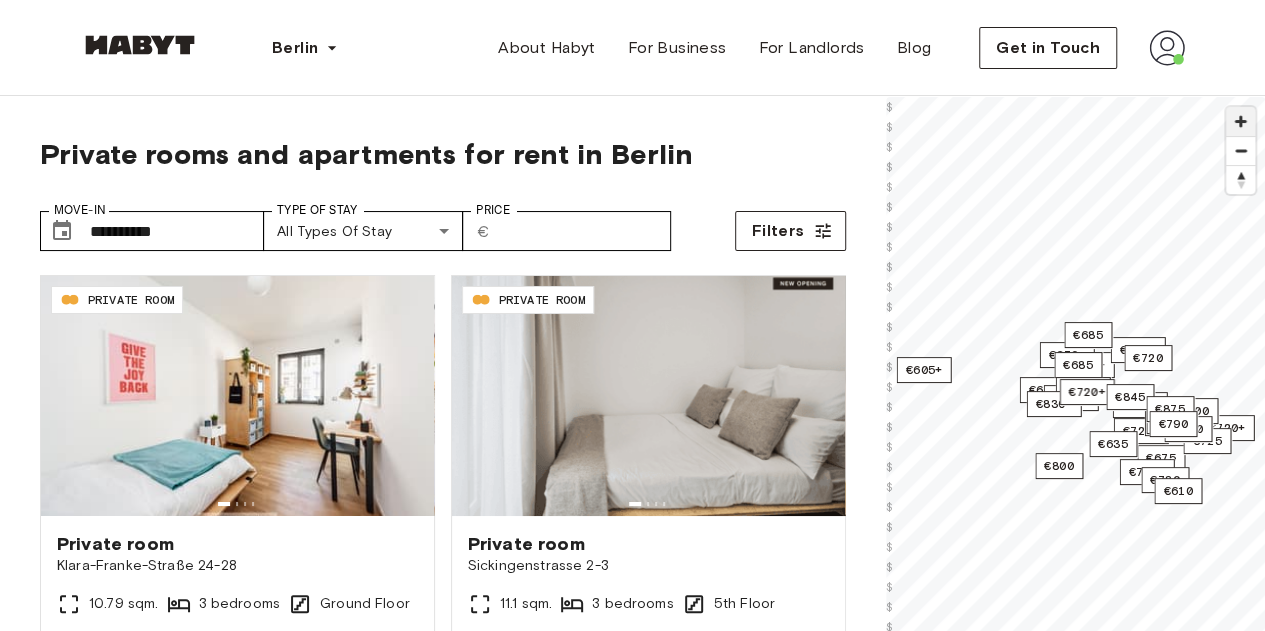 click at bounding box center (1240, 121) 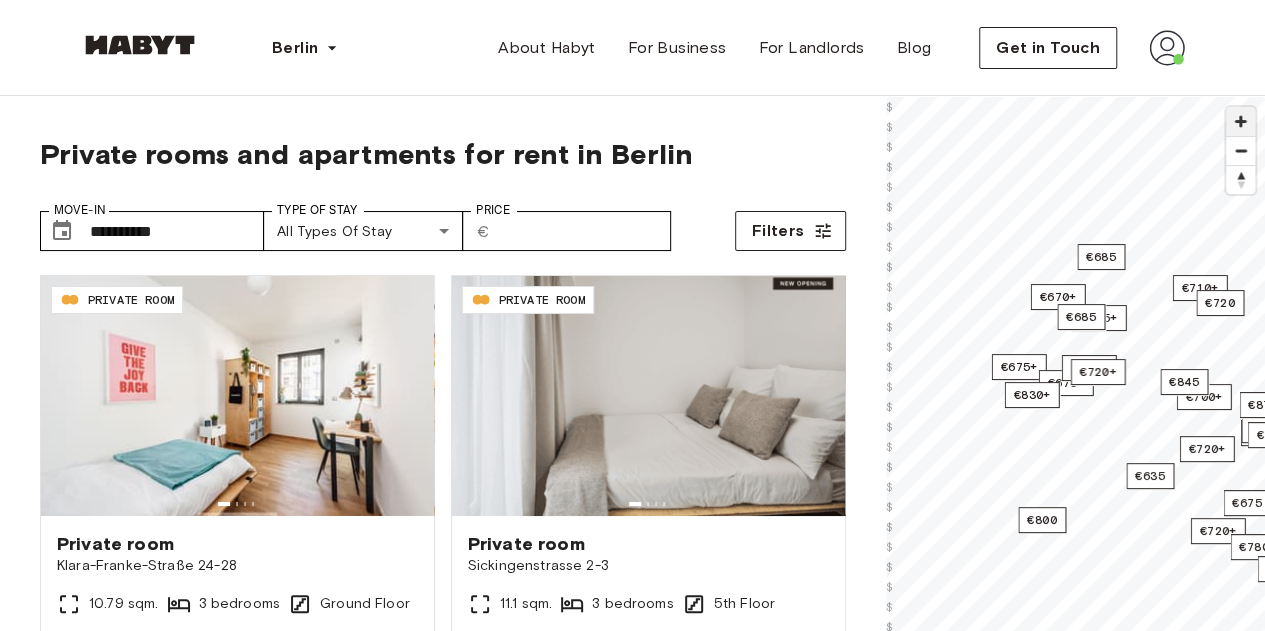 click at bounding box center [1240, 121] 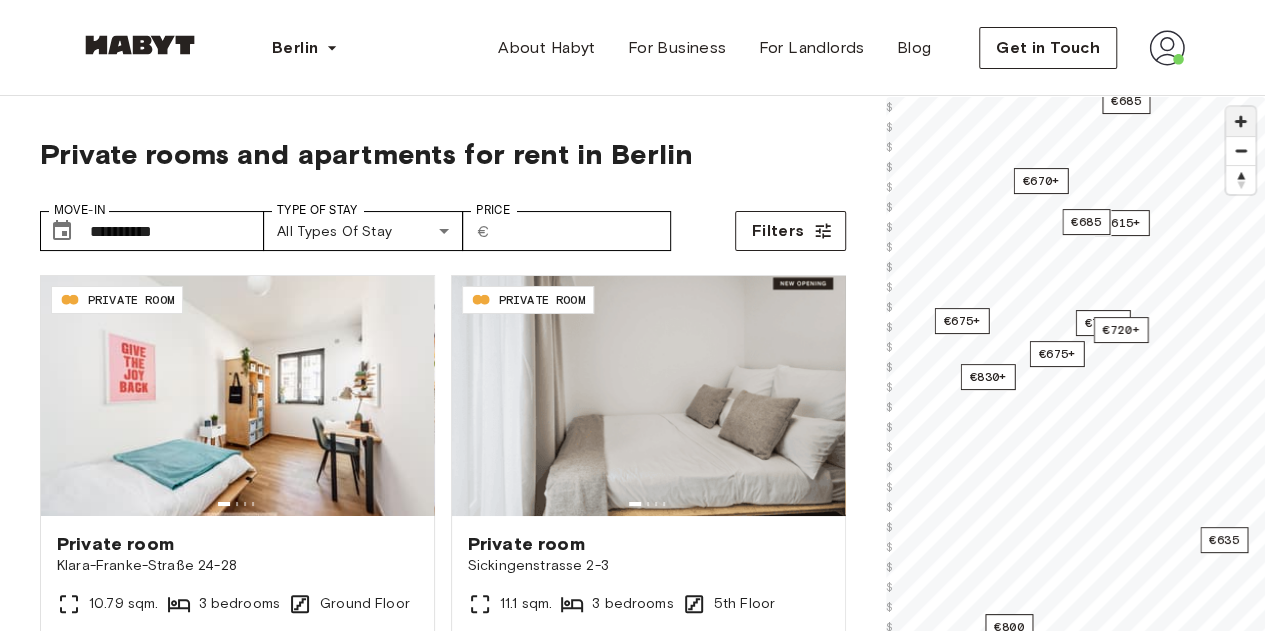 click at bounding box center [1240, 121] 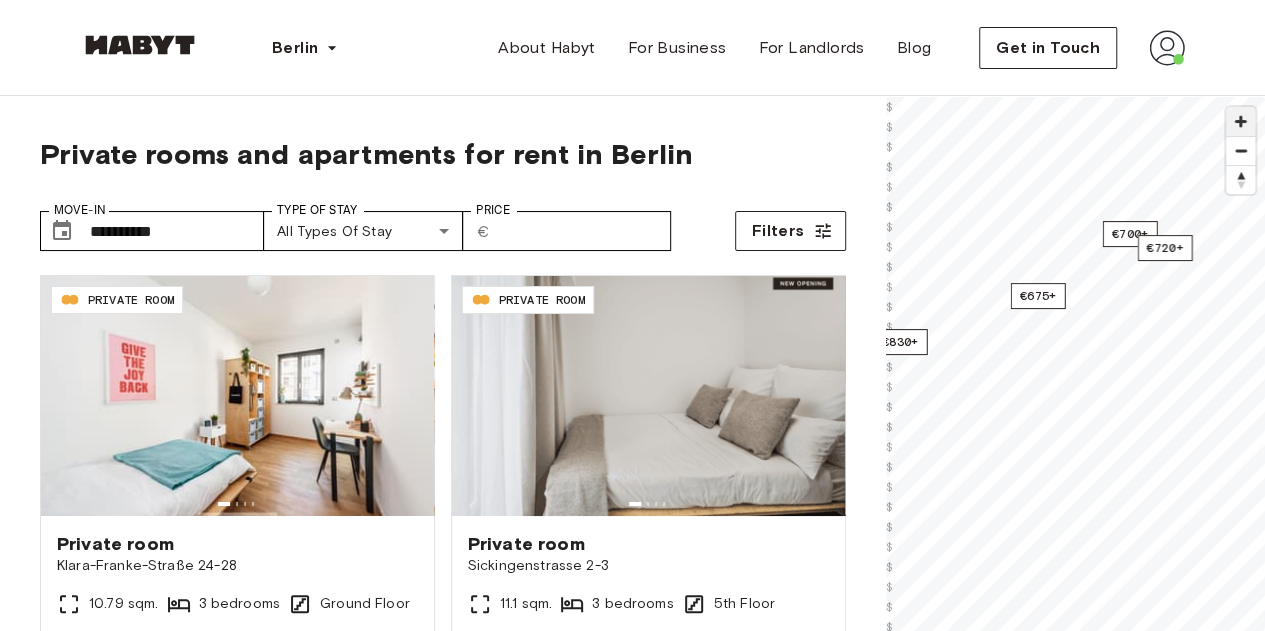 click at bounding box center (1240, 121) 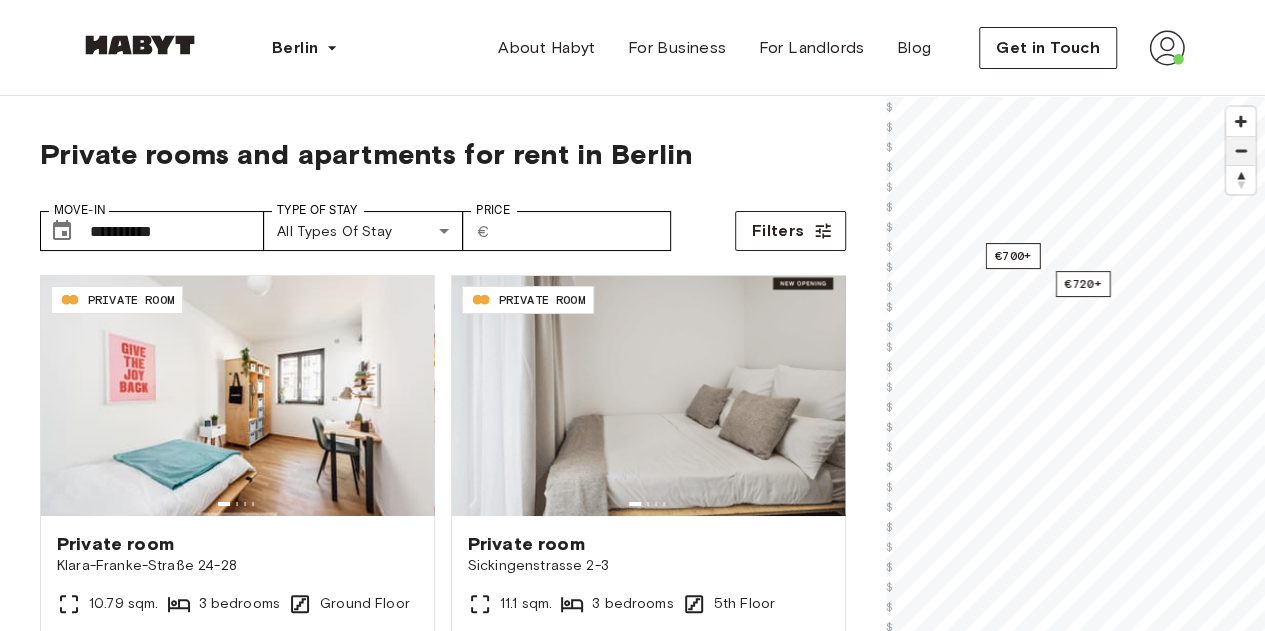click at bounding box center [1240, 151] 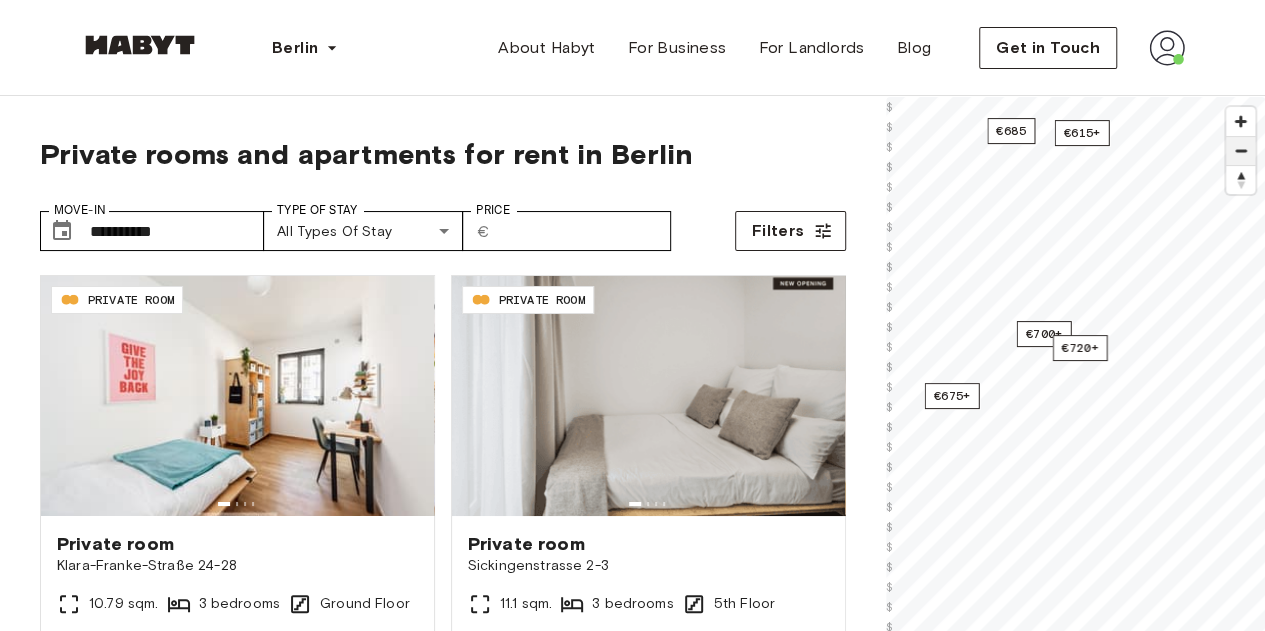 click at bounding box center (1240, 151) 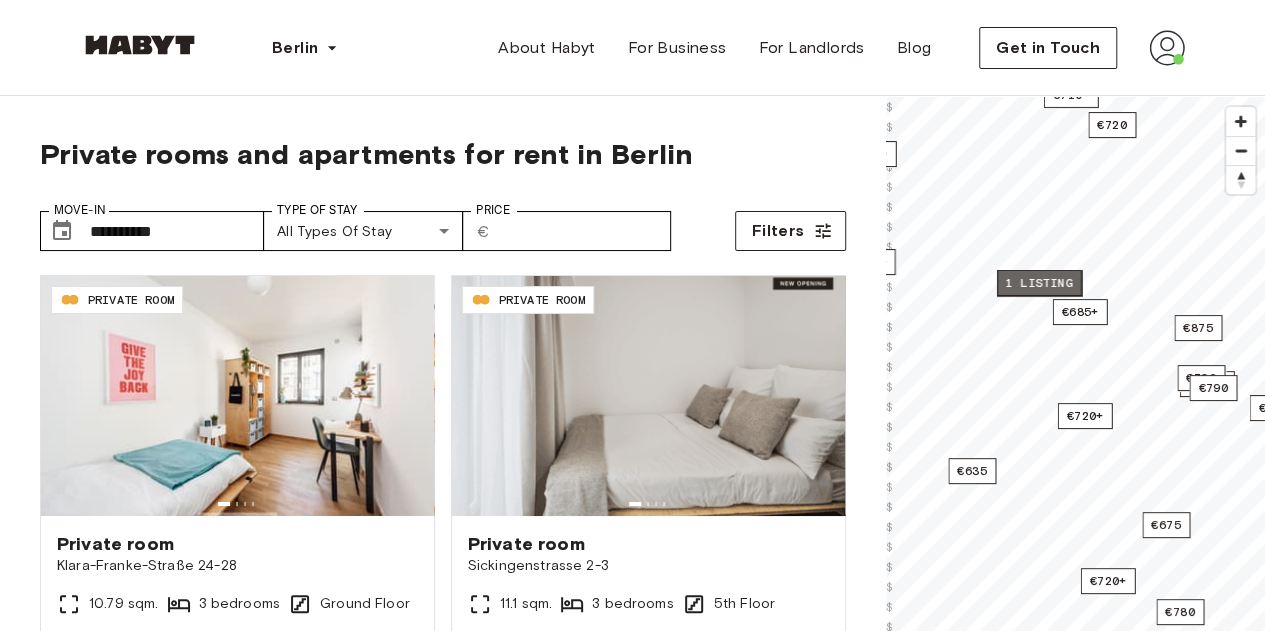 click on "1 listing" at bounding box center (1038, 283) 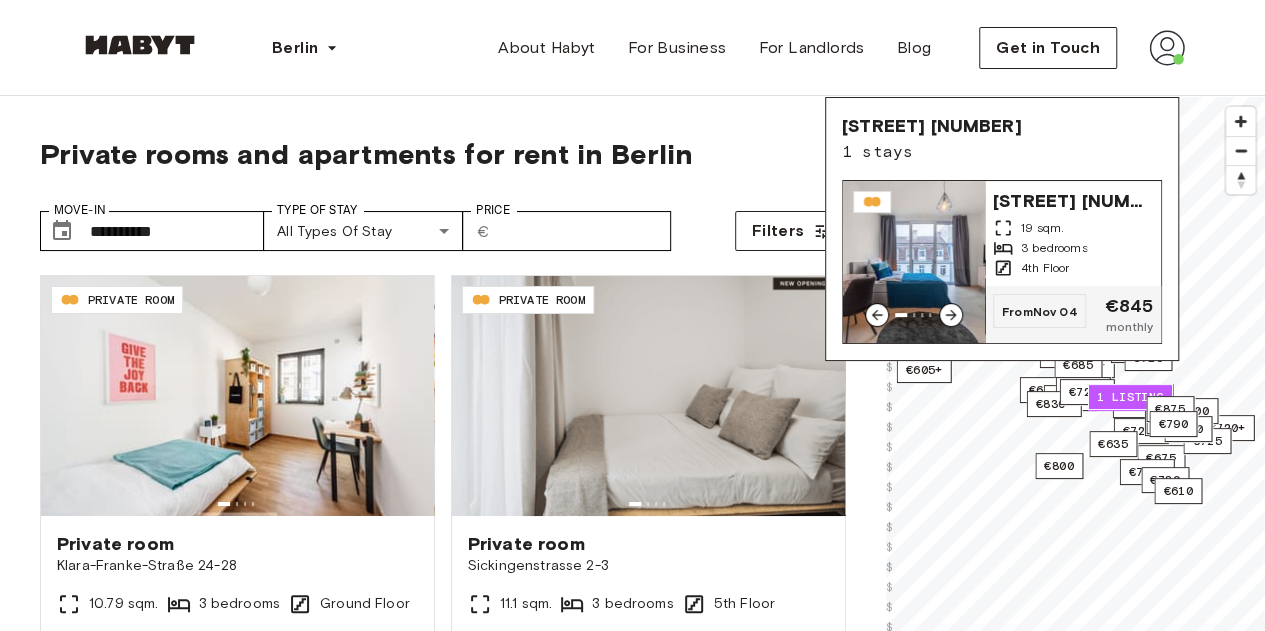 click on "3 bedrooms" at bounding box center [1054, 248] 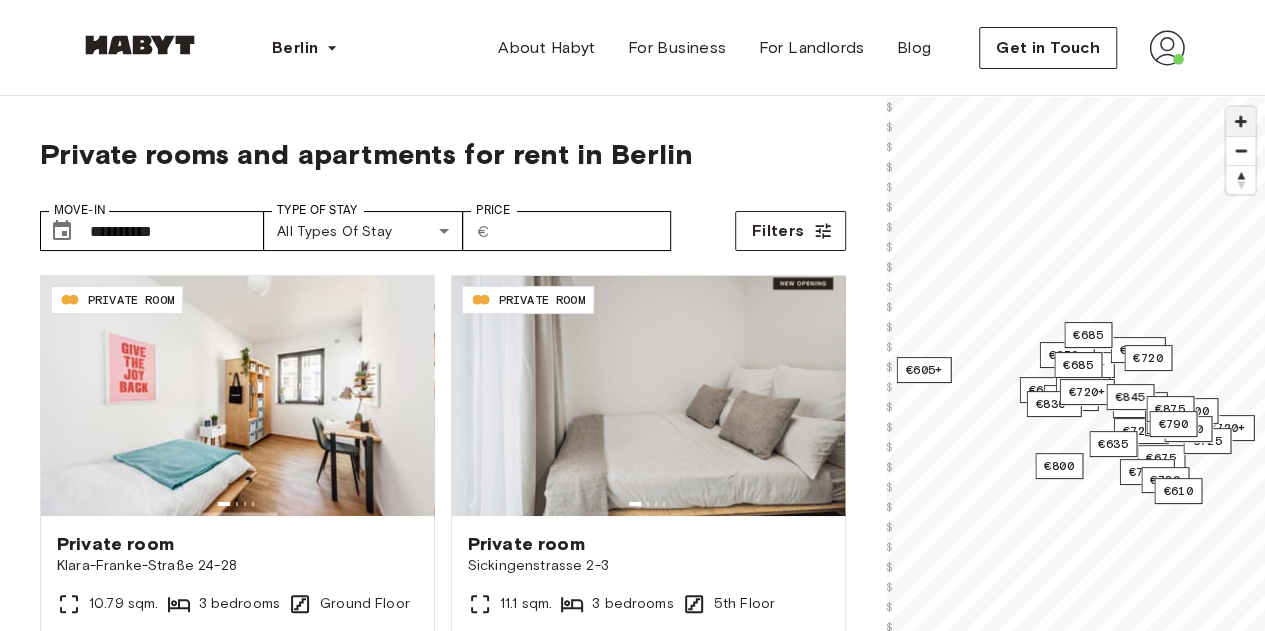 click at bounding box center (1240, 121) 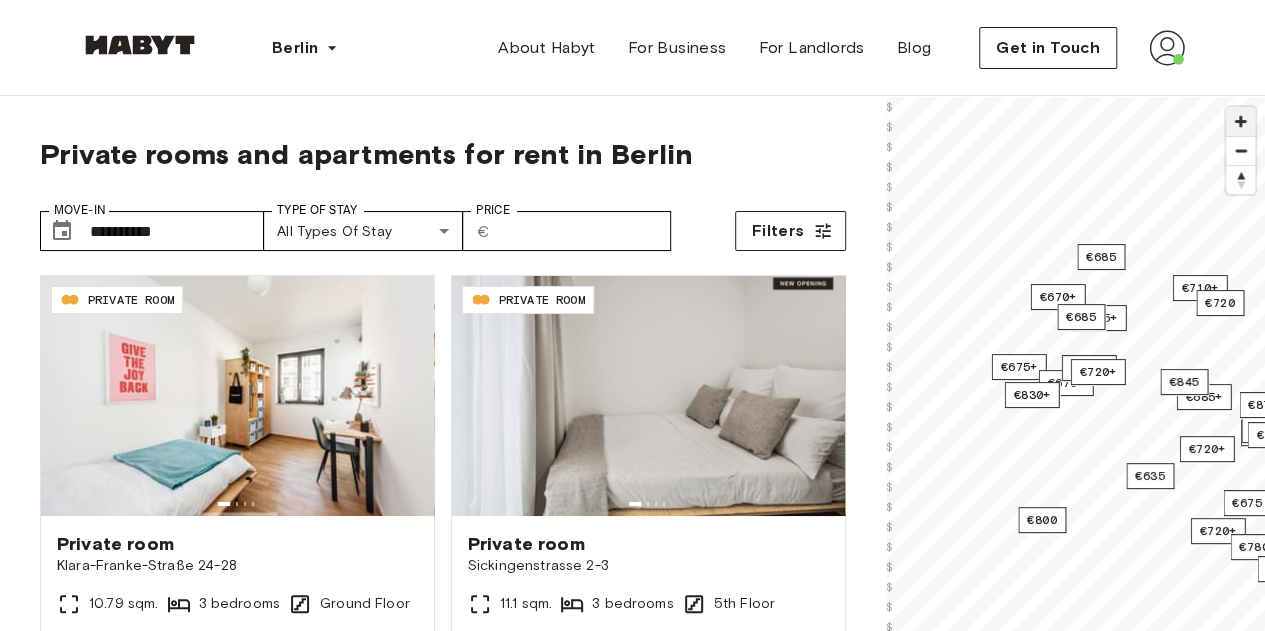 click at bounding box center [1240, 121] 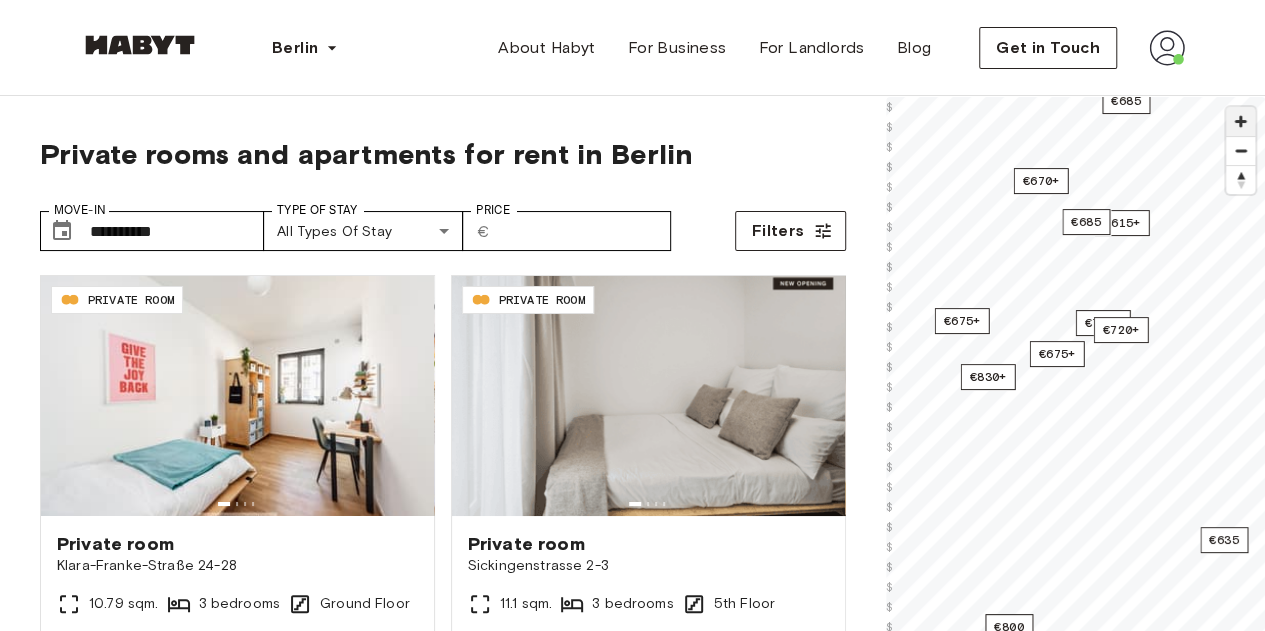 click at bounding box center [1240, 121] 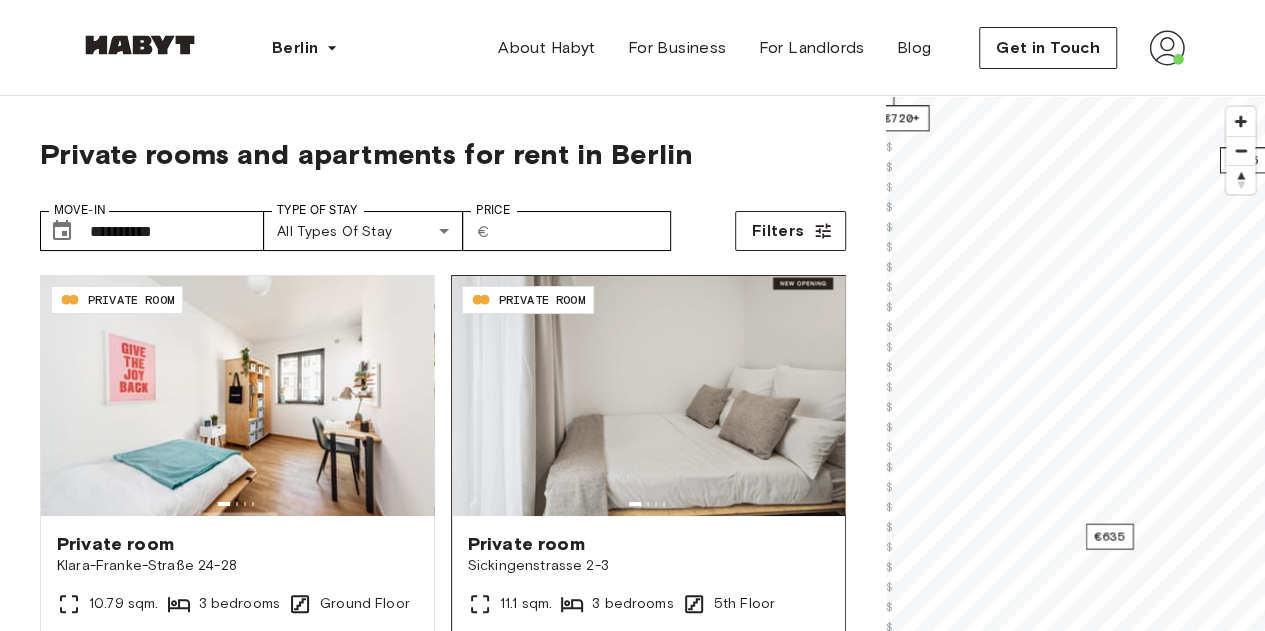 click on "**********" at bounding box center (632, 501) 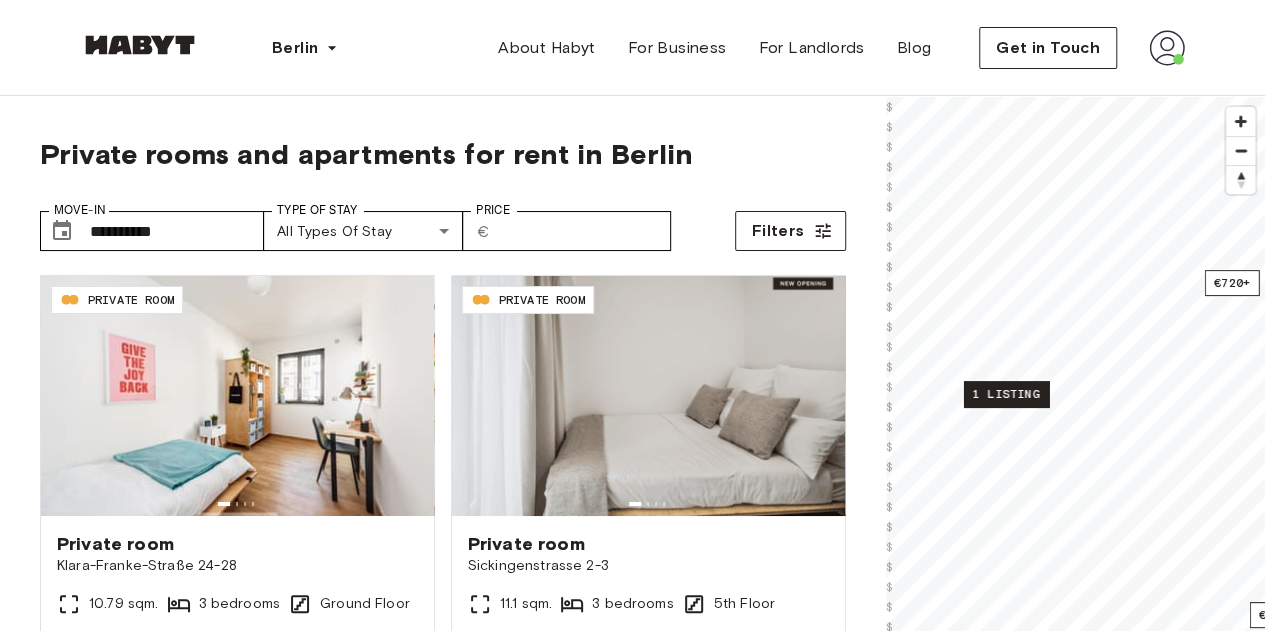 click on "1 listing" at bounding box center (1005, 394) 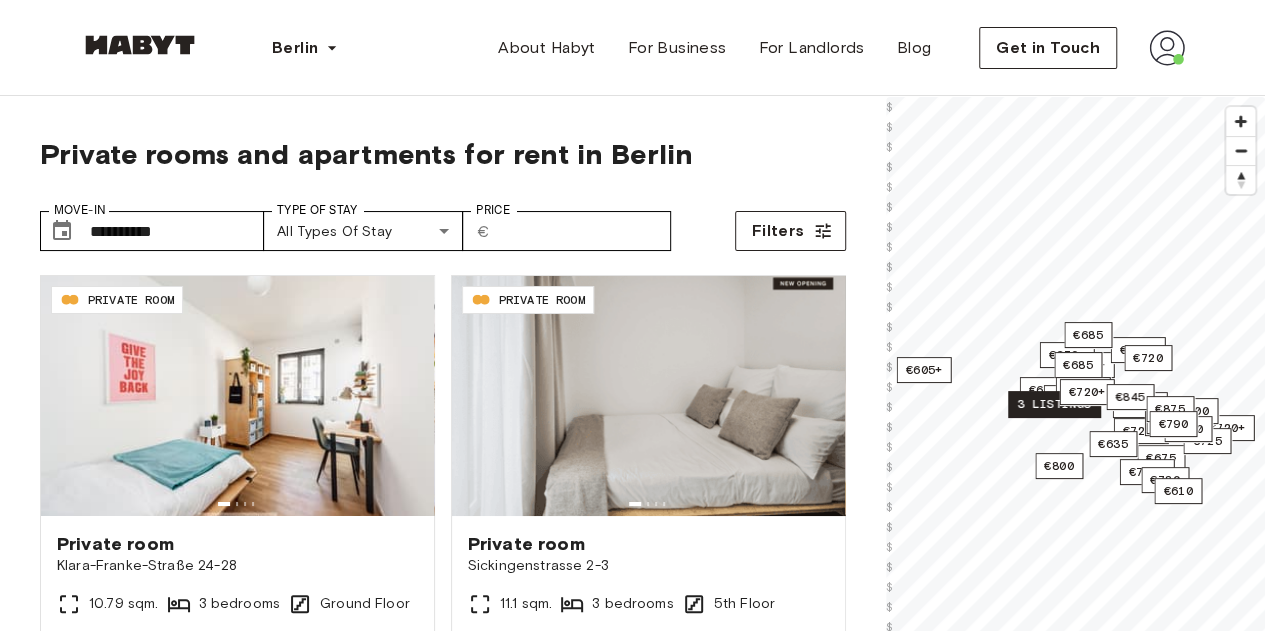 click on "3 listings" at bounding box center (1054, 404) 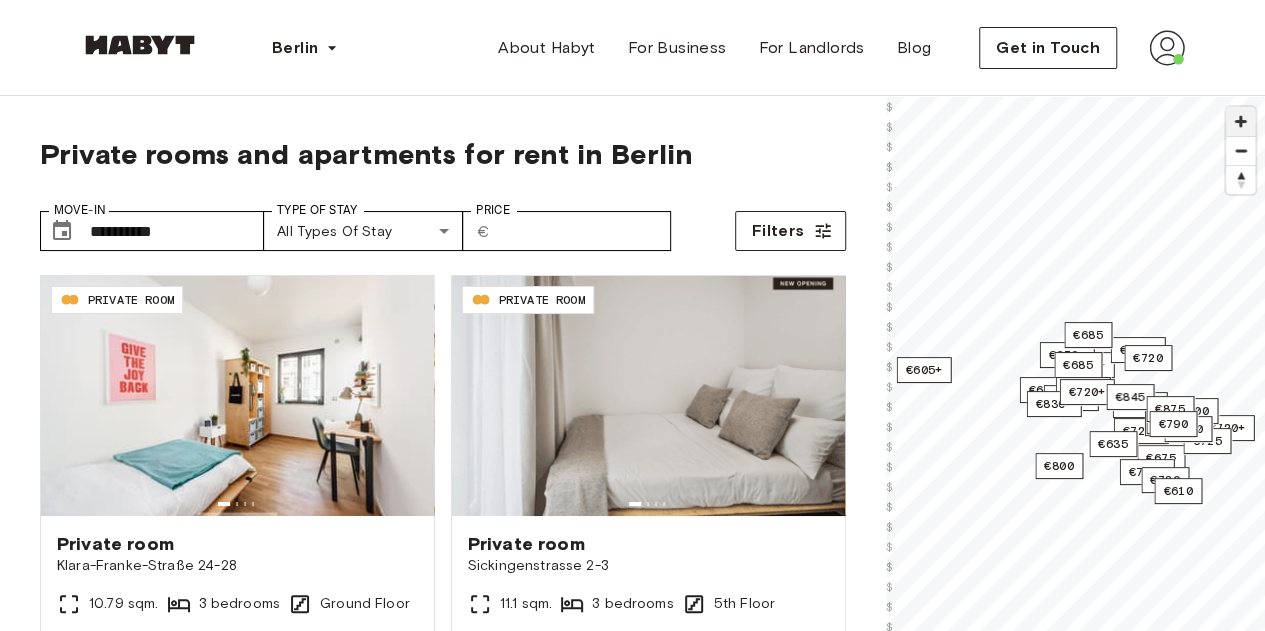 click at bounding box center (1240, 121) 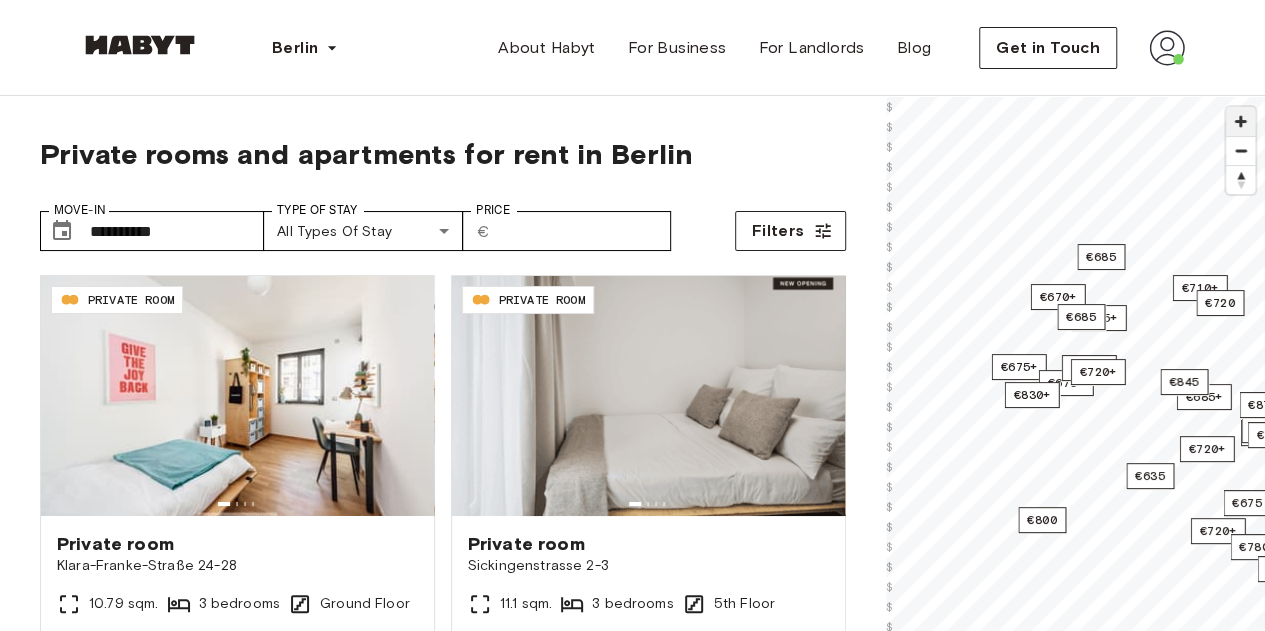click at bounding box center [1240, 121] 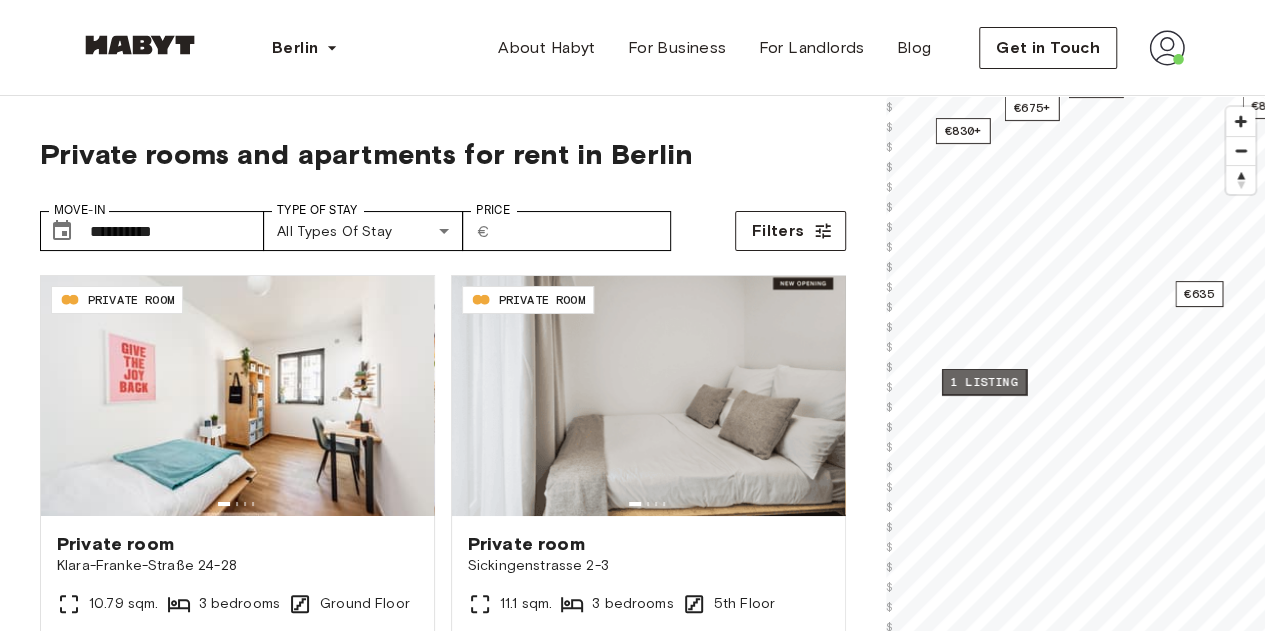 click on "1 listing" at bounding box center (983, 382) 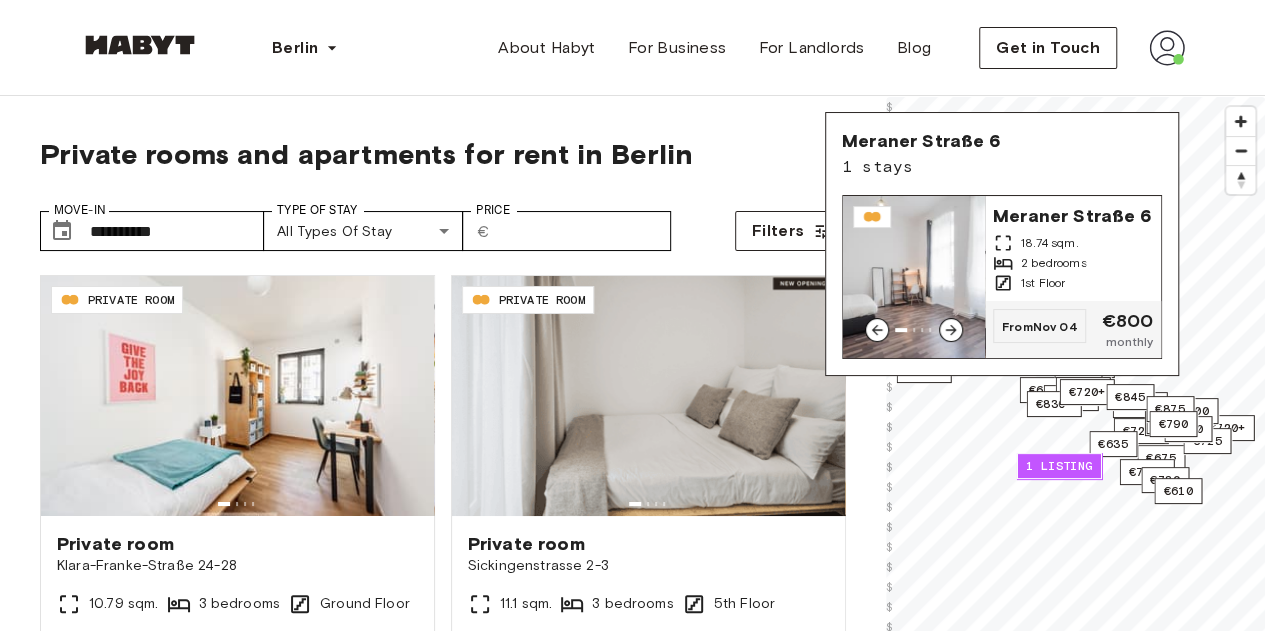 click on "Meraner Straße 6 18.74 sqm. 2 bedrooms 1st Floor" at bounding box center (1073, 248) 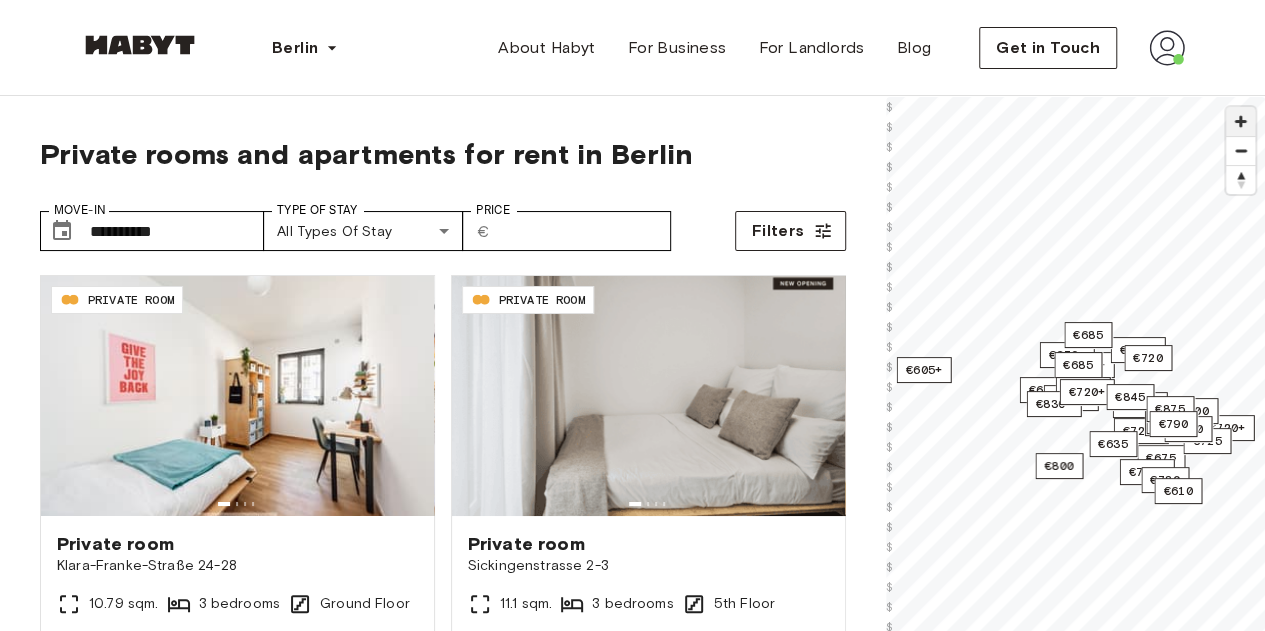 click at bounding box center [1240, 121] 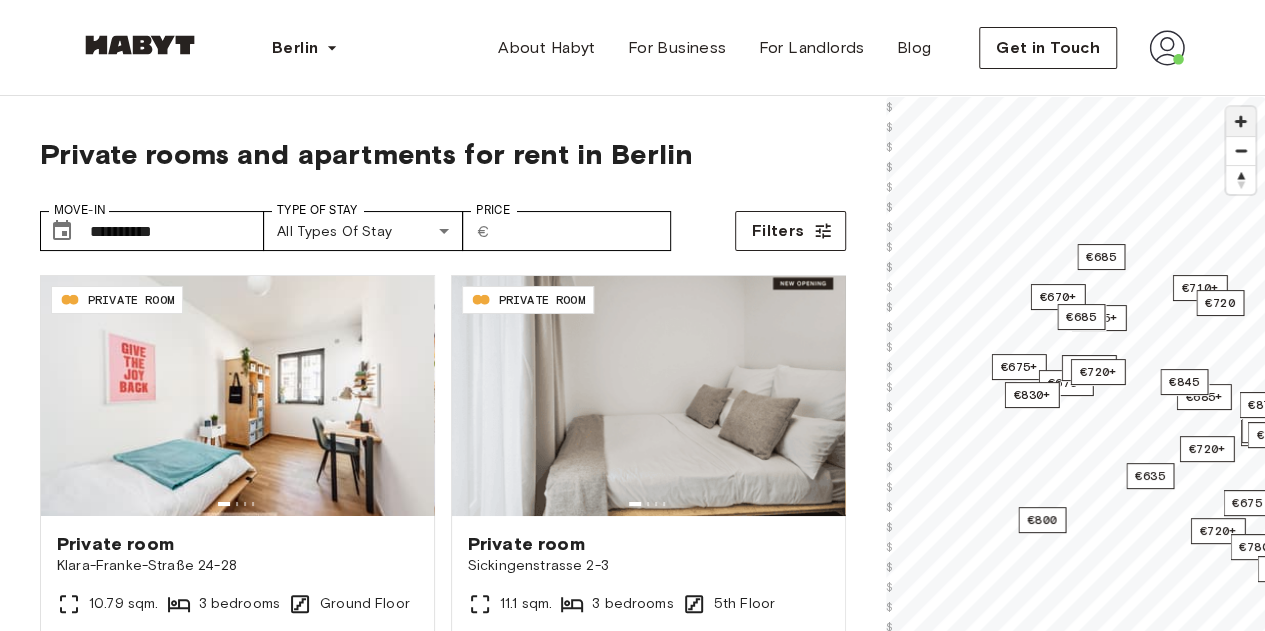 click at bounding box center [1240, 121] 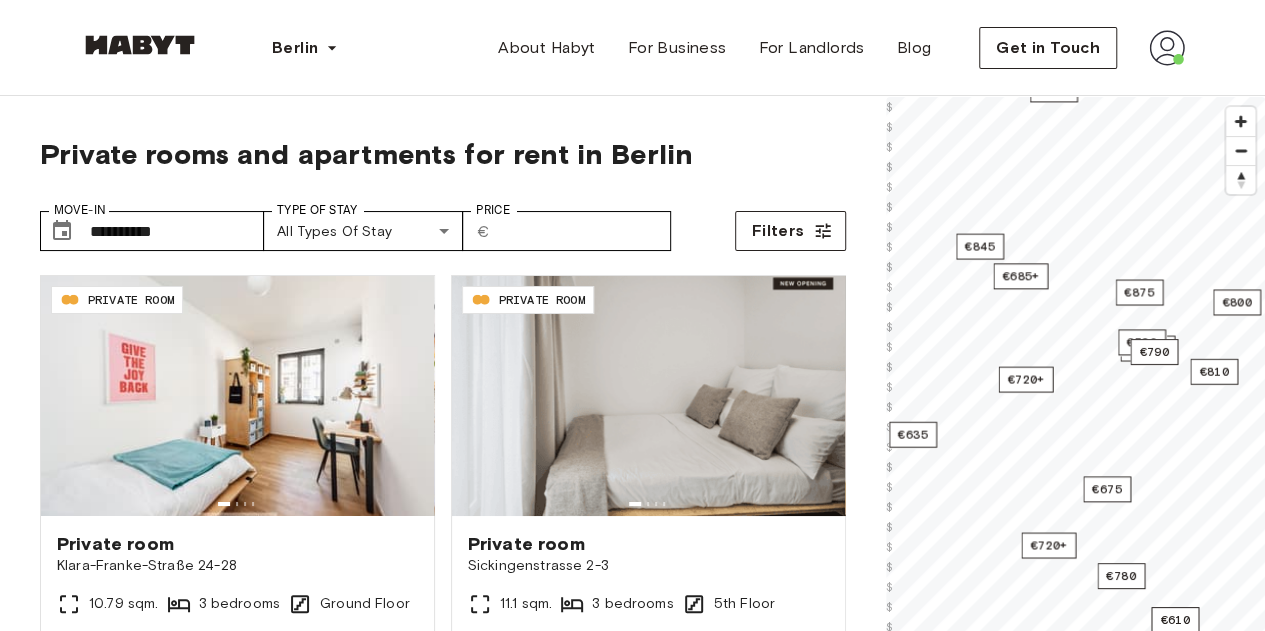 click on "**********" at bounding box center [632, 501] 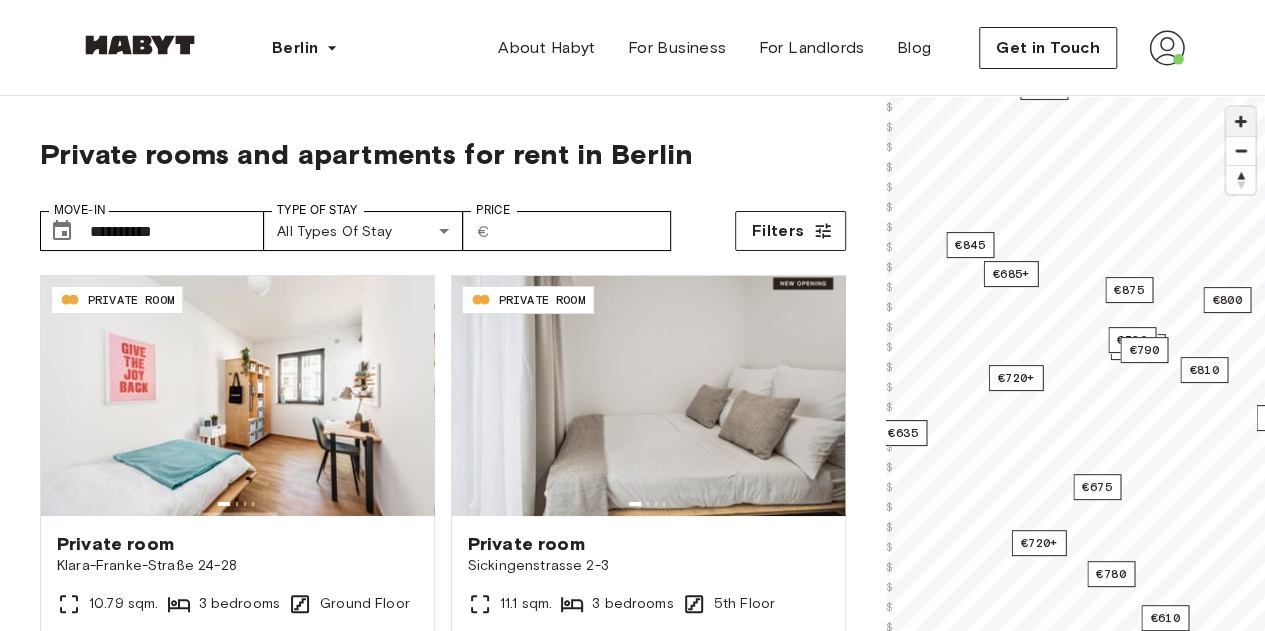 click at bounding box center (1240, 121) 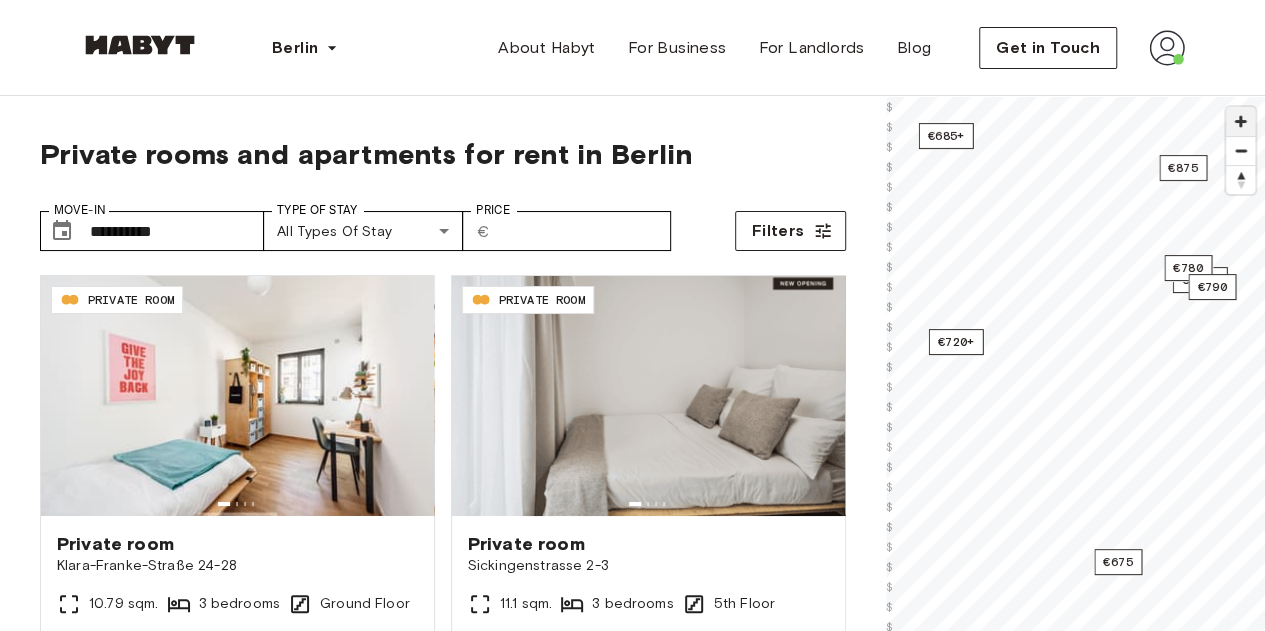 click at bounding box center (1240, 121) 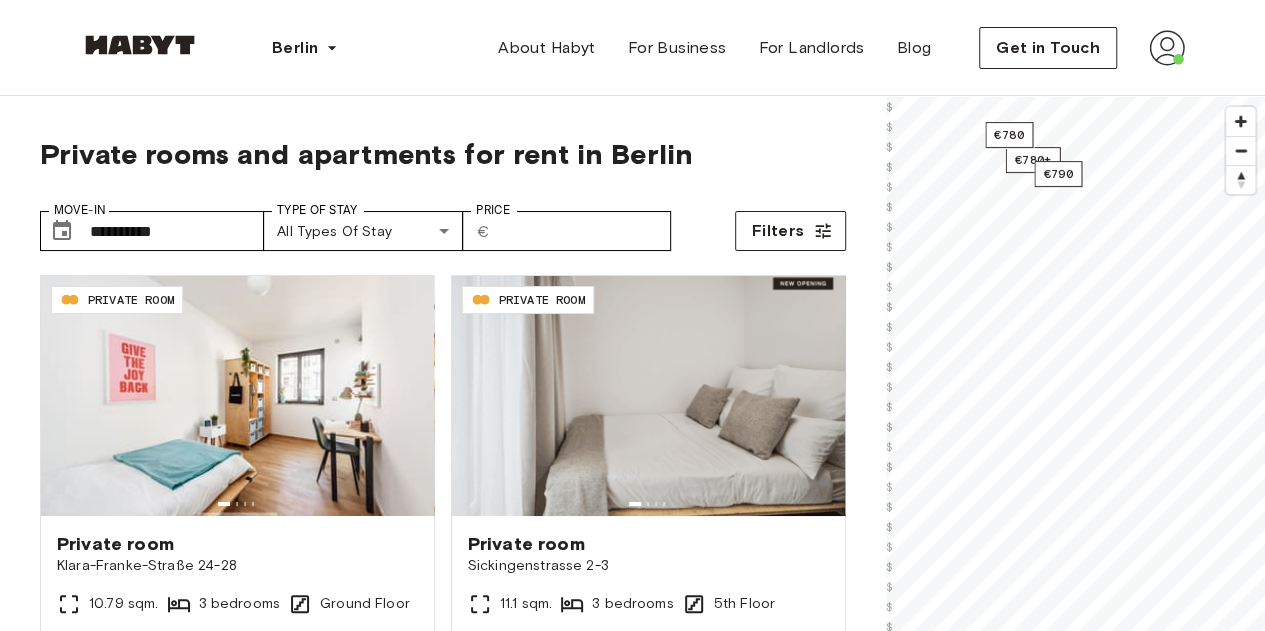 click on "**********" at bounding box center [632, 501] 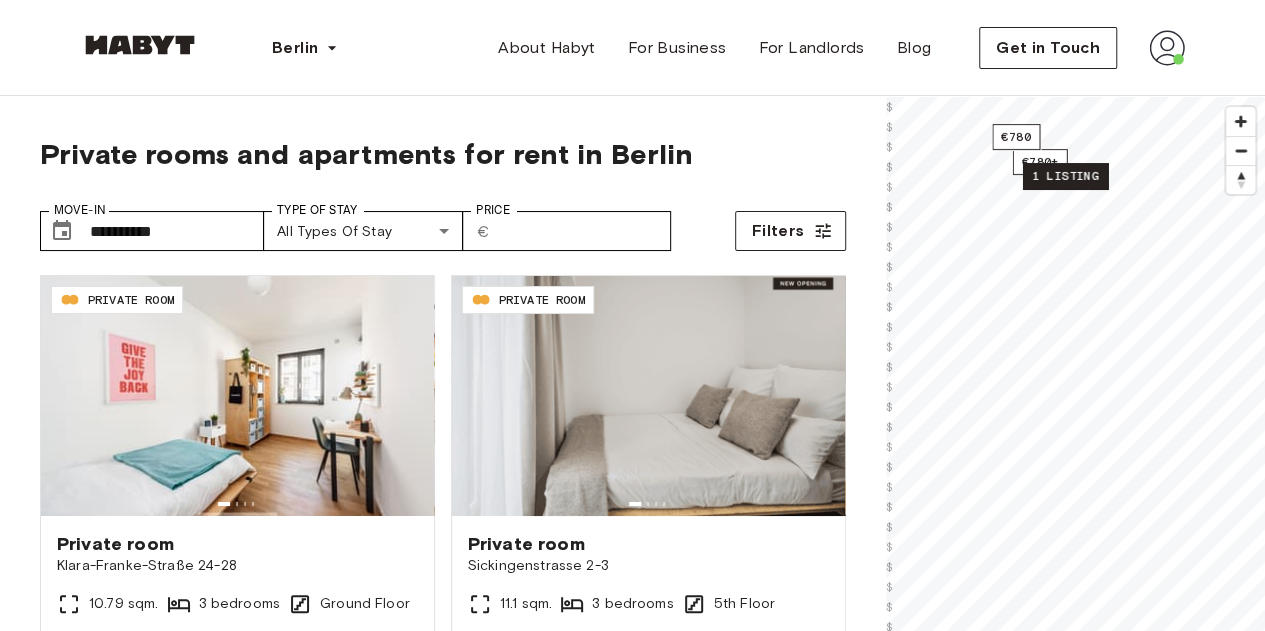 click on "1 listing" at bounding box center [1064, 176] 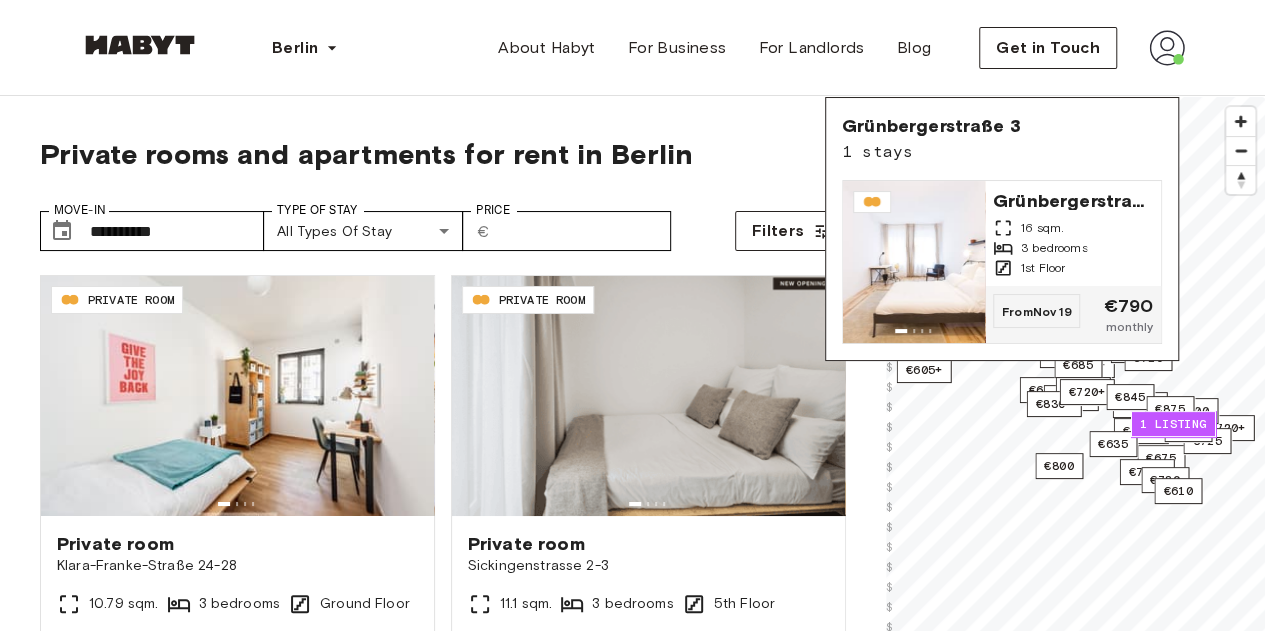 click on "Private rooms and apartments for rent in Berlin" at bounding box center (443, 154) 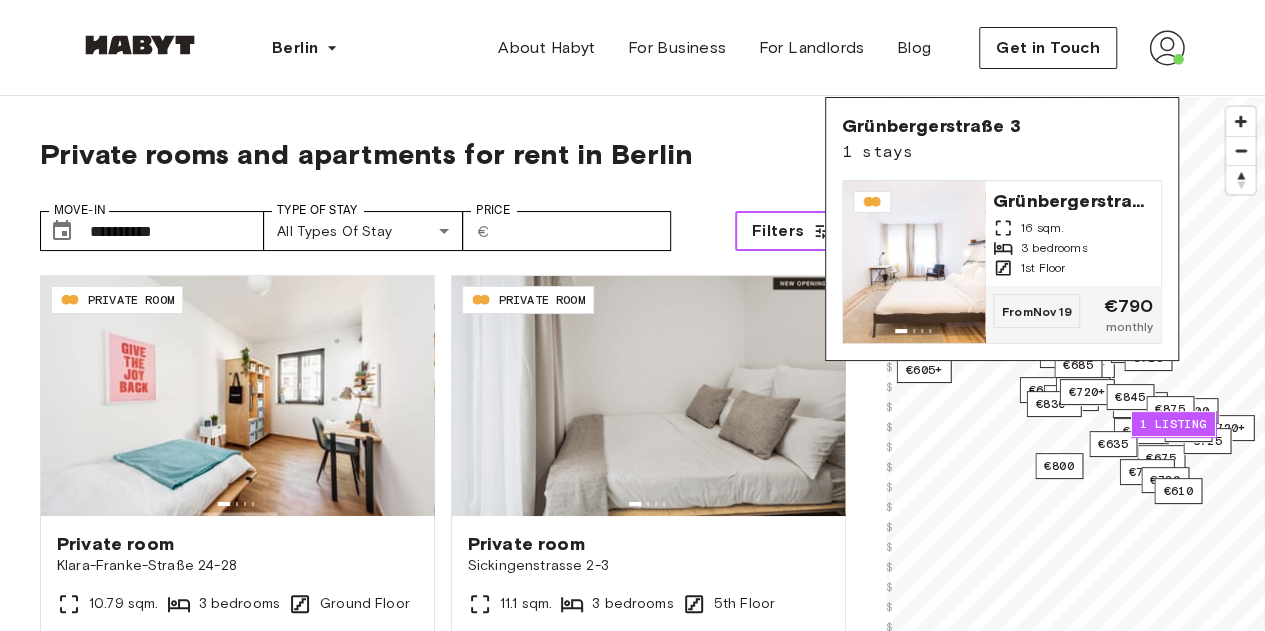 click on "Filters" at bounding box center (778, 231) 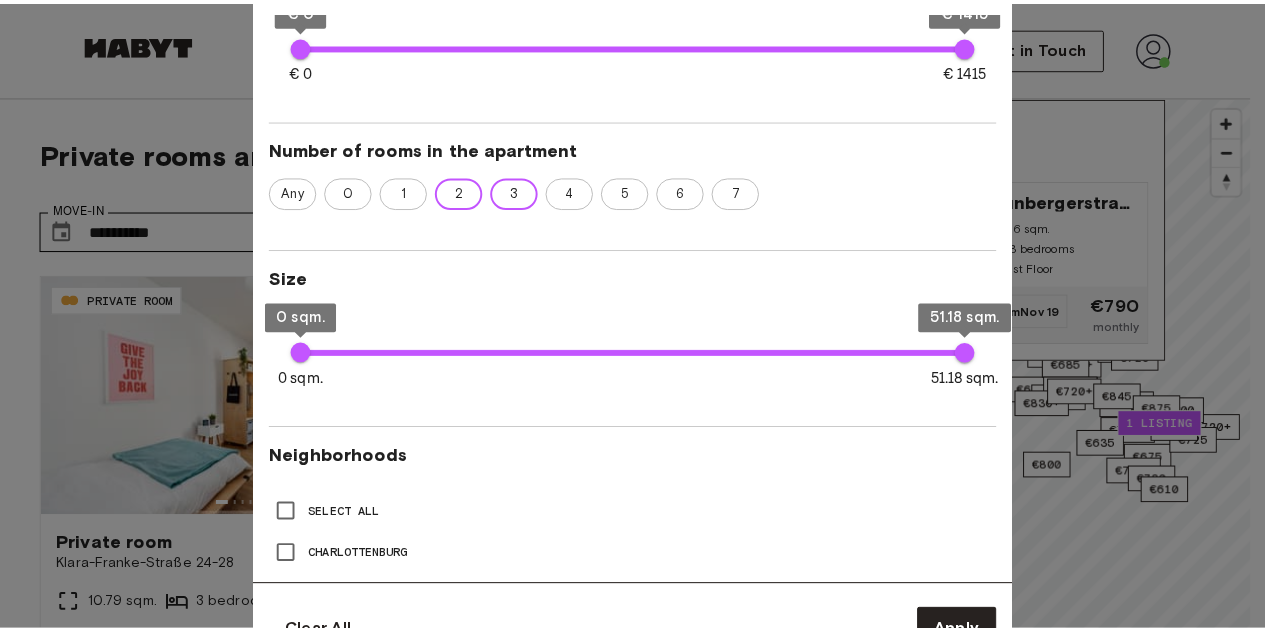 scroll, scrollTop: 478, scrollLeft: 0, axis: vertical 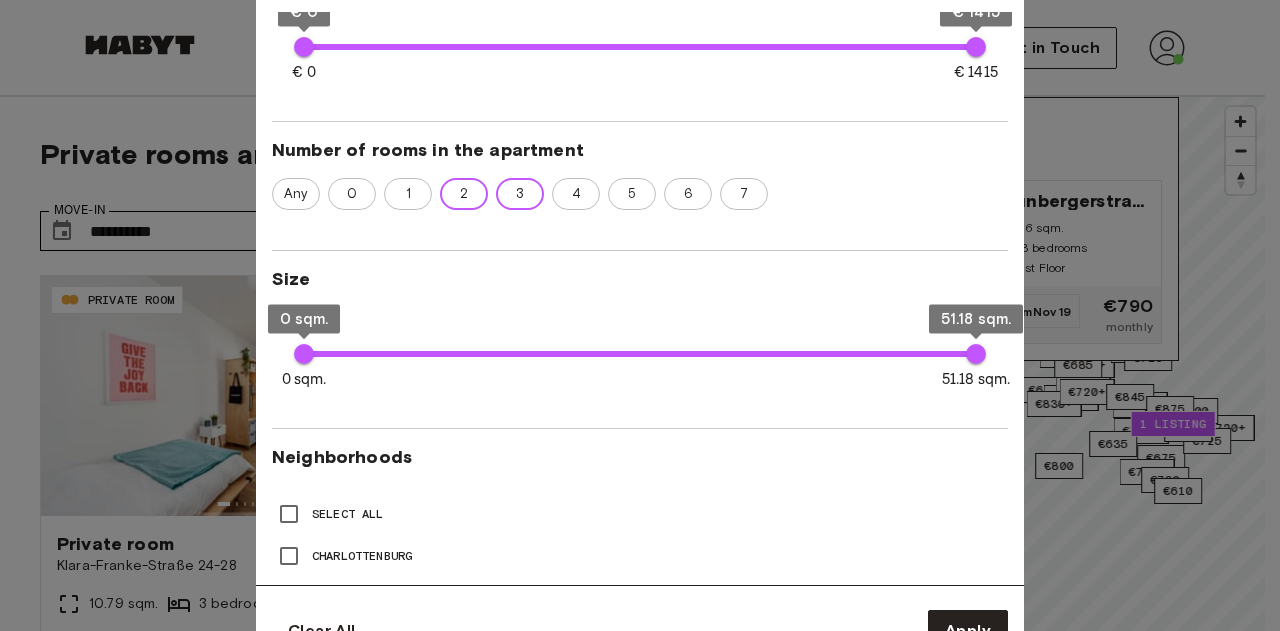 type on "**" 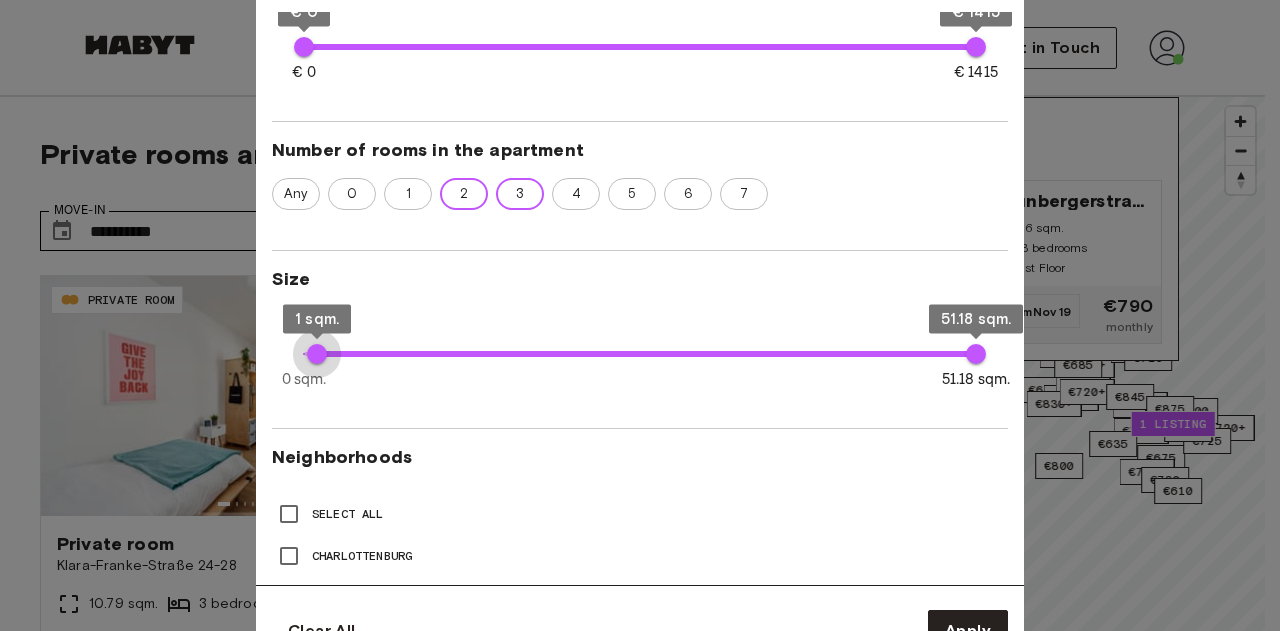 type on "*" 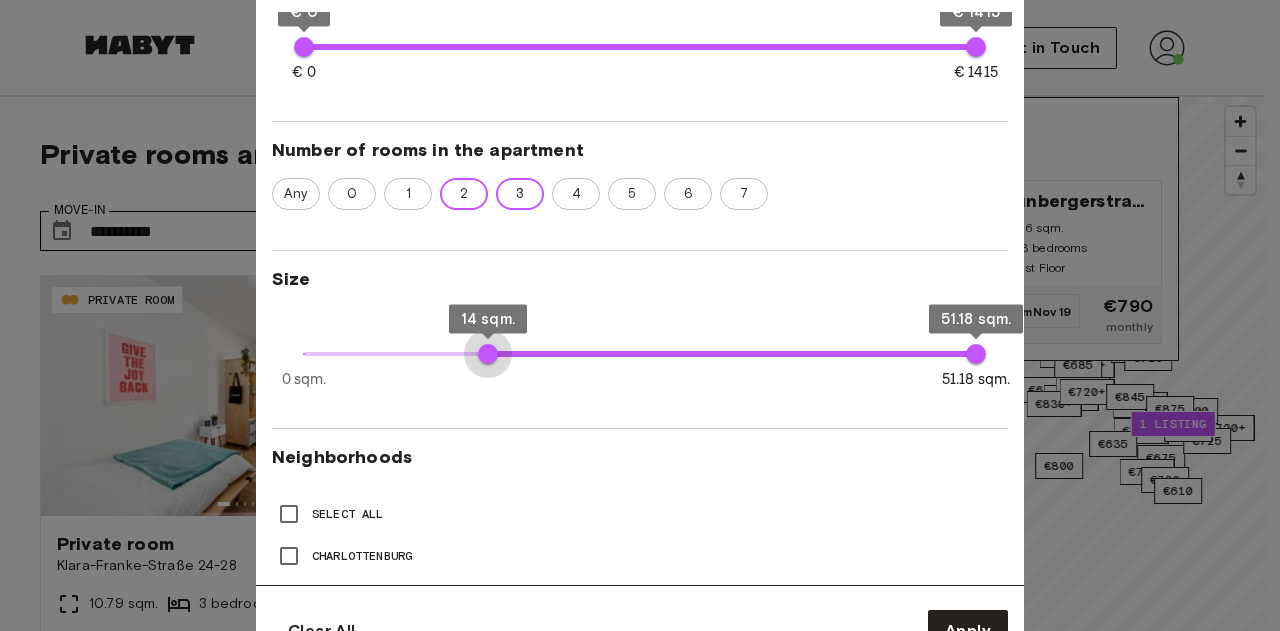 drag, startPoint x: 298, startPoint y: 355, endPoint x: 493, endPoint y: 361, distance: 195.09229 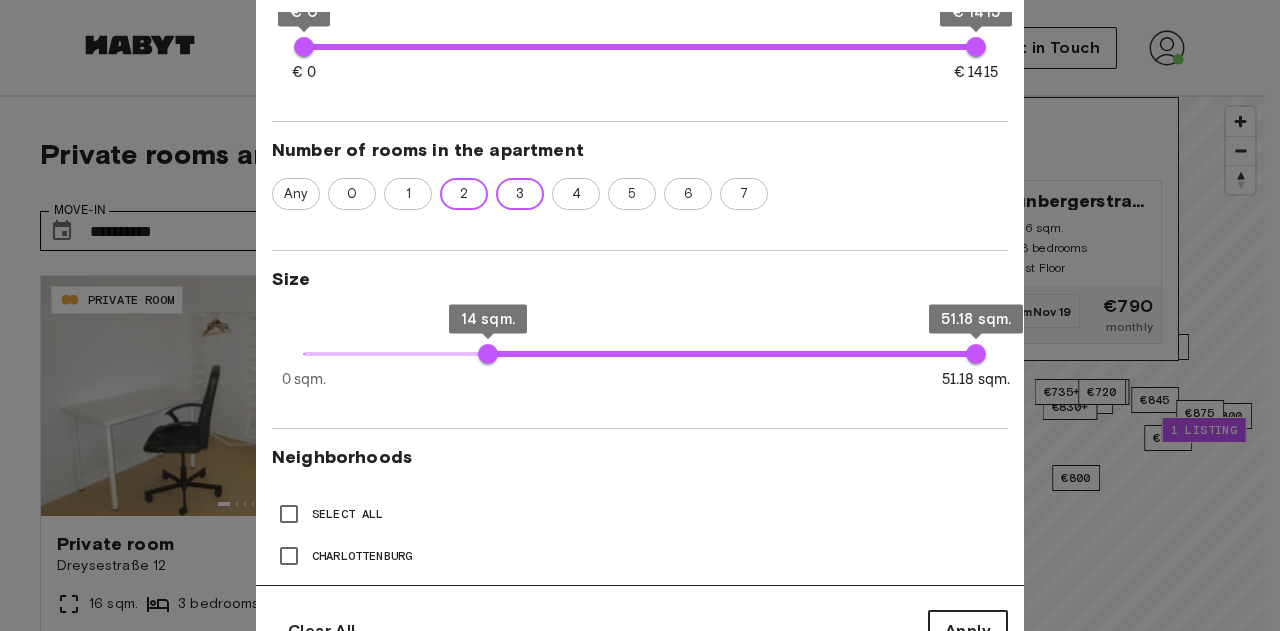 type on "**" 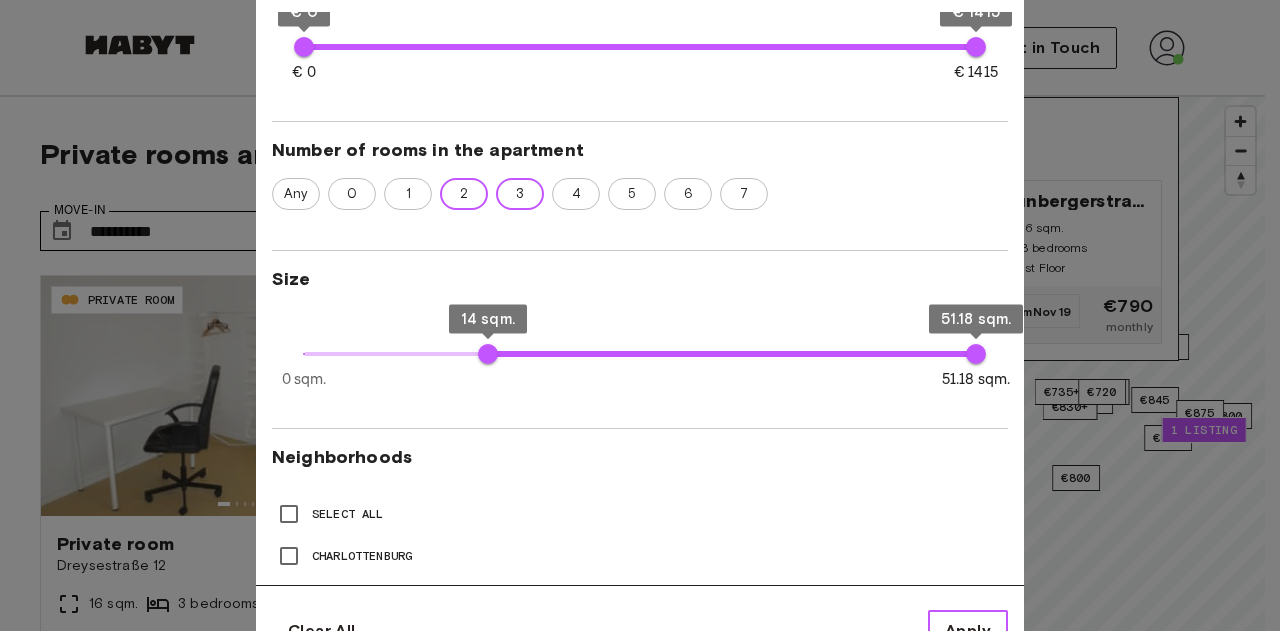 click on "Apply" at bounding box center (968, 631) 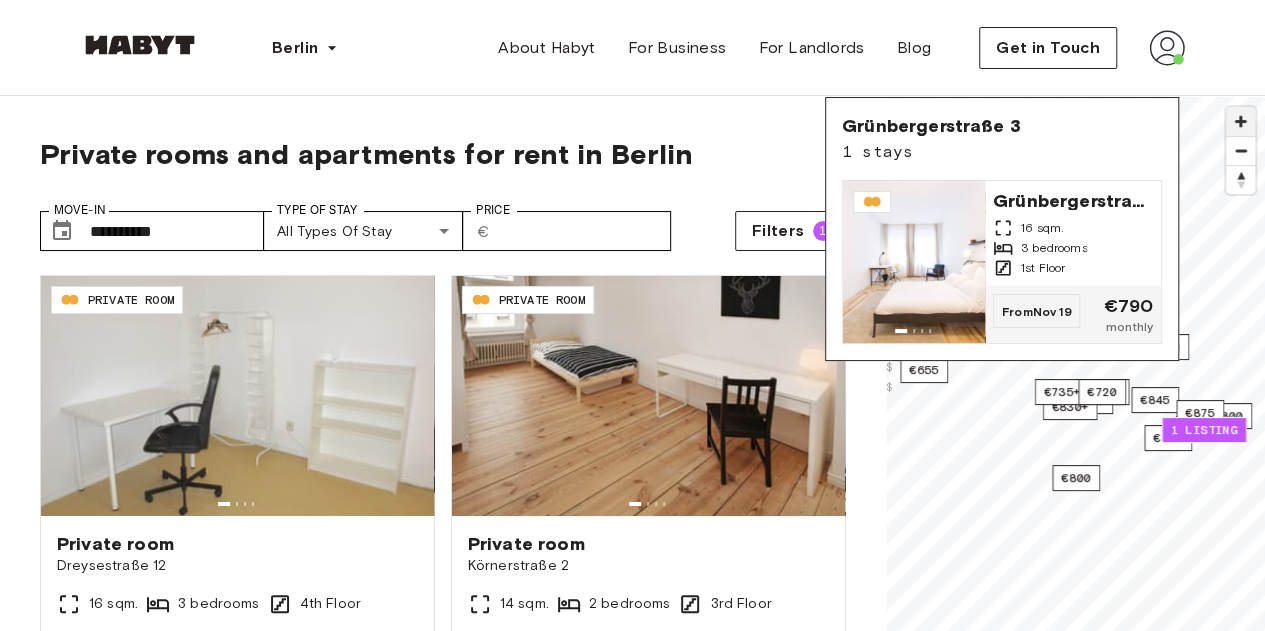 click at bounding box center [1240, 121] 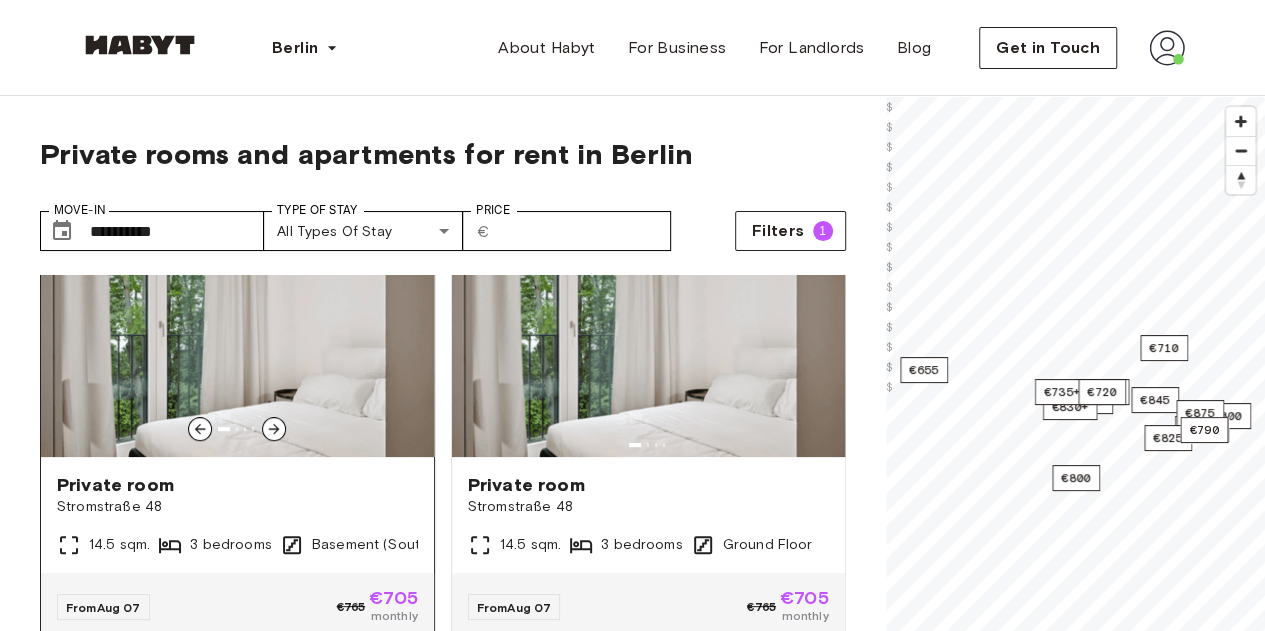 scroll, scrollTop: 467, scrollLeft: 0, axis: vertical 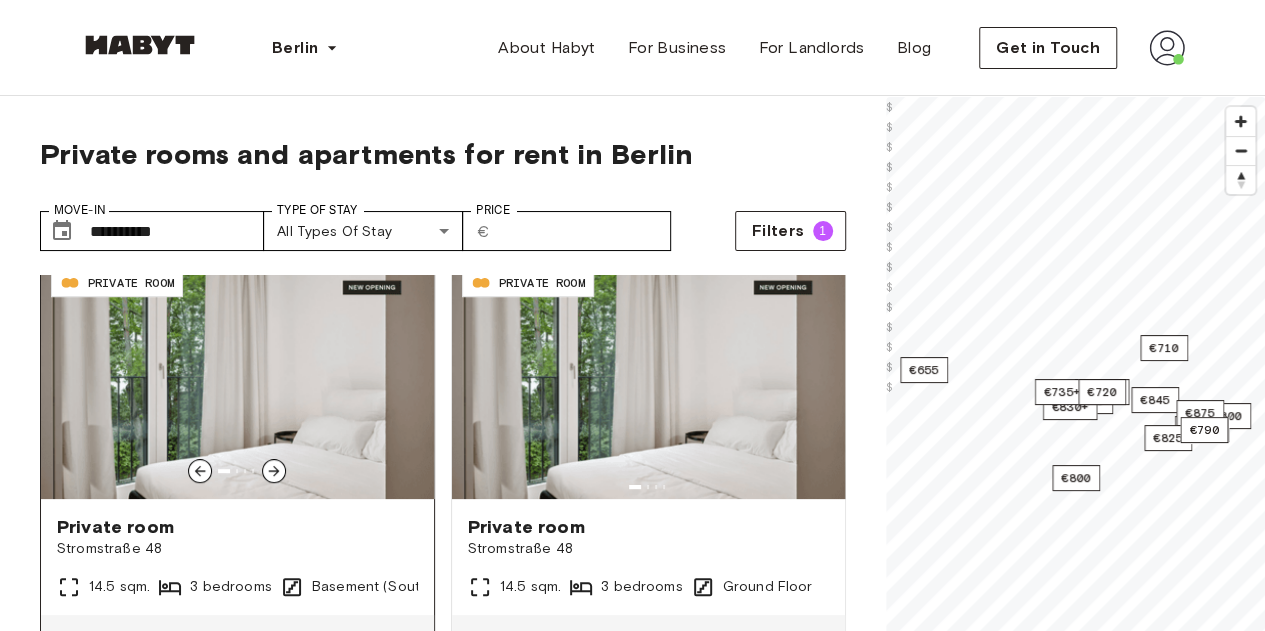 click at bounding box center (274, 471) 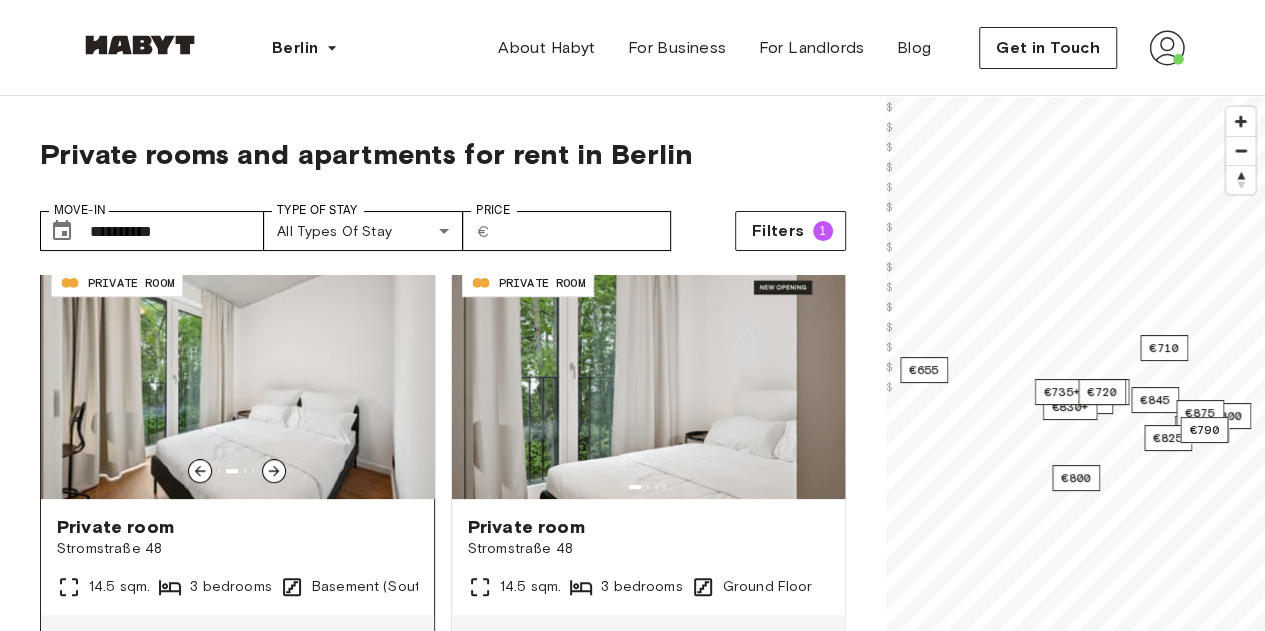 click at bounding box center (274, 471) 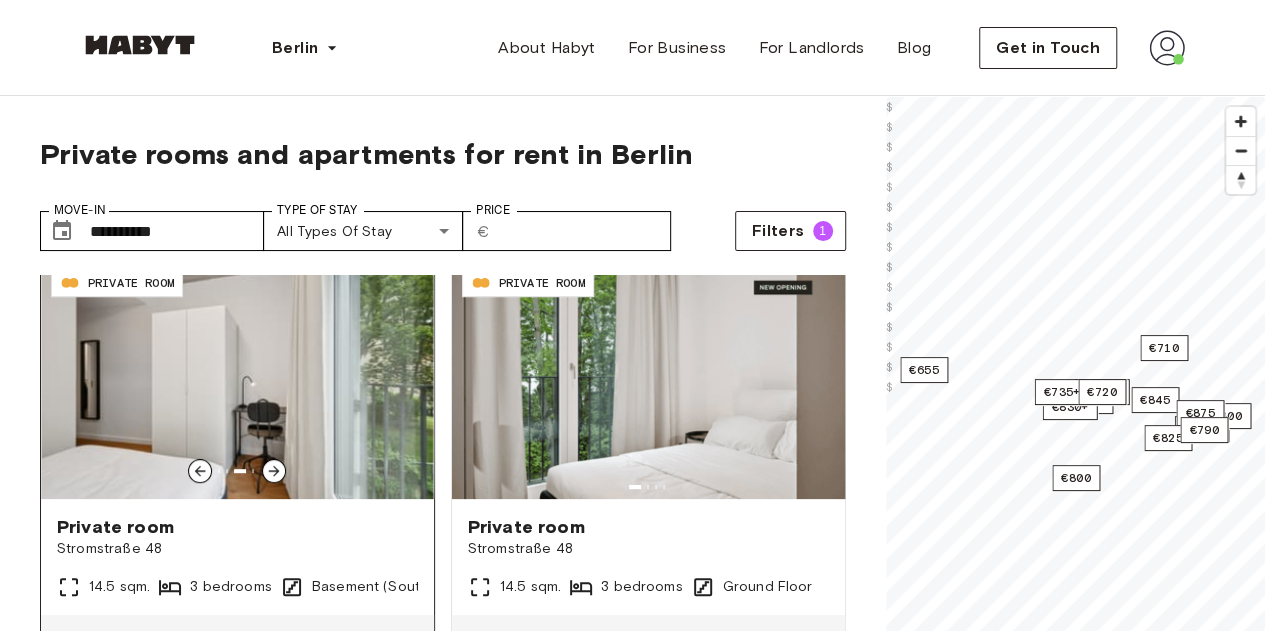 click at bounding box center (274, 471) 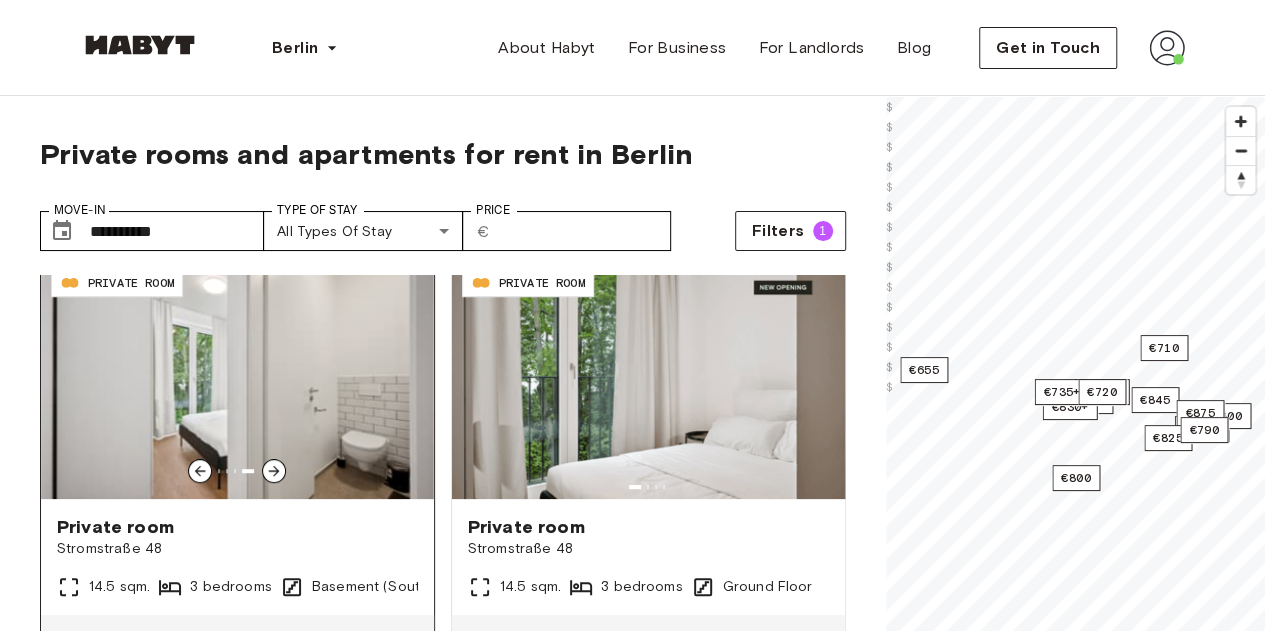 click at bounding box center (274, 471) 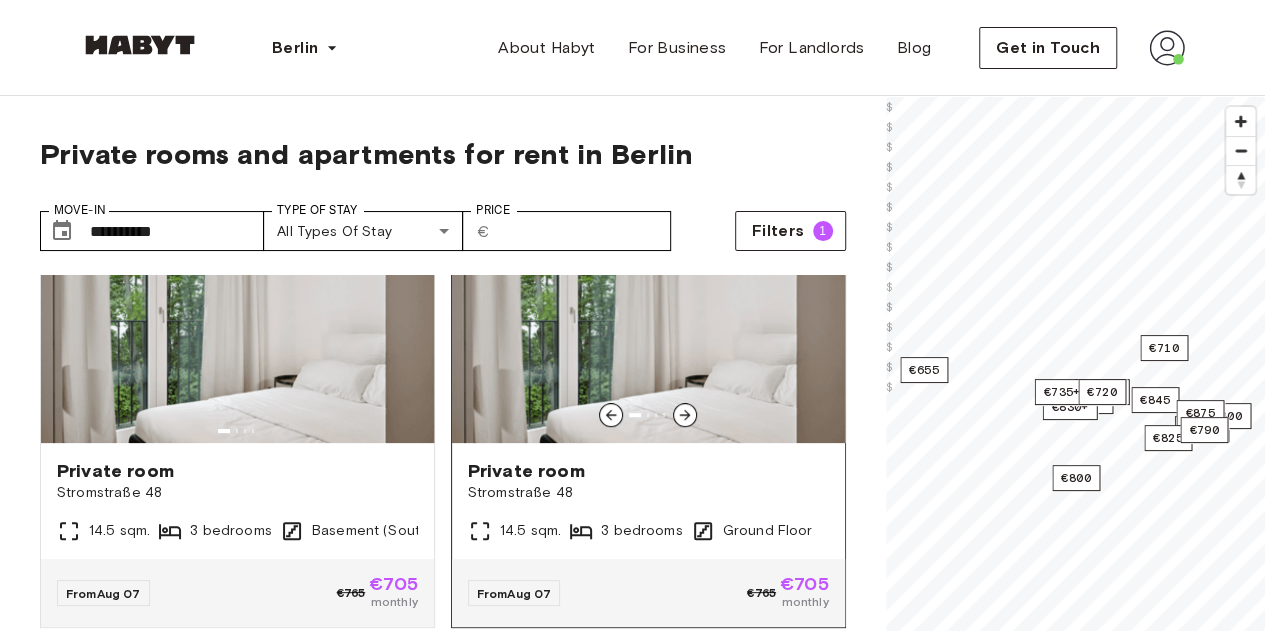 scroll, scrollTop: 521, scrollLeft: 0, axis: vertical 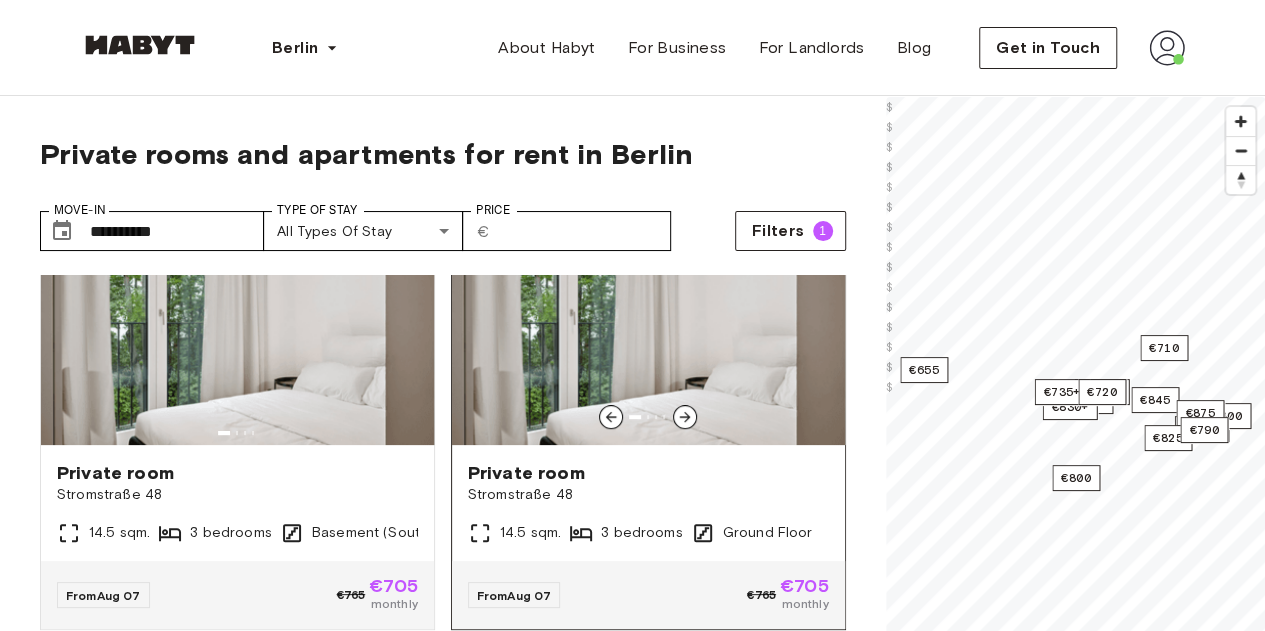 click 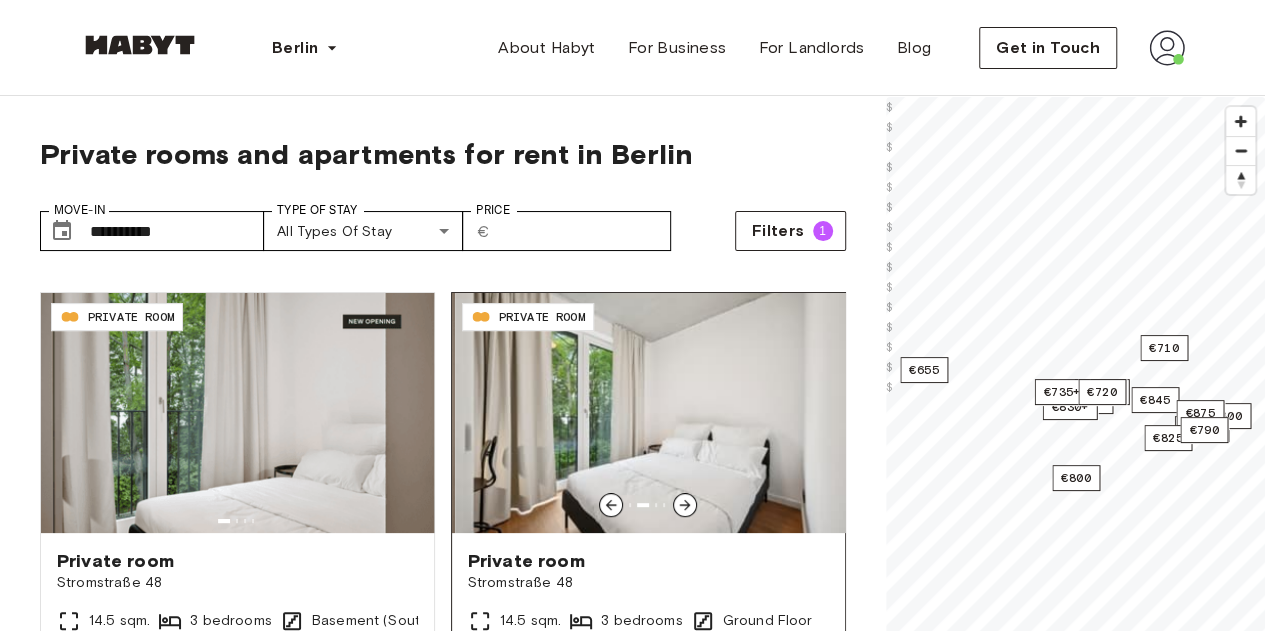 scroll, scrollTop: 431, scrollLeft: 0, axis: vertical 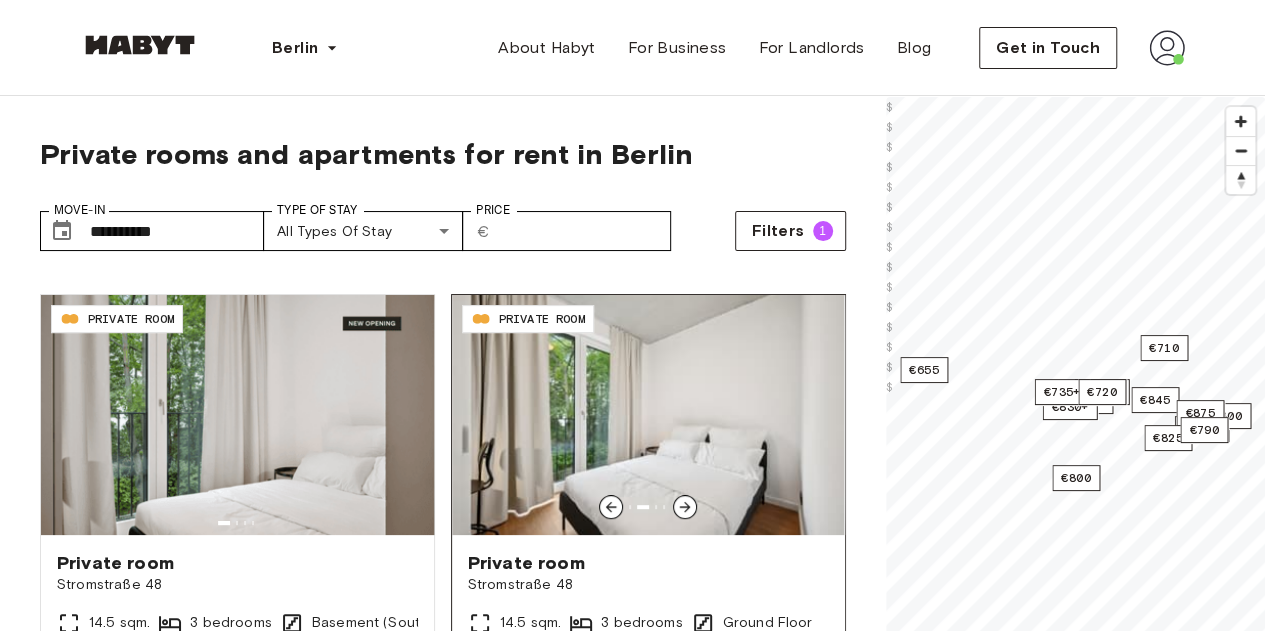 click 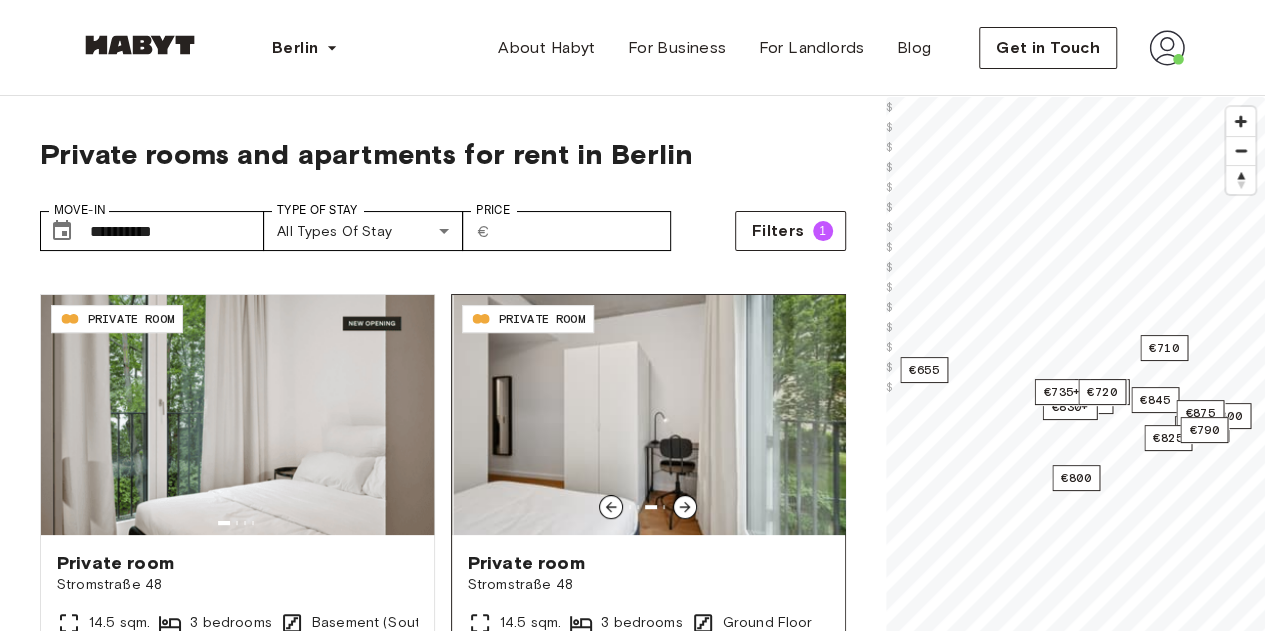 click 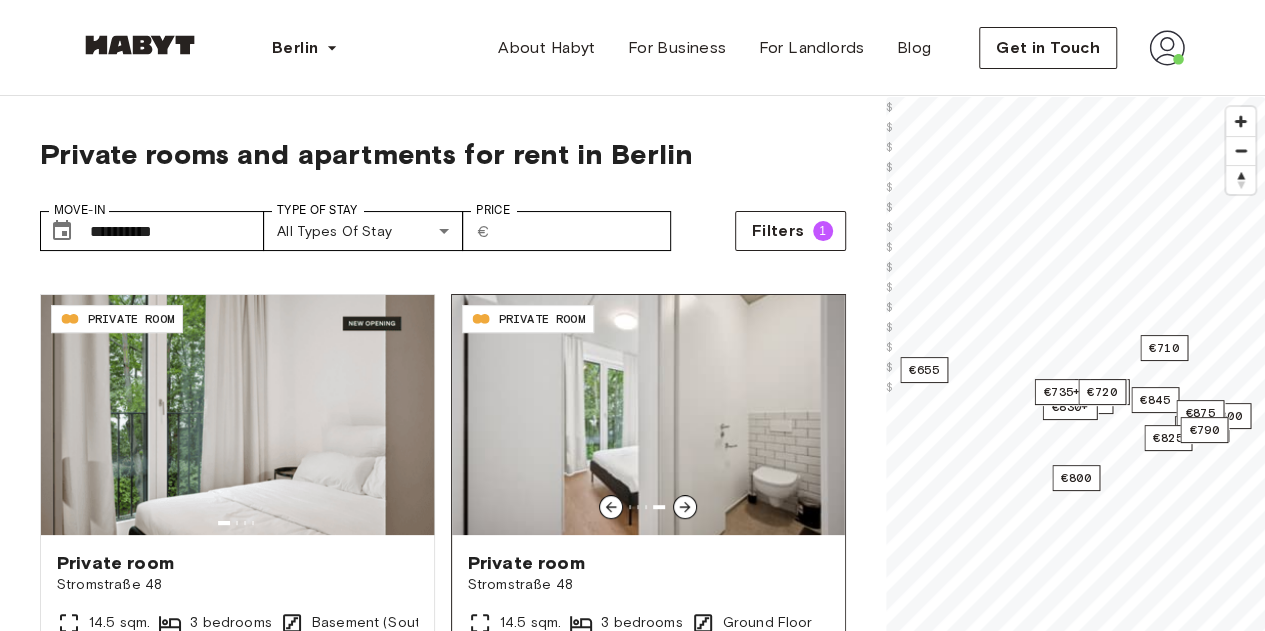 click 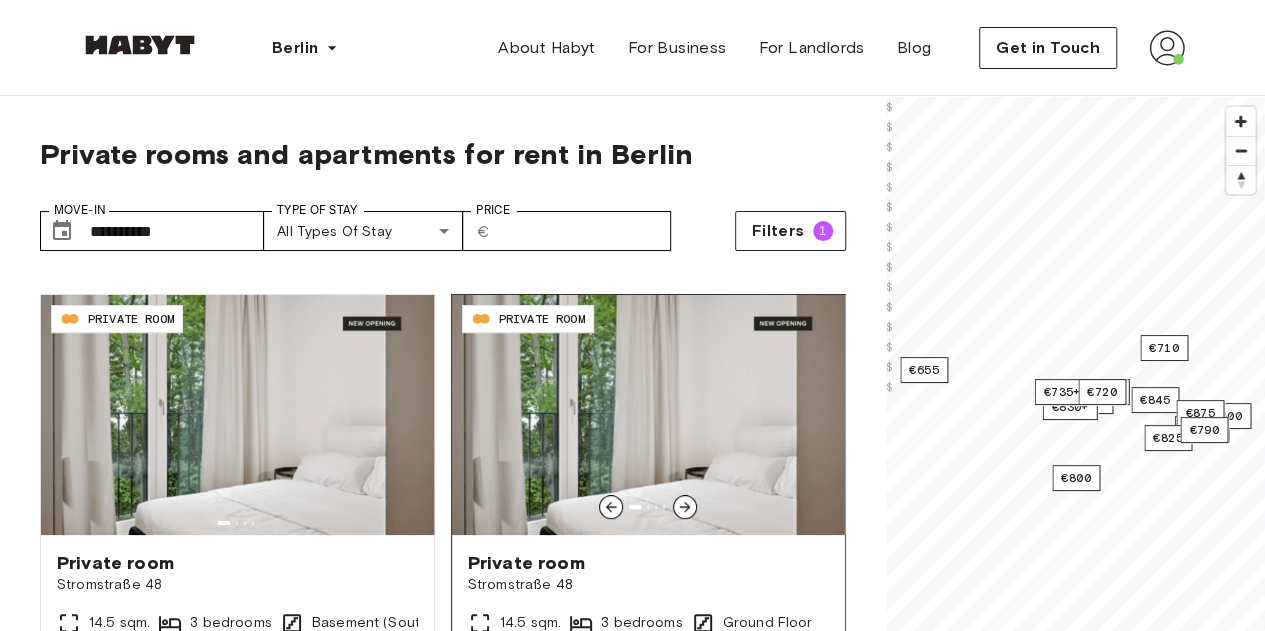 click 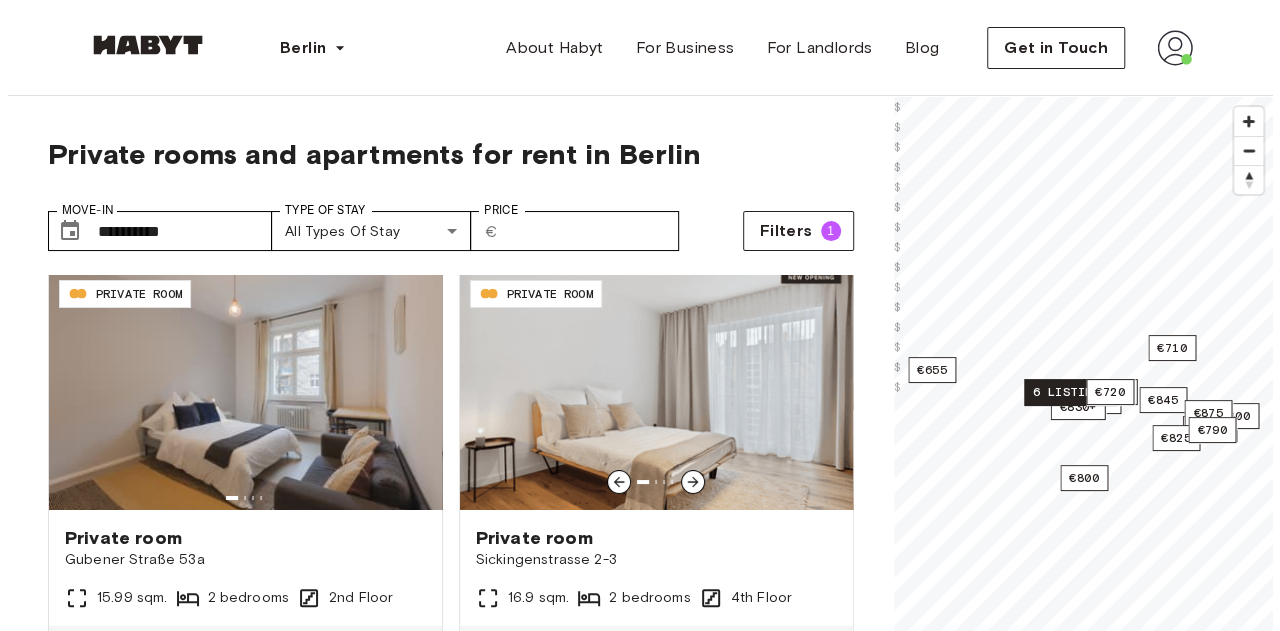 scroll, scrollTop: 3607, scrollLeft: 0, axis: vertical 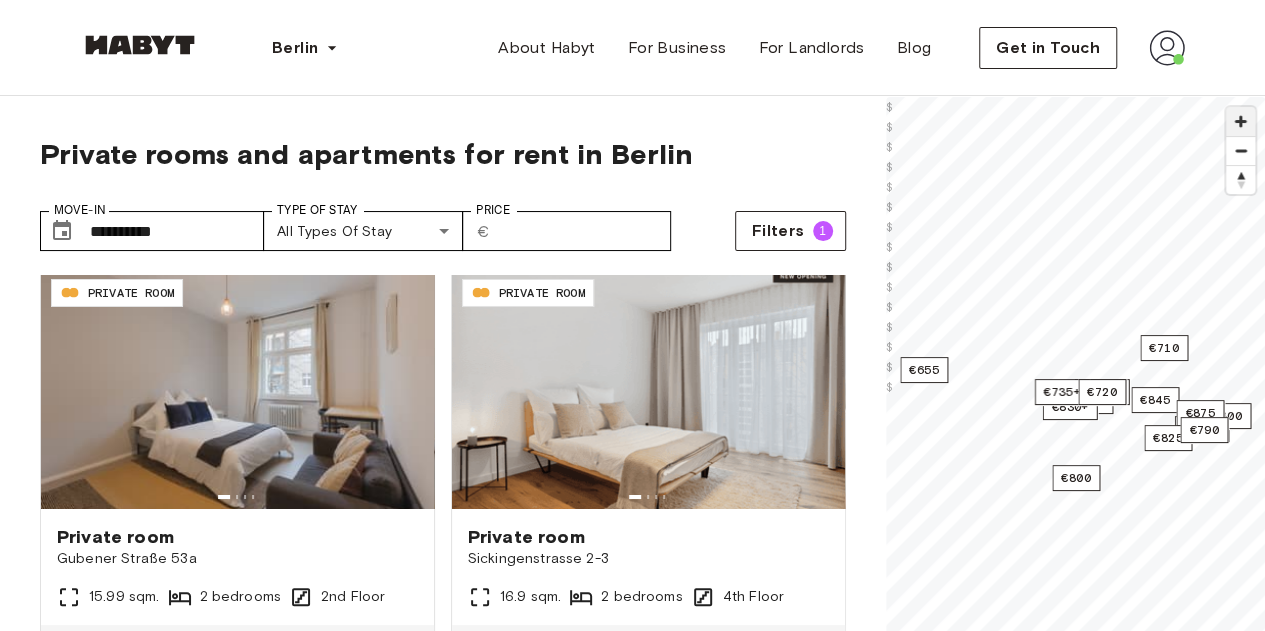click at bounding box center [1240, 121] 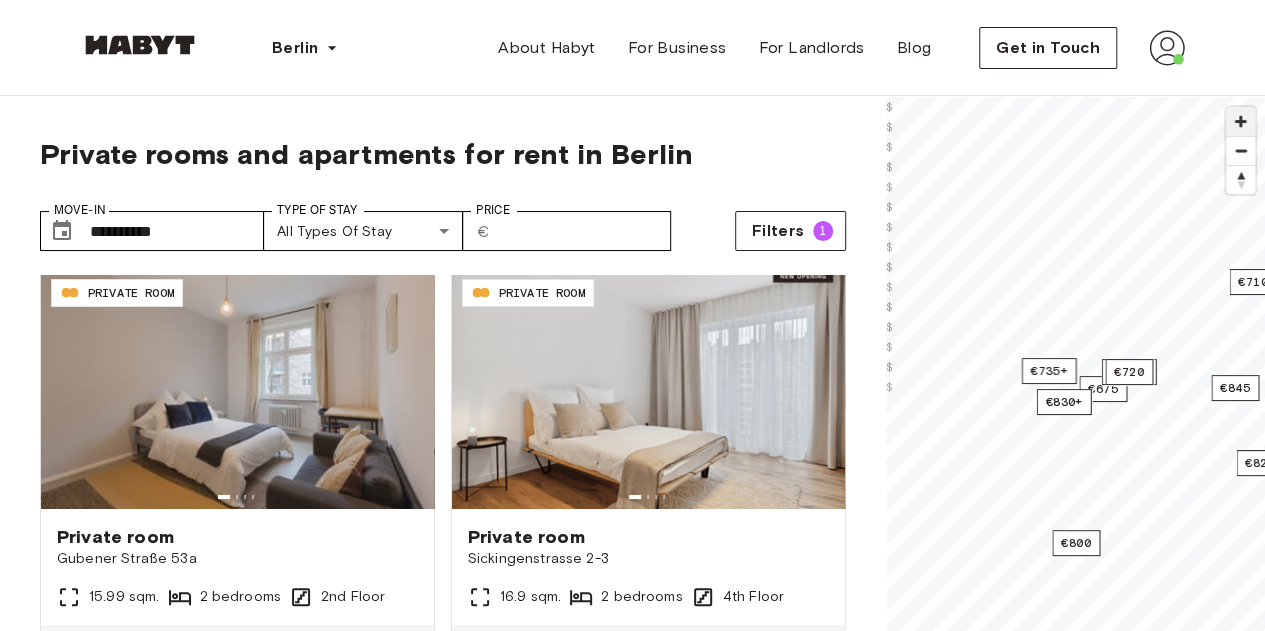 click at bounding box center [1240, 121] 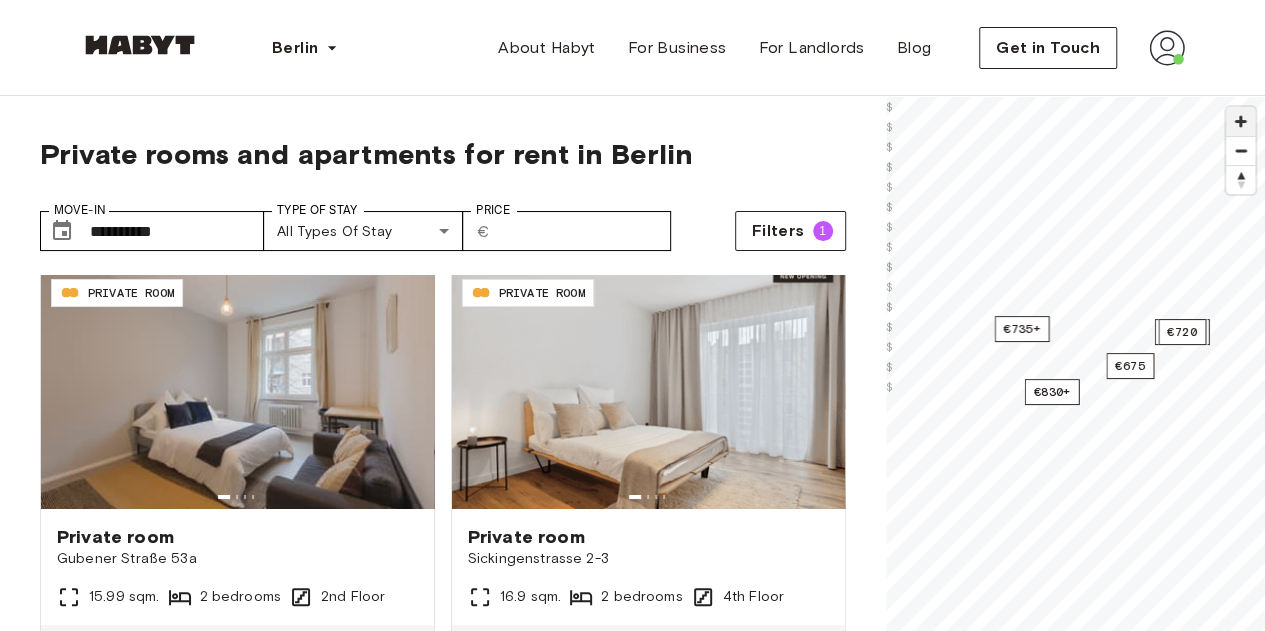 click at bounding box center [1240, 121] 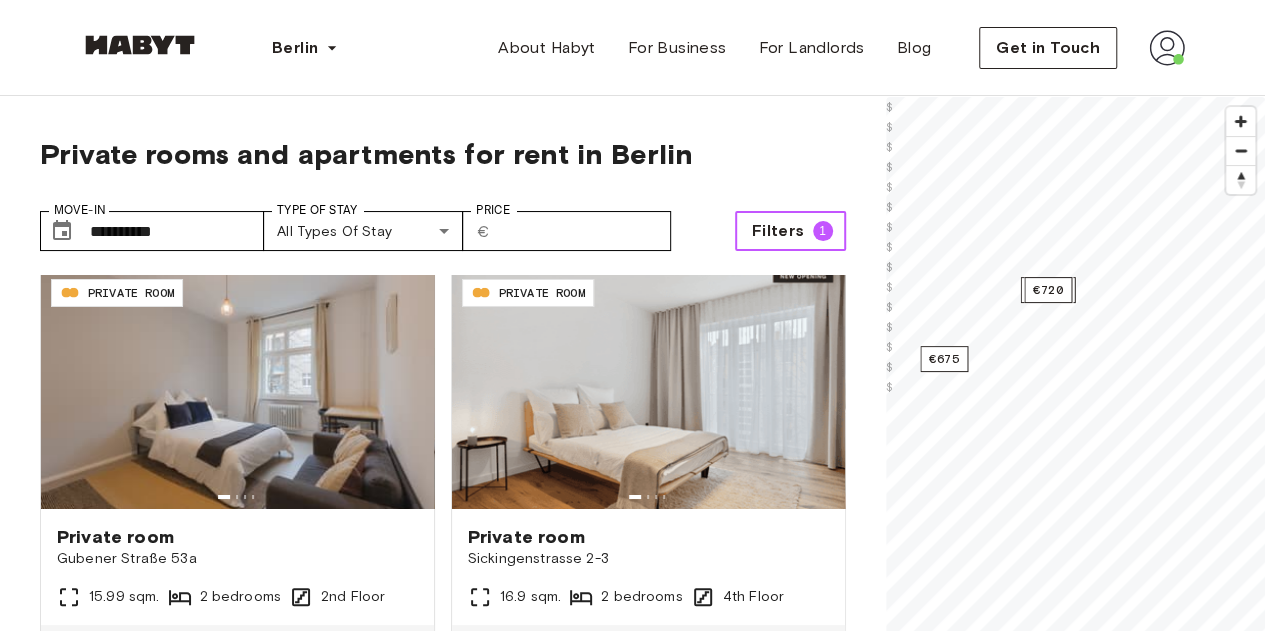 click on "Filters 1" at bounding box center [790, 231] 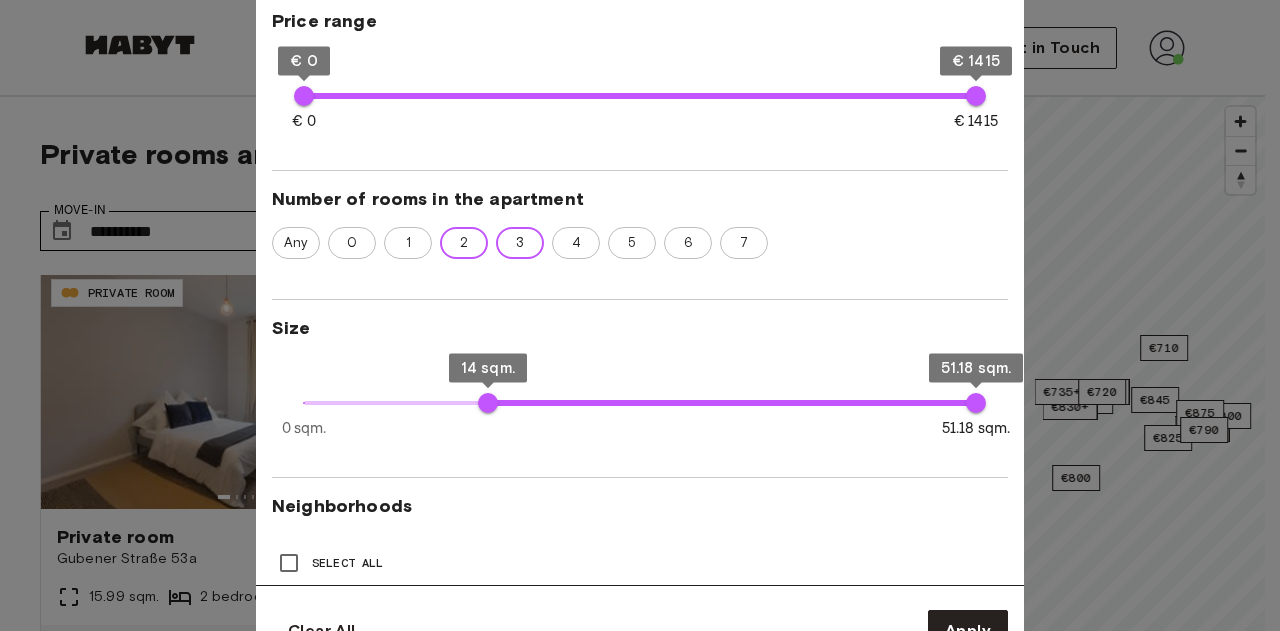 scroll, scrollTop: 436, scrollLeft: 0, axis: vertical 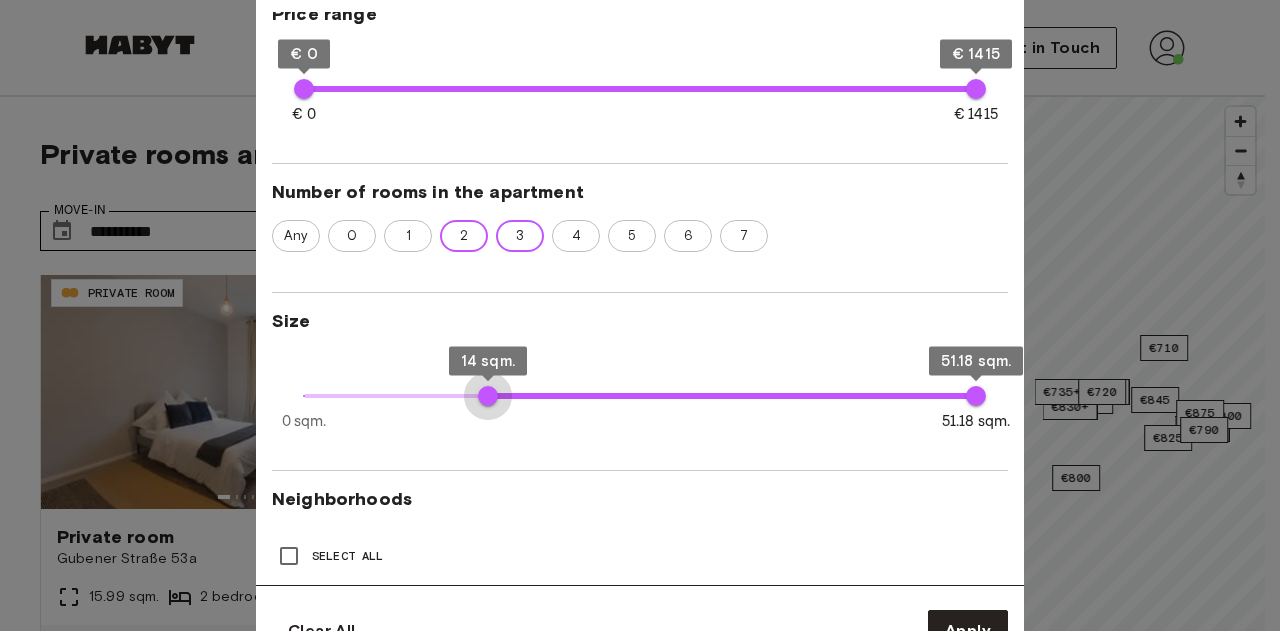 type on "**" 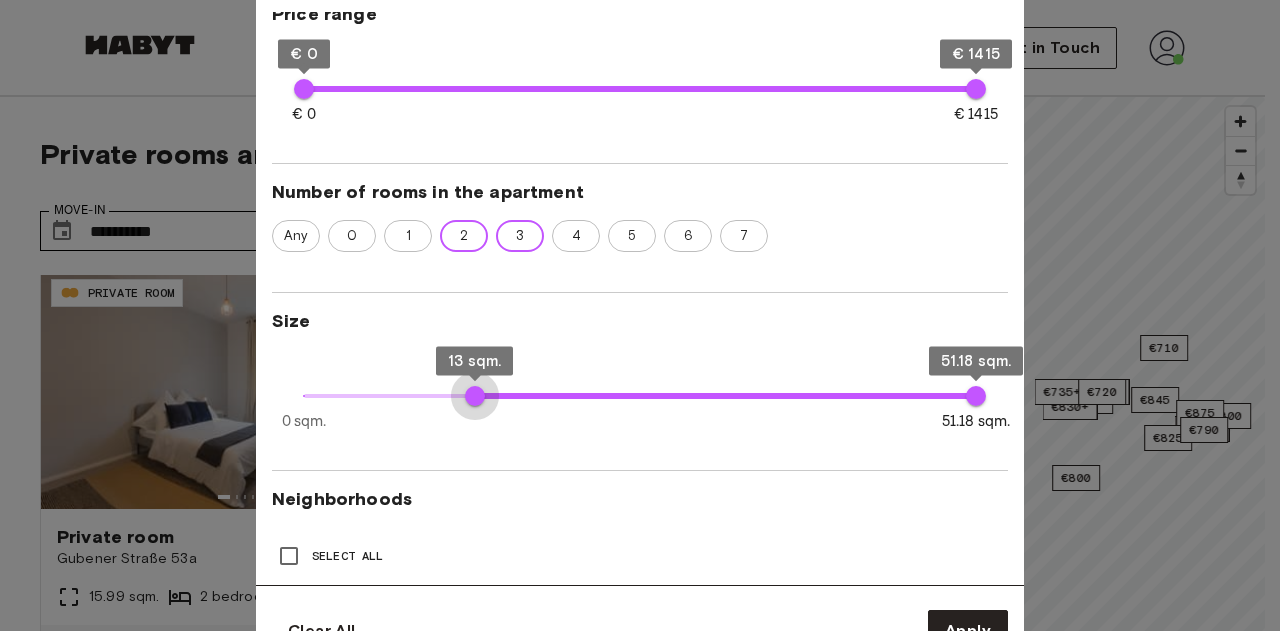 type on "**" 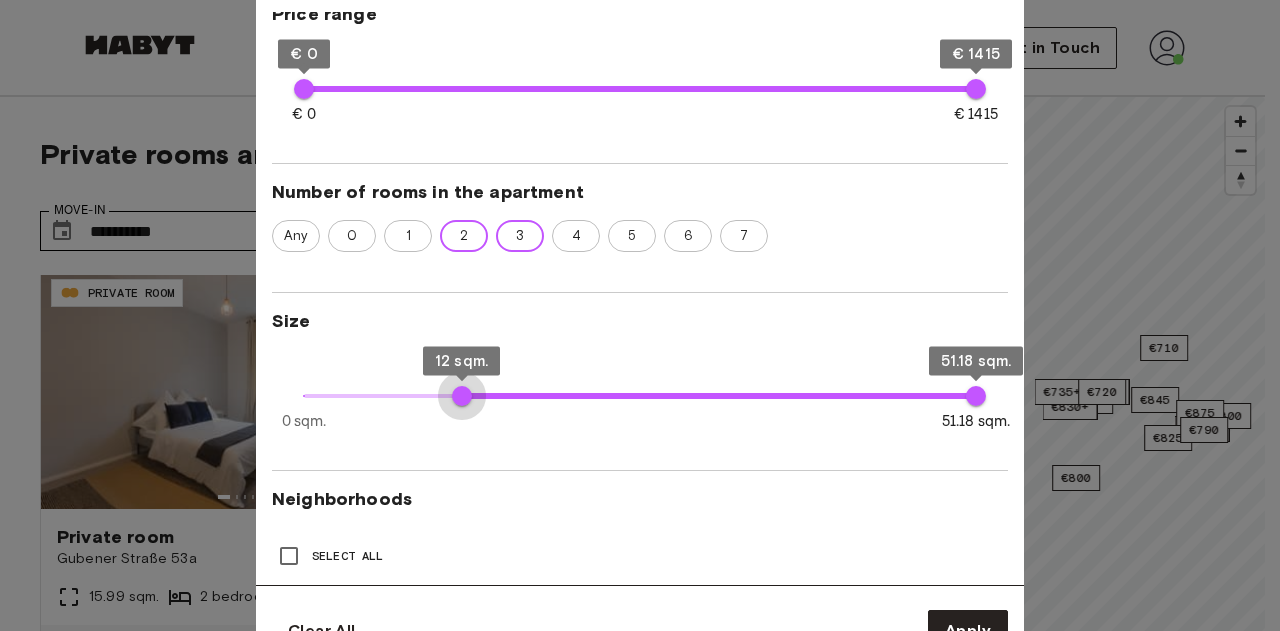drag, startPoint x: 488, startPoint y: 391, endPoint x: 464, endPoint y: 391, distance: 24 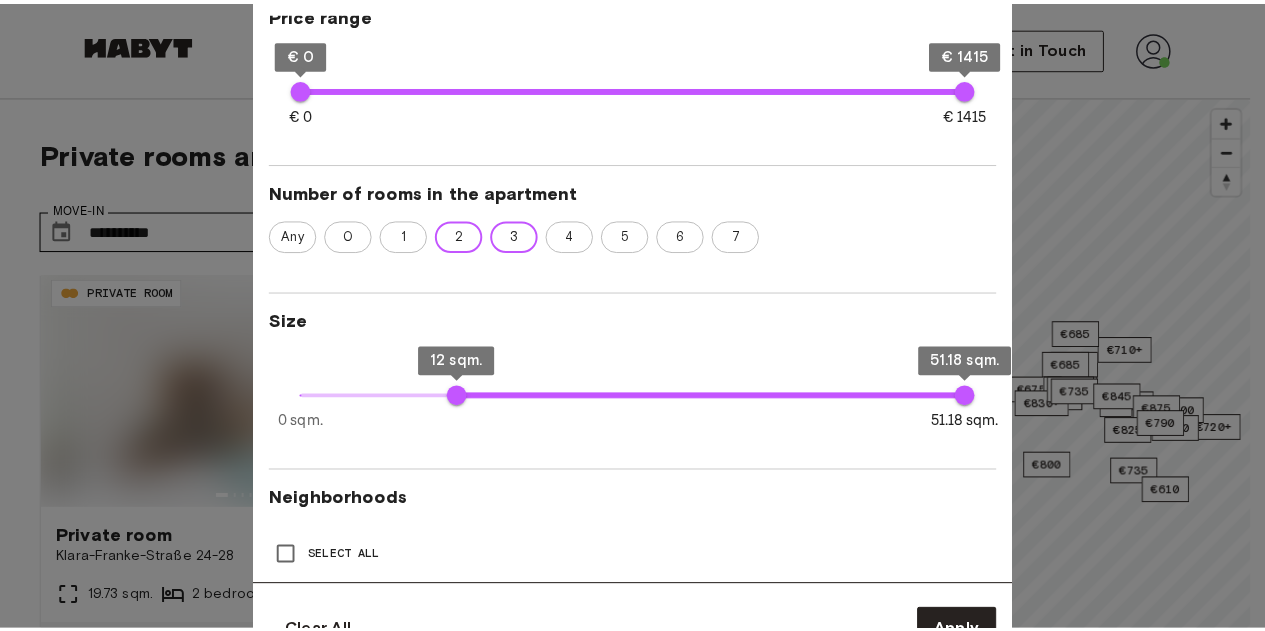 scroll, scrollTop: 641, scrollLeft: 0, axis: vertical 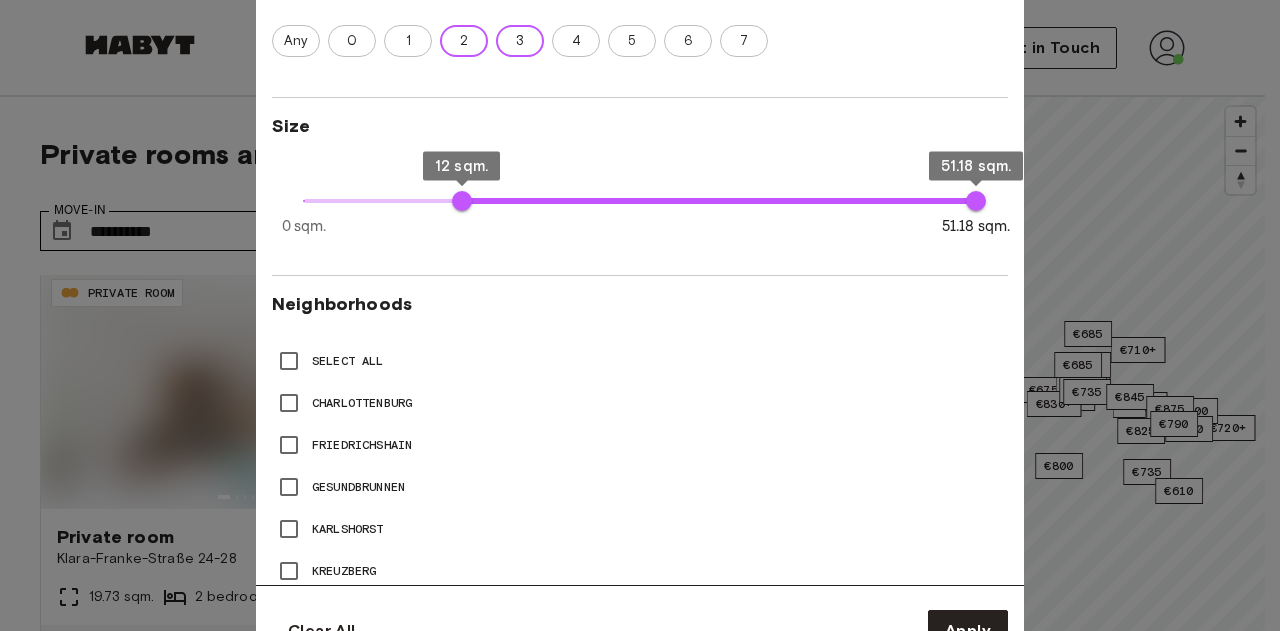 type on "**" 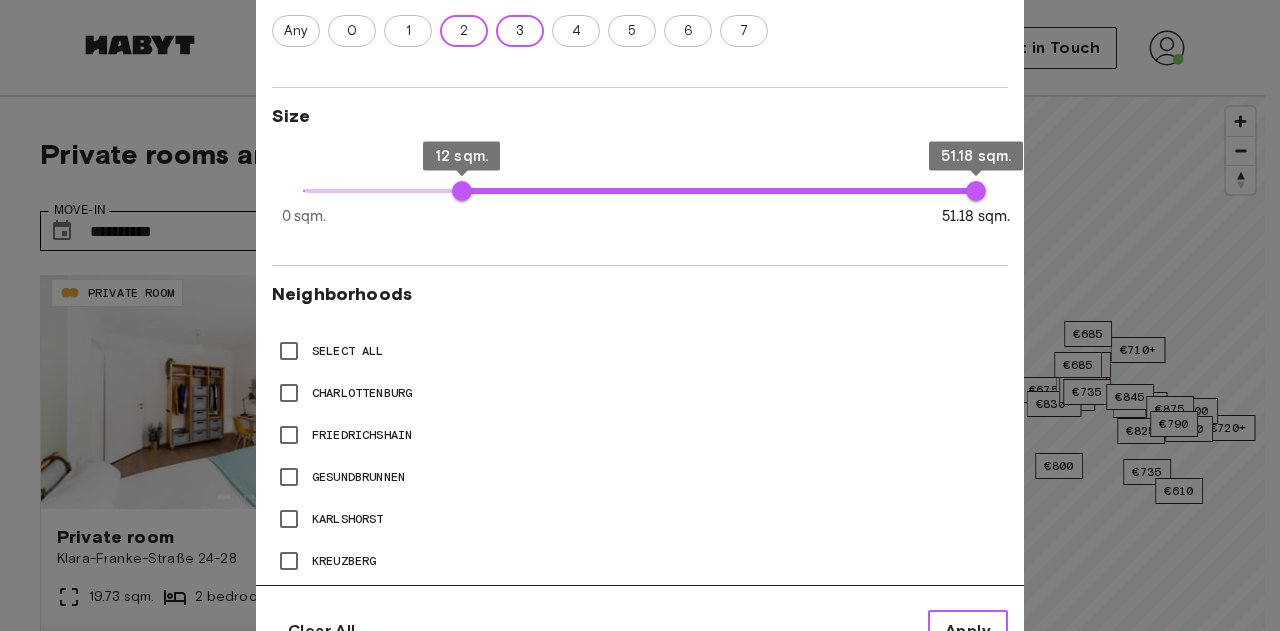 click on "Apply" at bounding box center (968, 631) 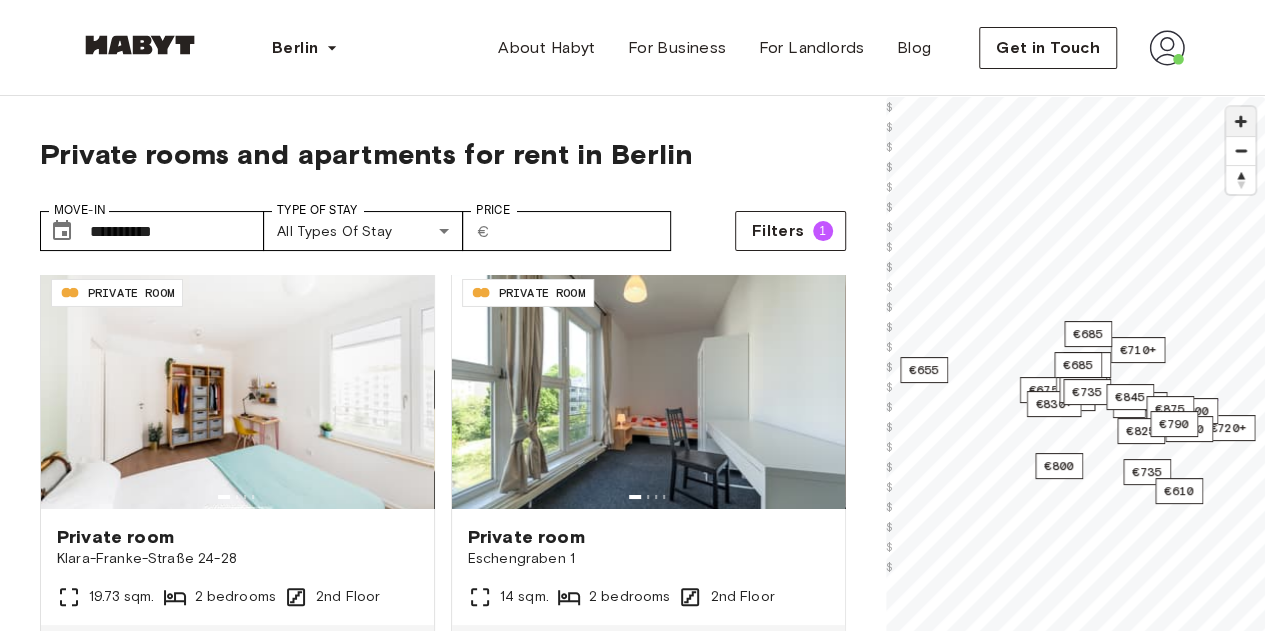 click at bounding box center (1240, 121) 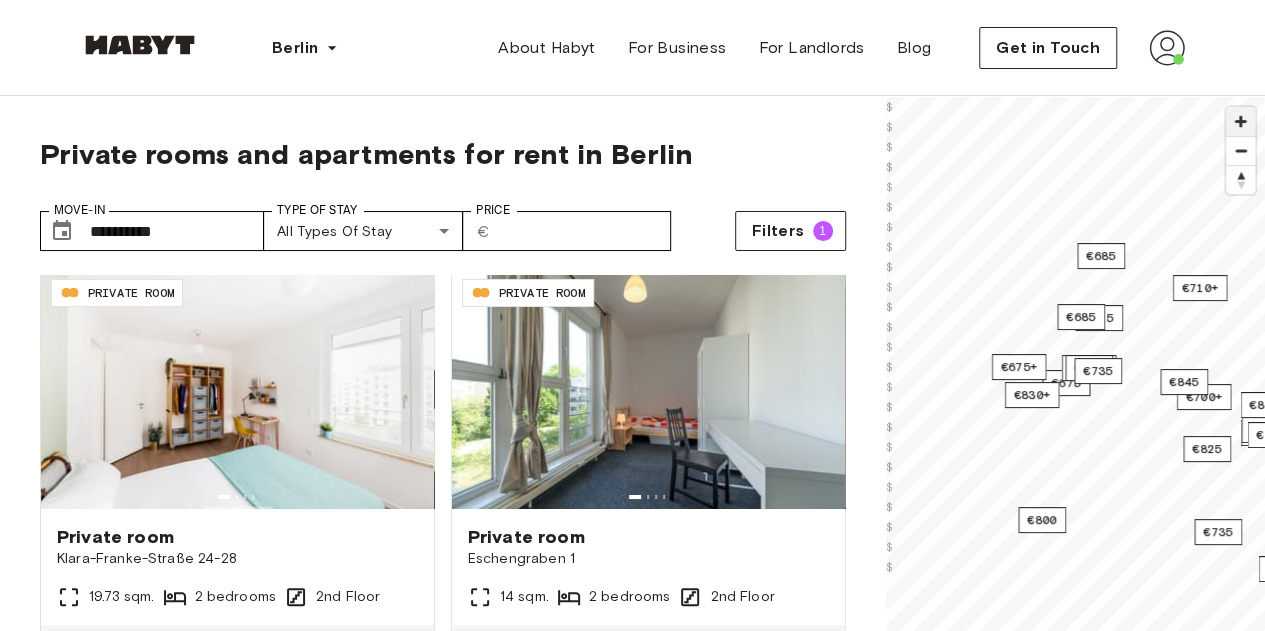 click at bounding box center [1240, 121] 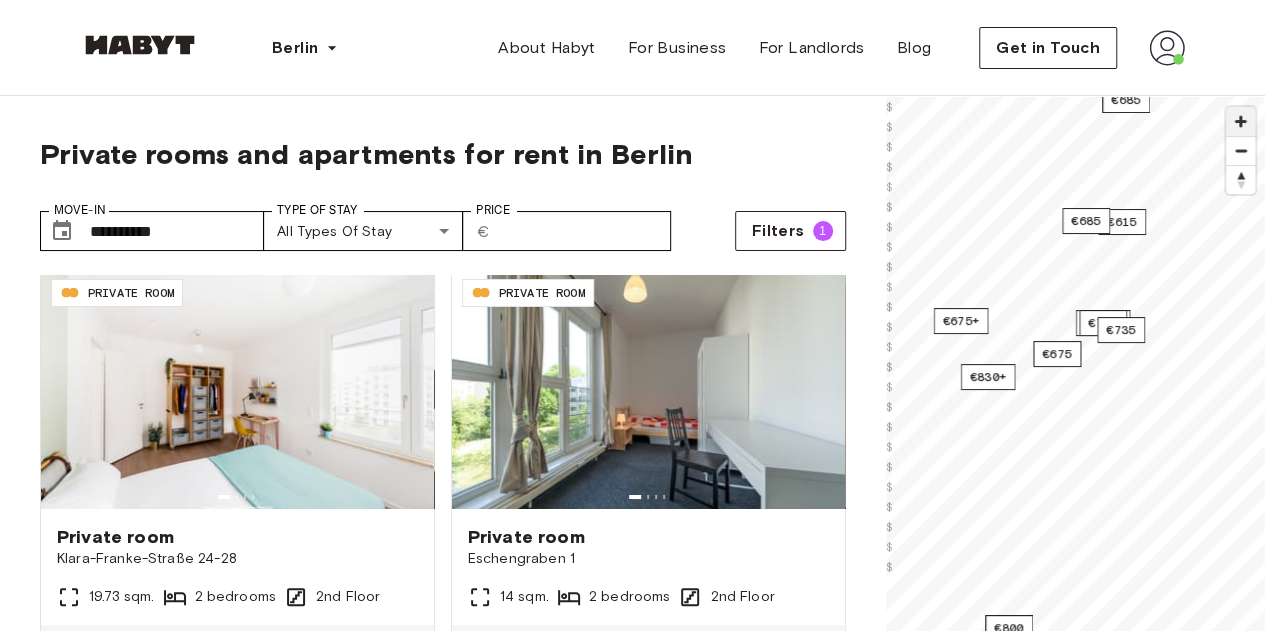 click at bounding box center (1240, 121) 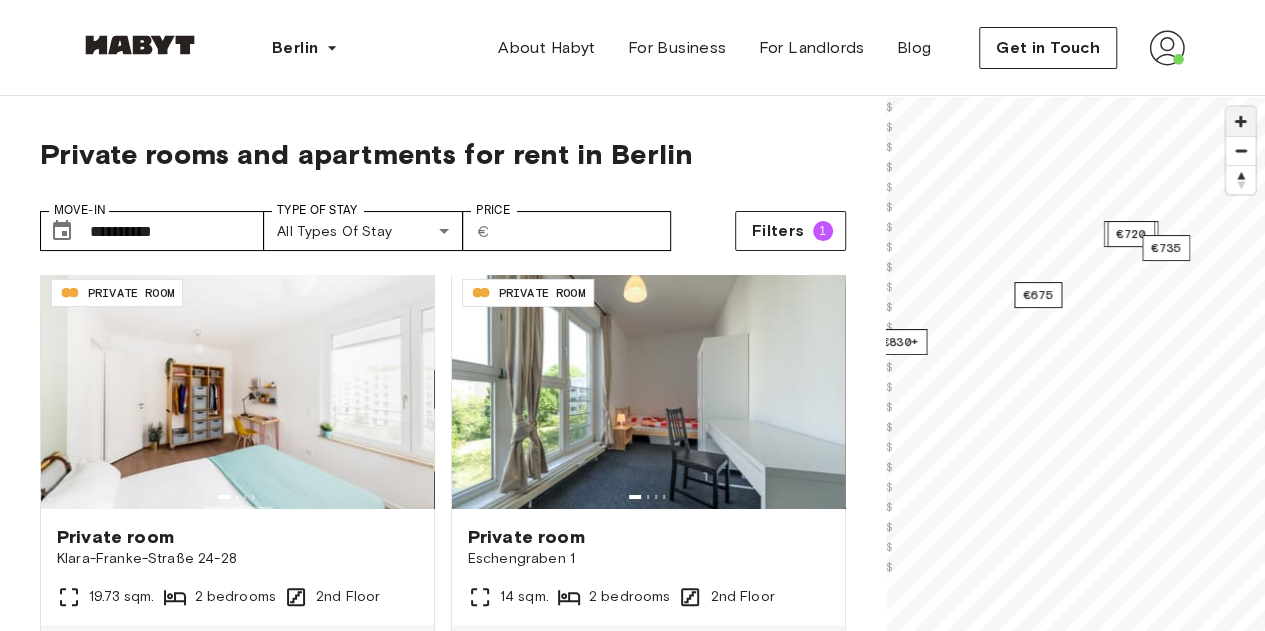 click at bounding box center (1240, 121) 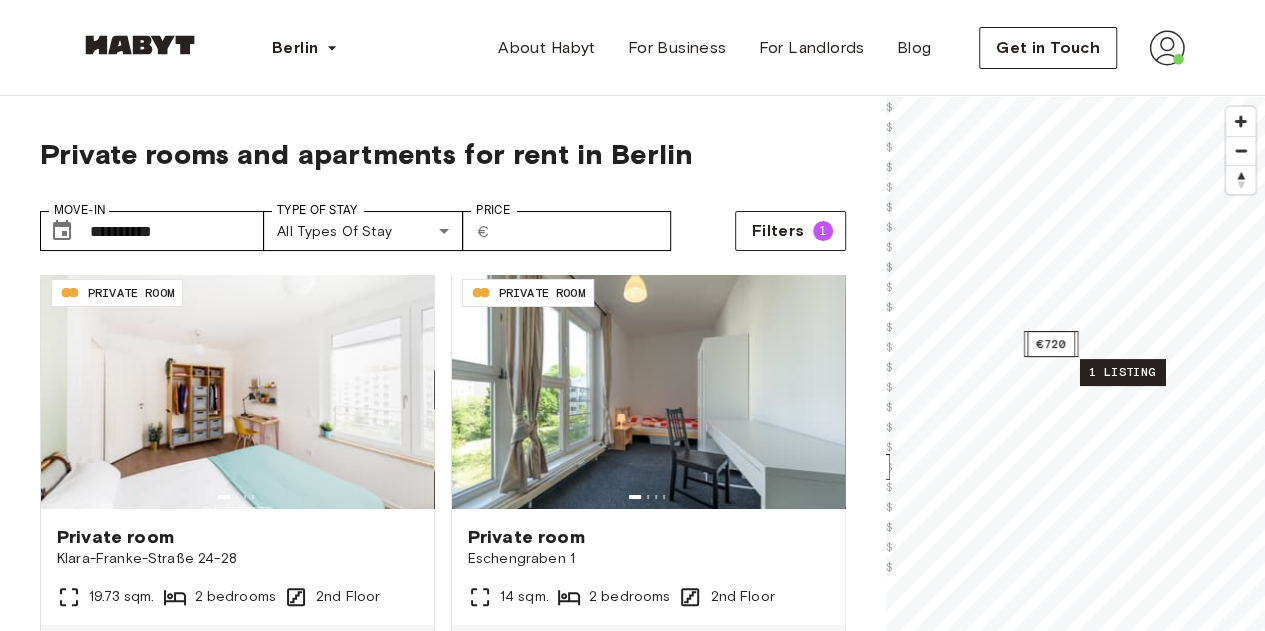 click on "1 listing" at bounding box center (1121, 372) 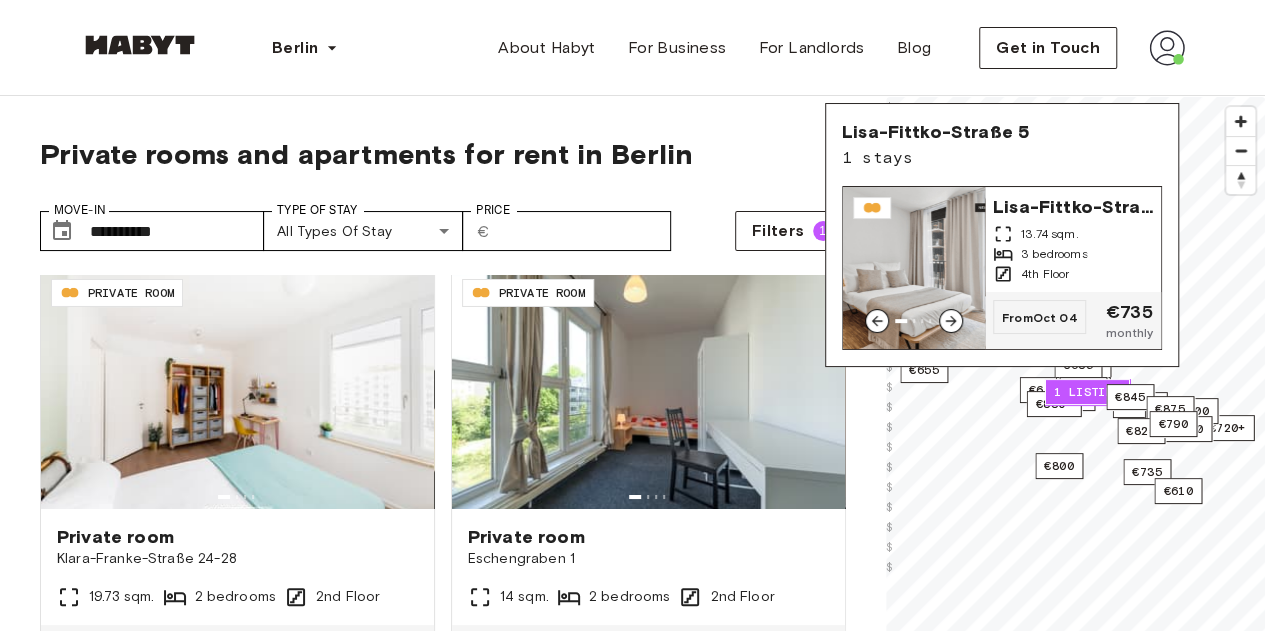click on "13.74 sqm." at bounding box center [1073, 234] 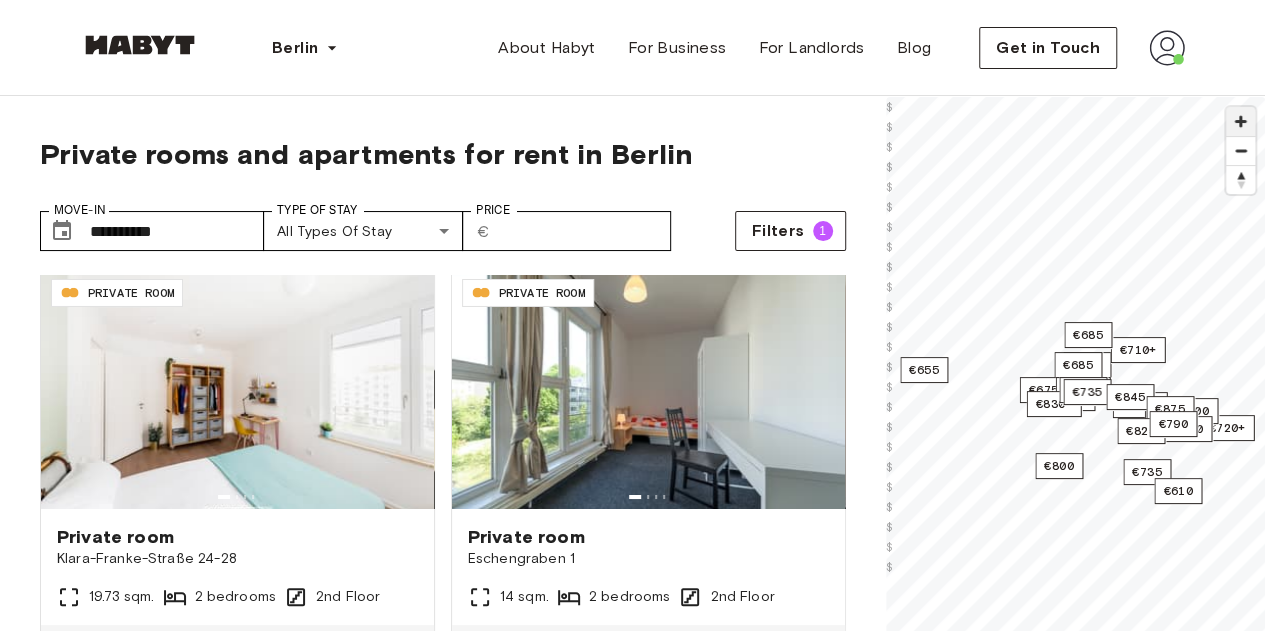 click at bounding box center [1240, 121] 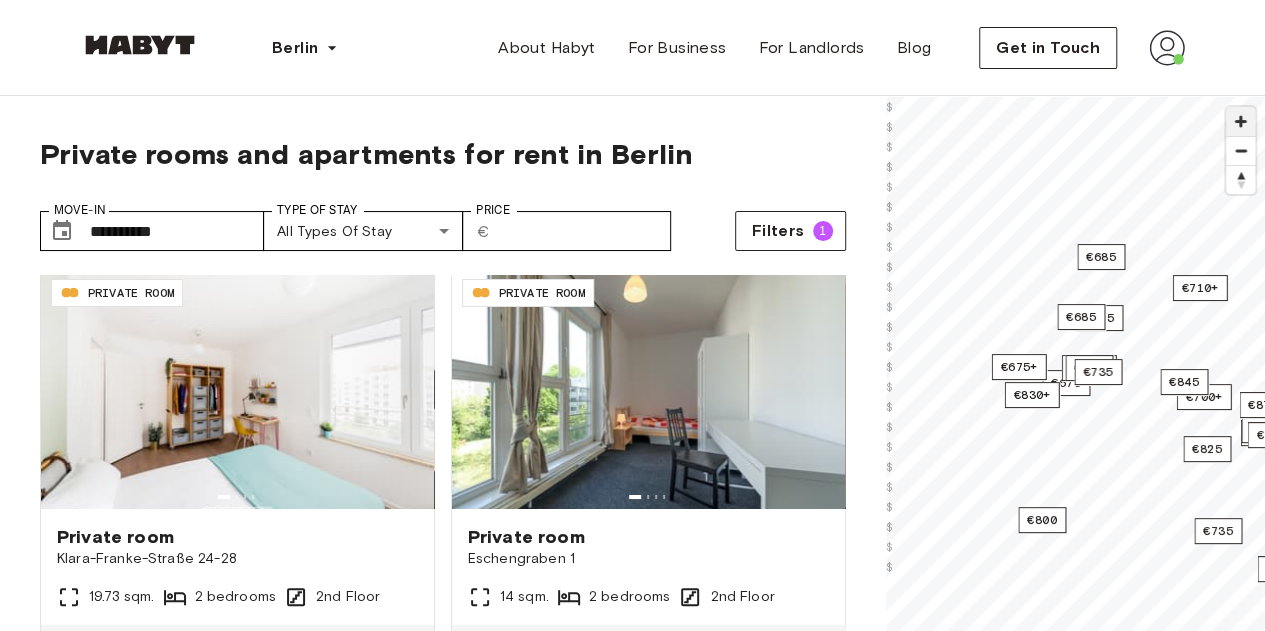 click at bounding box center (1240, 121) 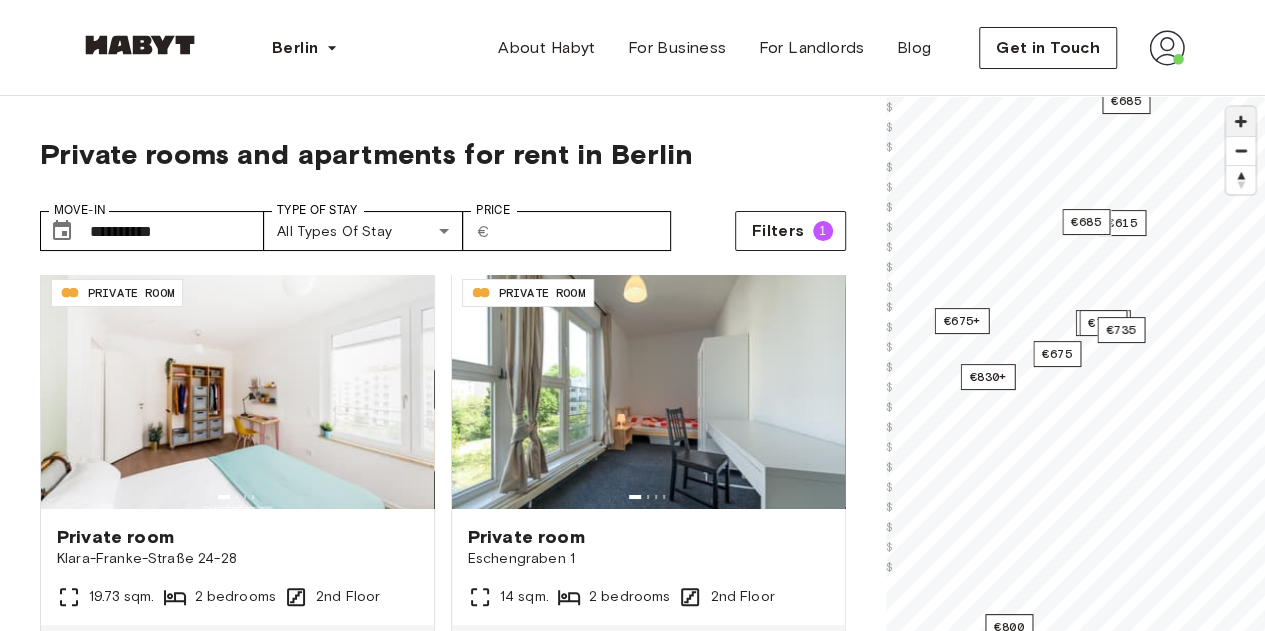 click at bounding box center [1240, 121] 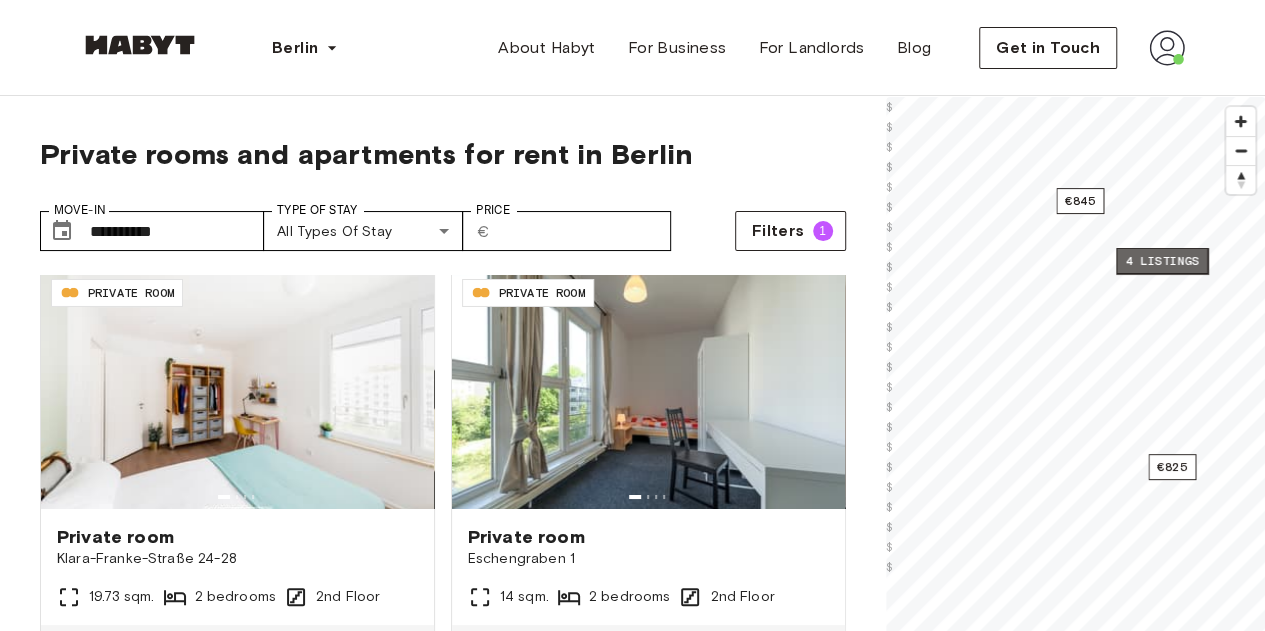 click on "4 listings" at bounding box center [1162, 261] 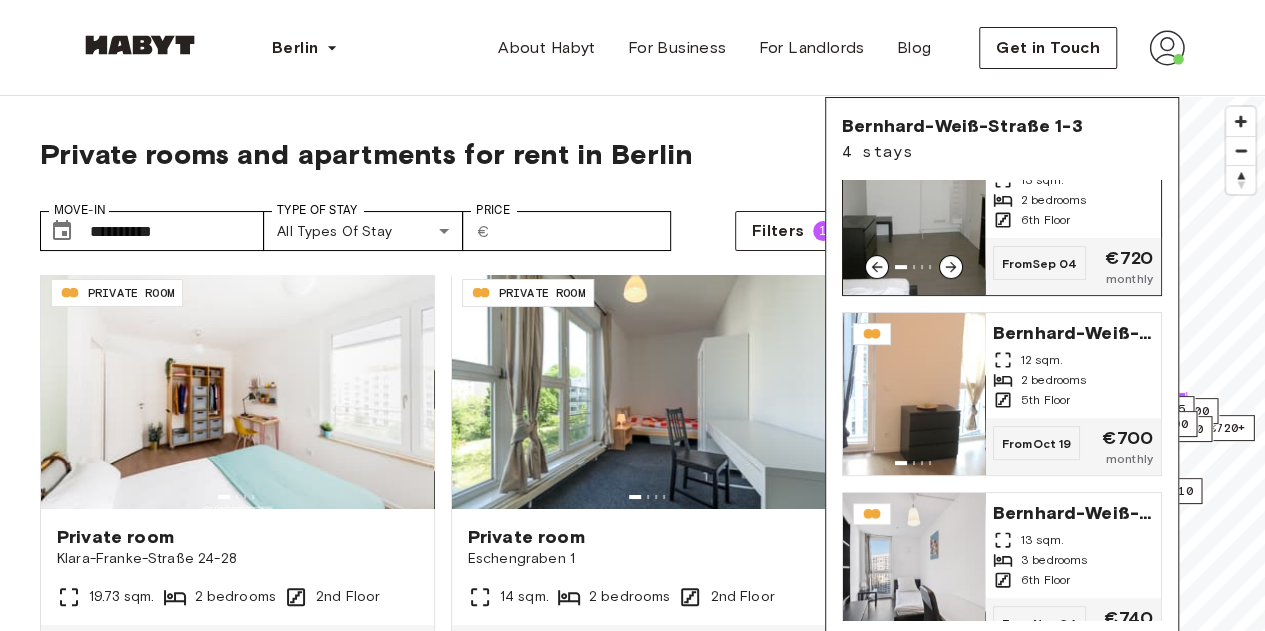 scroll, scrollTop: 260, scrollLeft: 0, axis: vertical 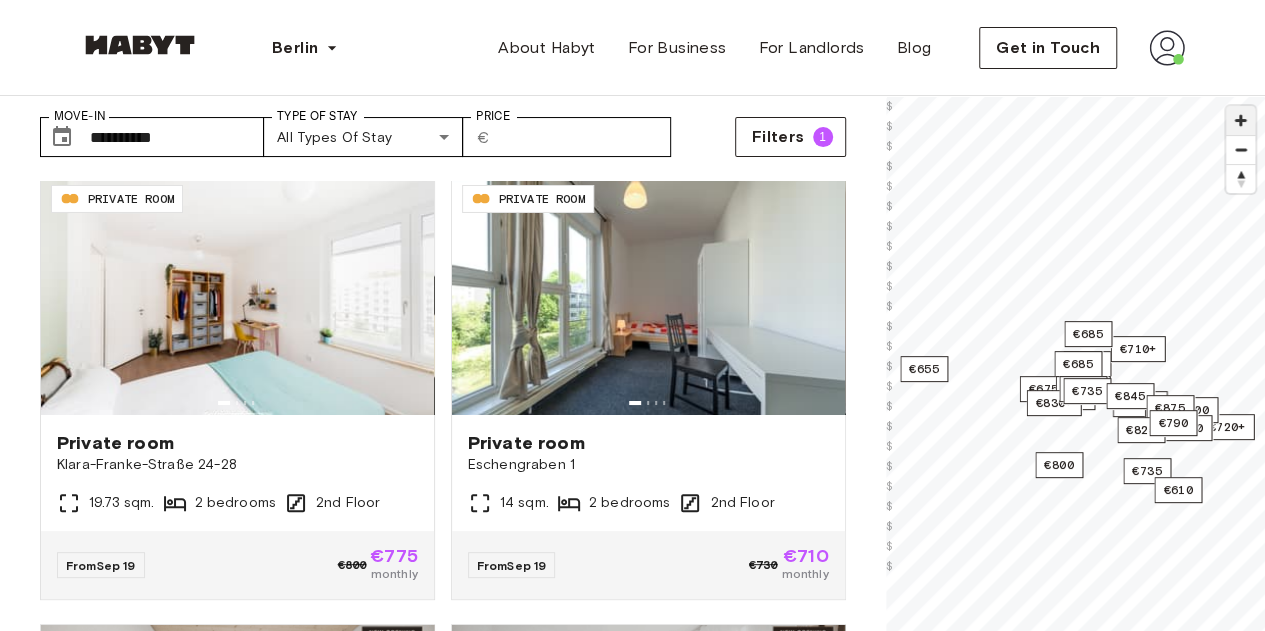 click at bounding box center (1240, 120) 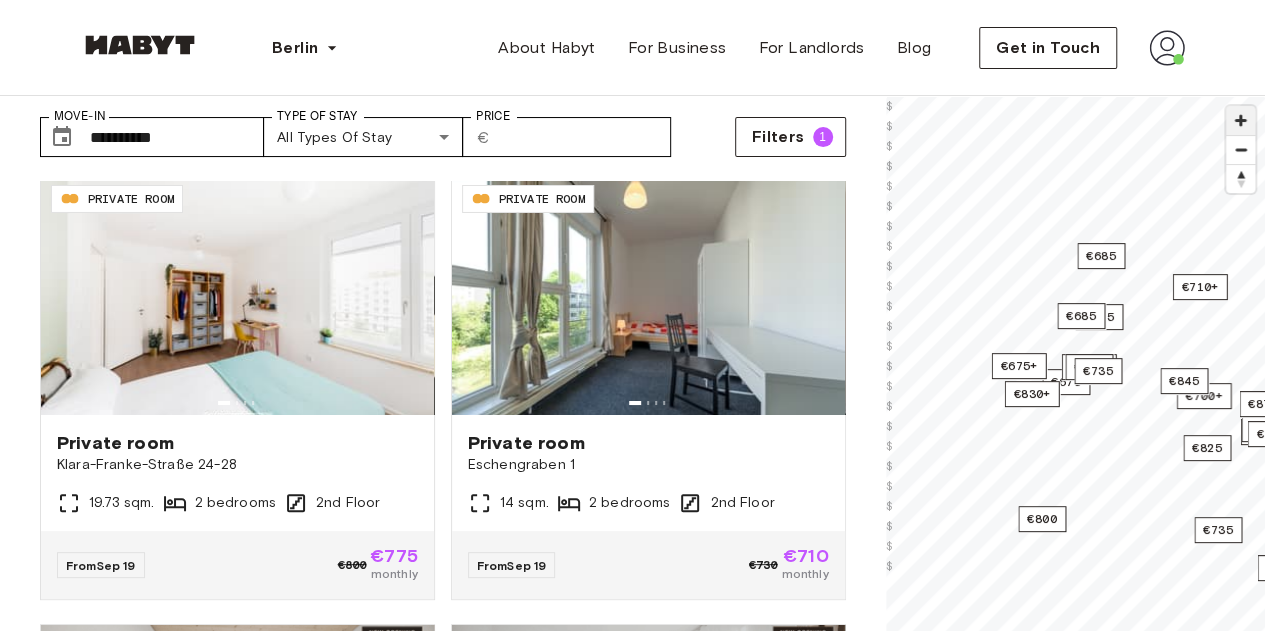 click at bounding box center (1240, 120) 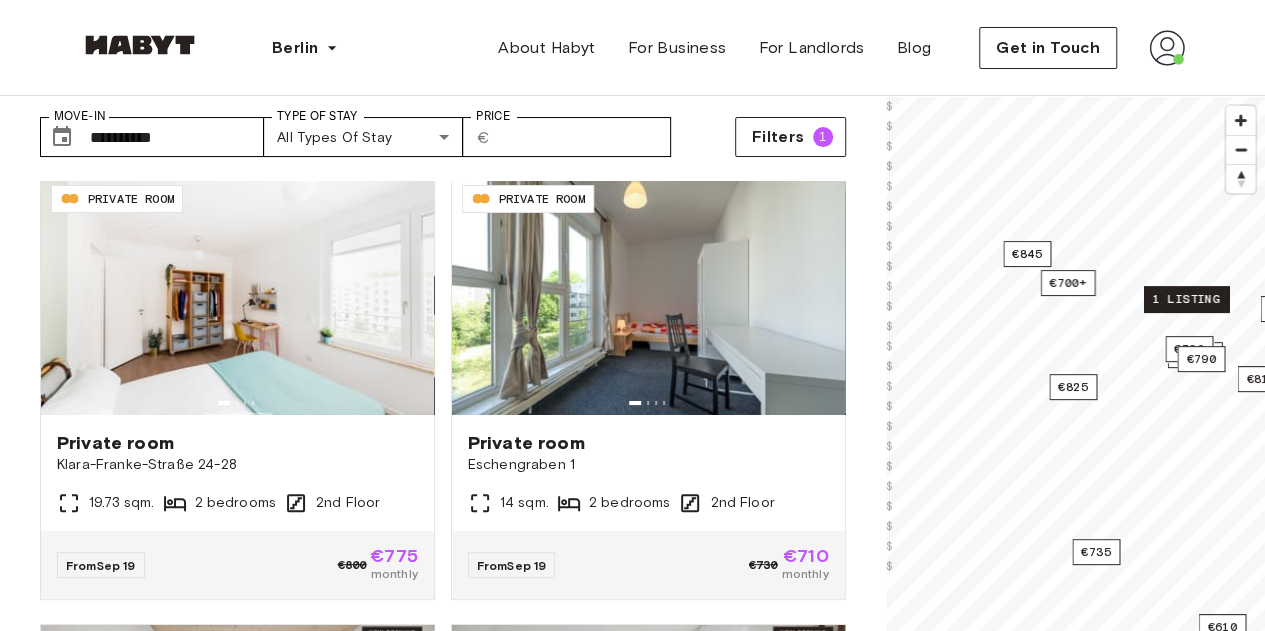 click on "1 listing" at bounding box center [1185, 299] 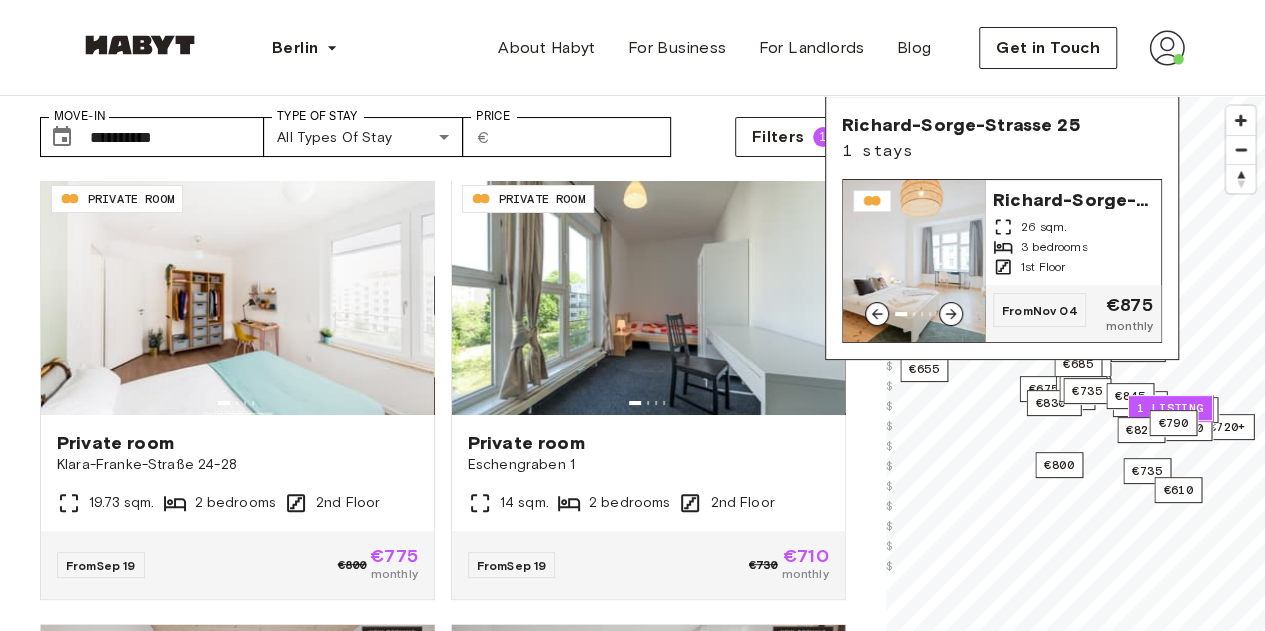 click on "Richard-Sorge-Strasse 25" at bounding box center (1073, 198) 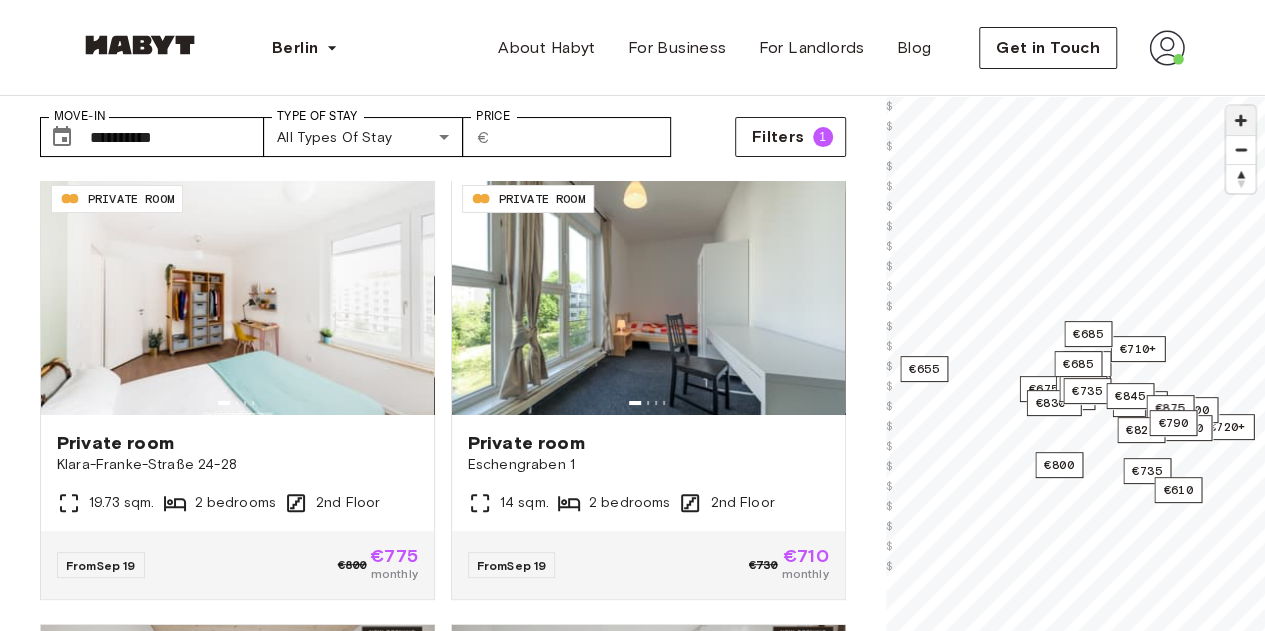 click at bounding box center (1240, 120) 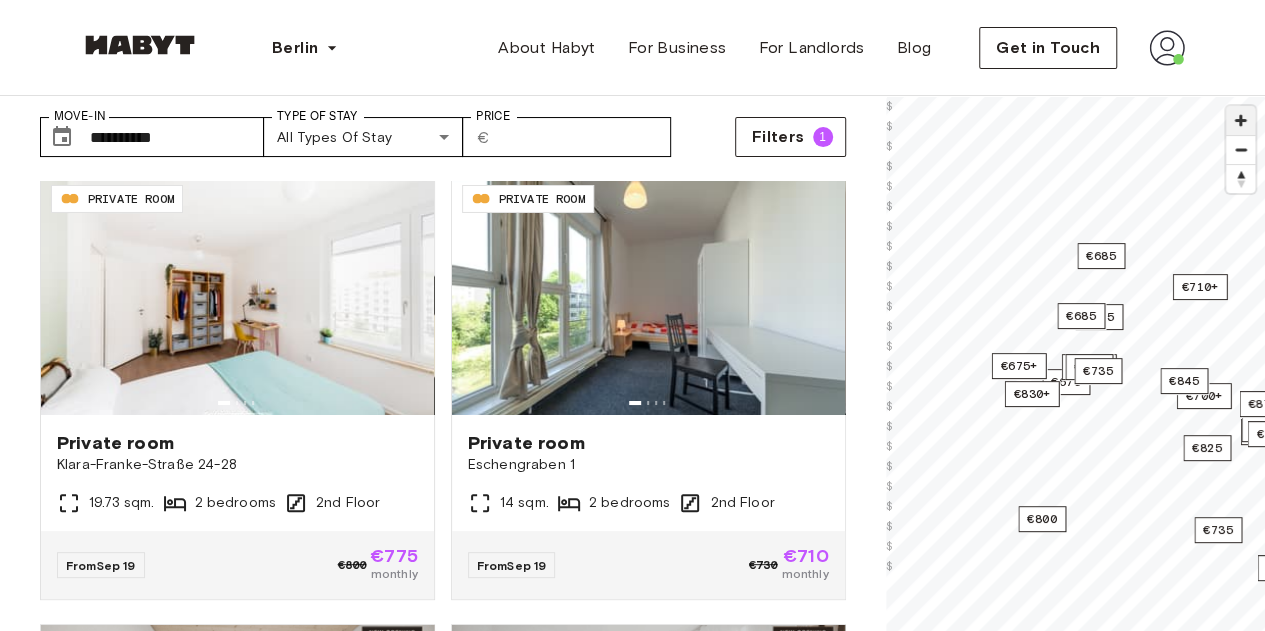 click at bounding box center [1240, 120] 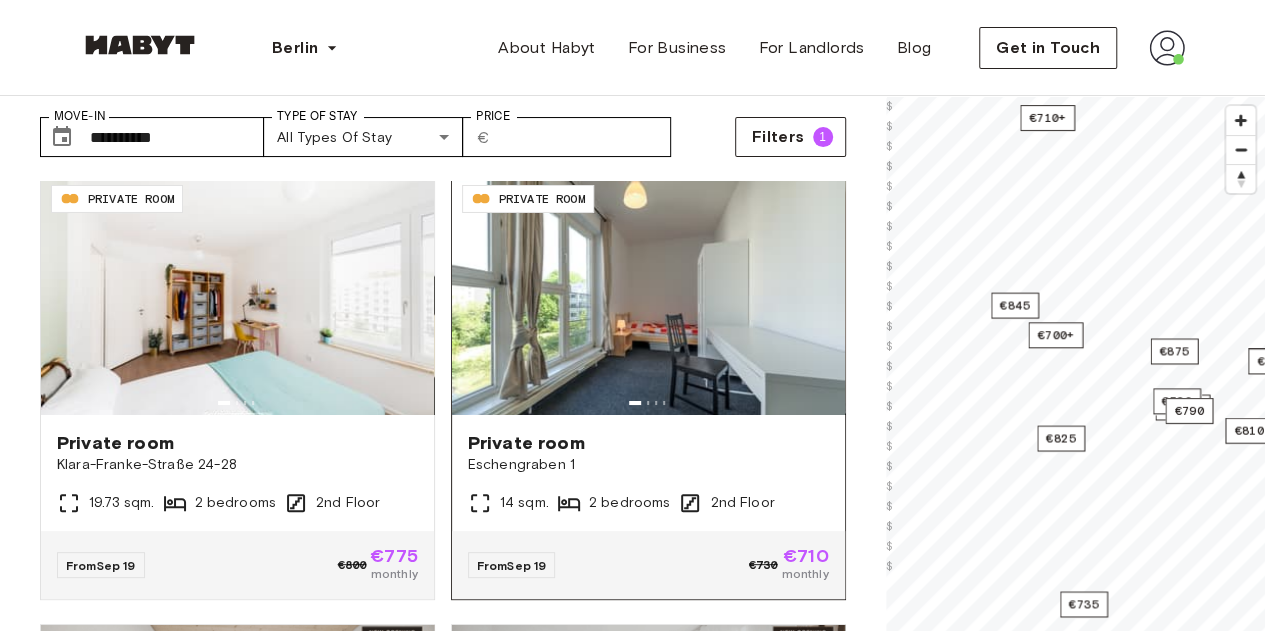 click on "**********" at bounding box center (632, 407) 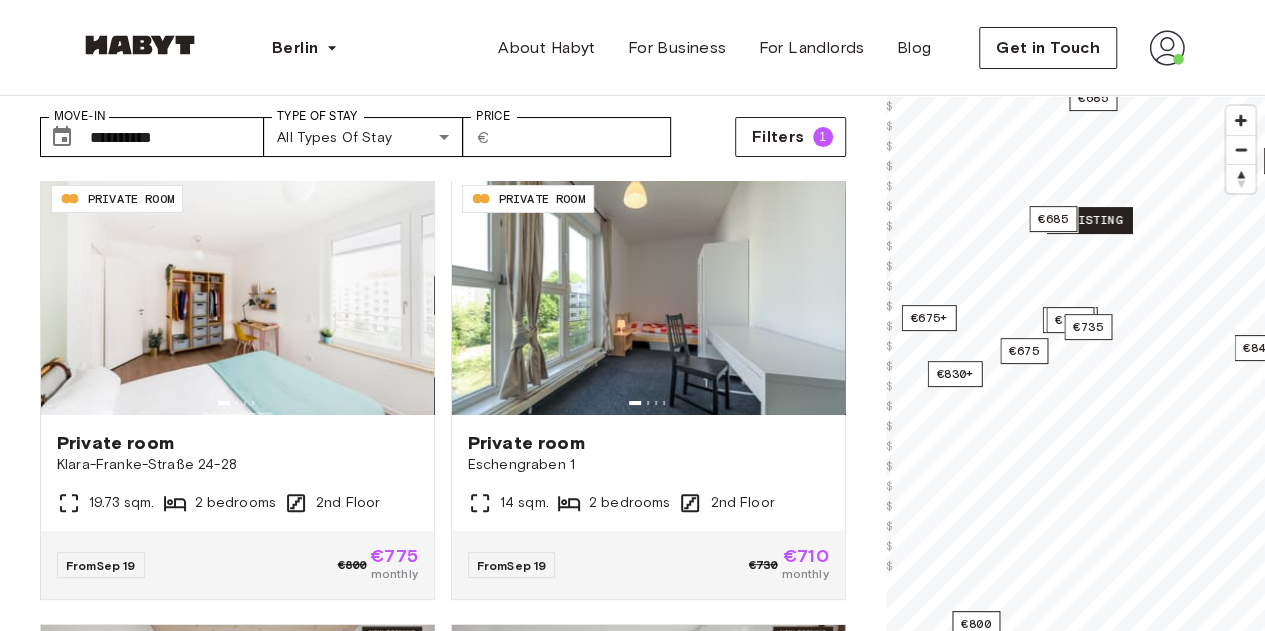 click on "1 listing" at bounding box center [1088, 220] 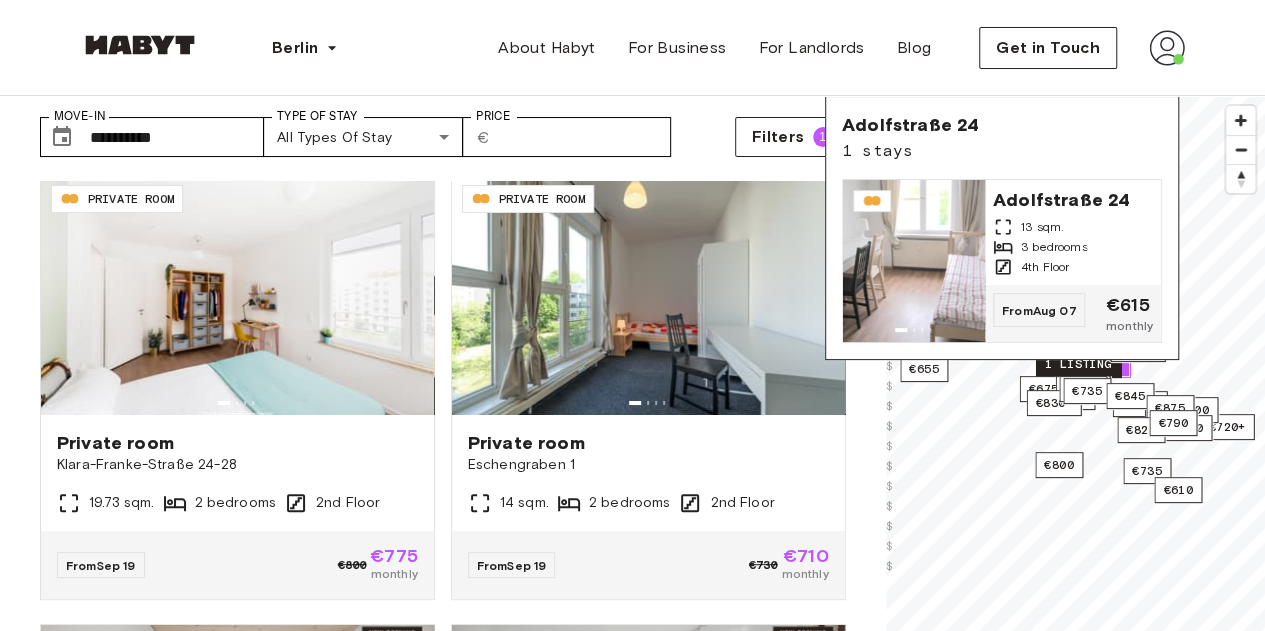 click on "1 listing" at bounding box center [1077, 364] 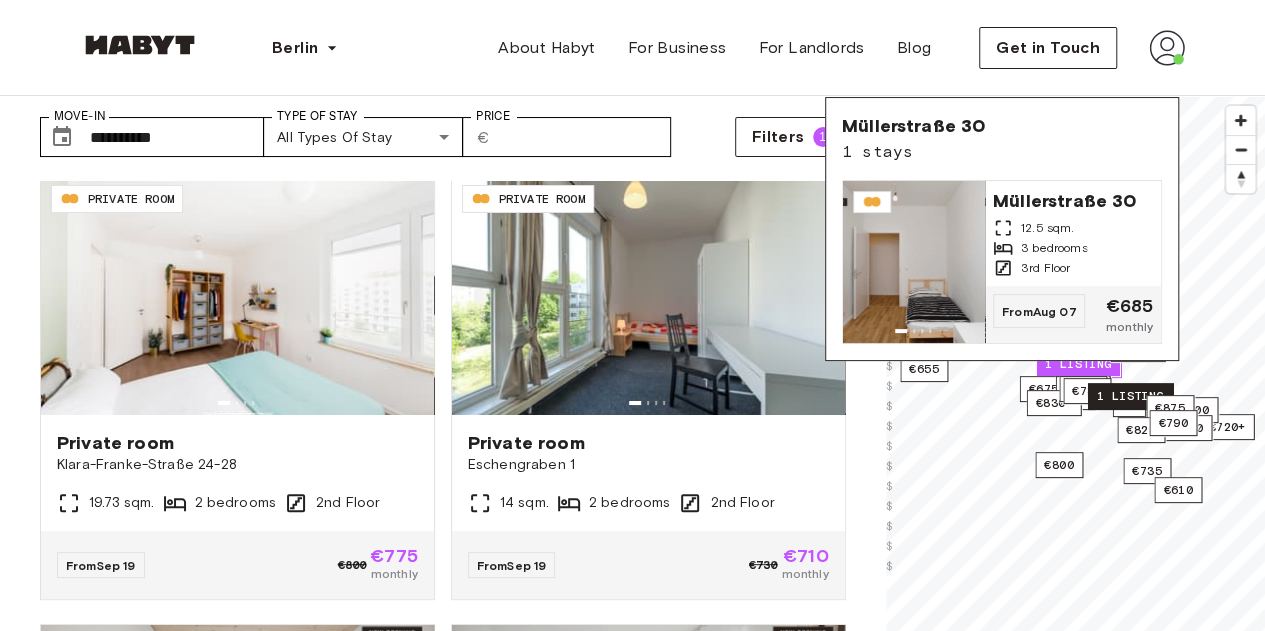 click on "1 listing" at bounding box center (1129, 396) 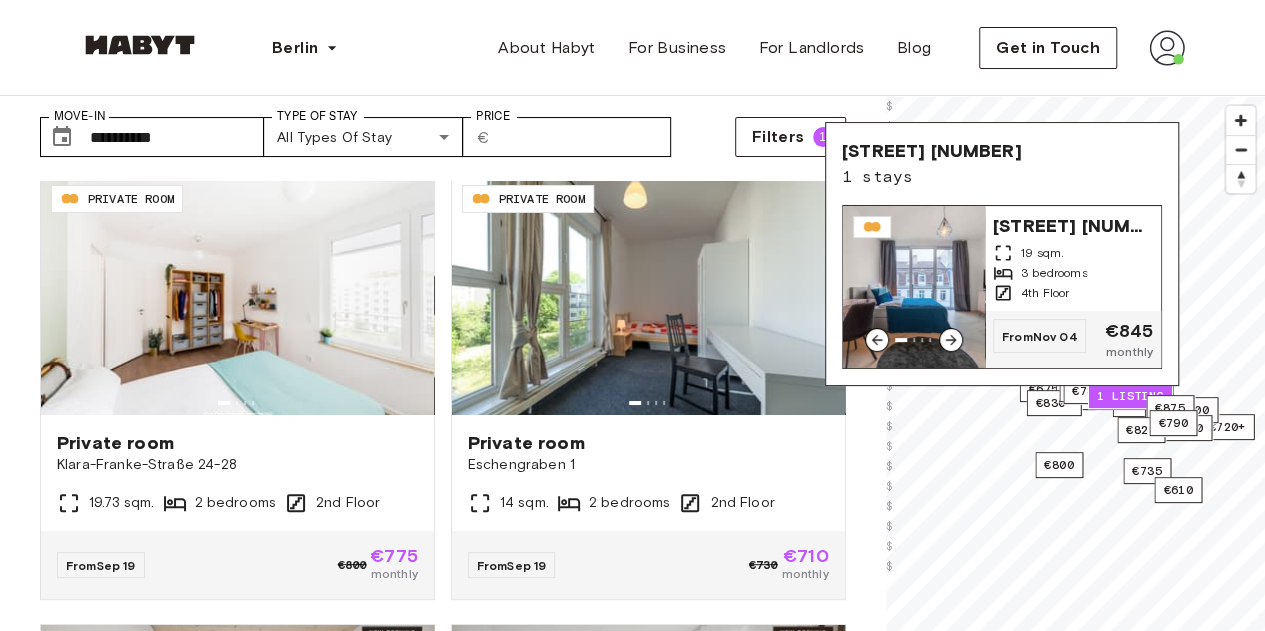 click on "From  Nov 04 €845 monthly" at bounding box center [1073, 339] 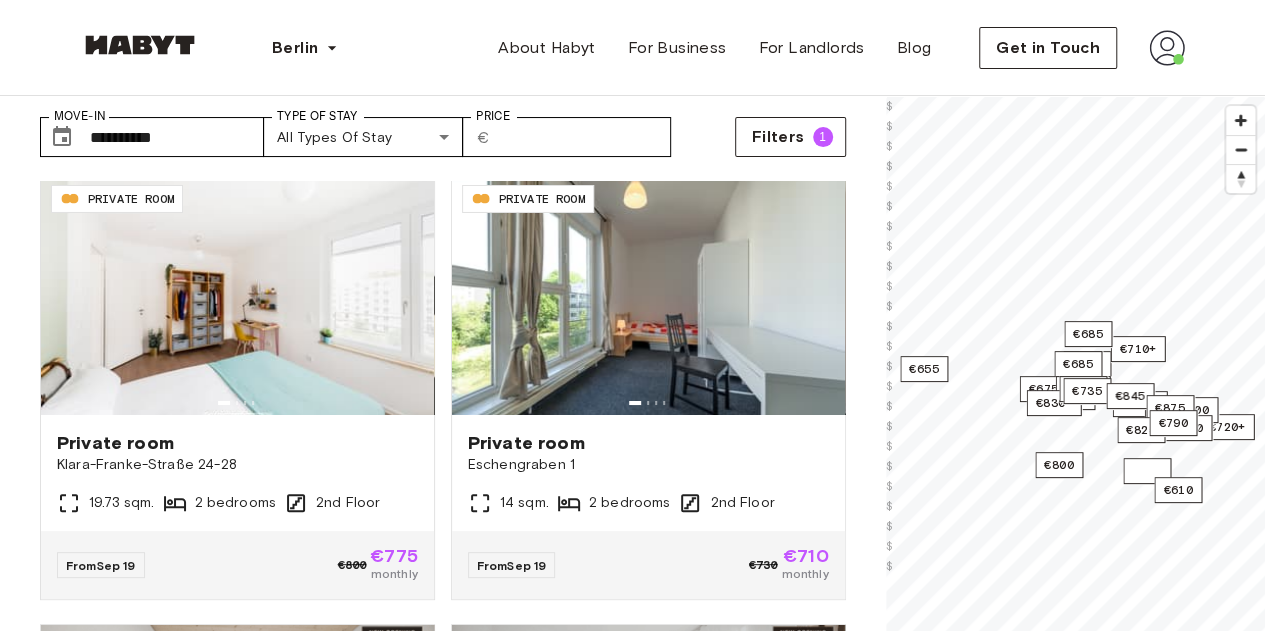 scroll, scrollTop: 0, scrollLeft: 0, axis: both 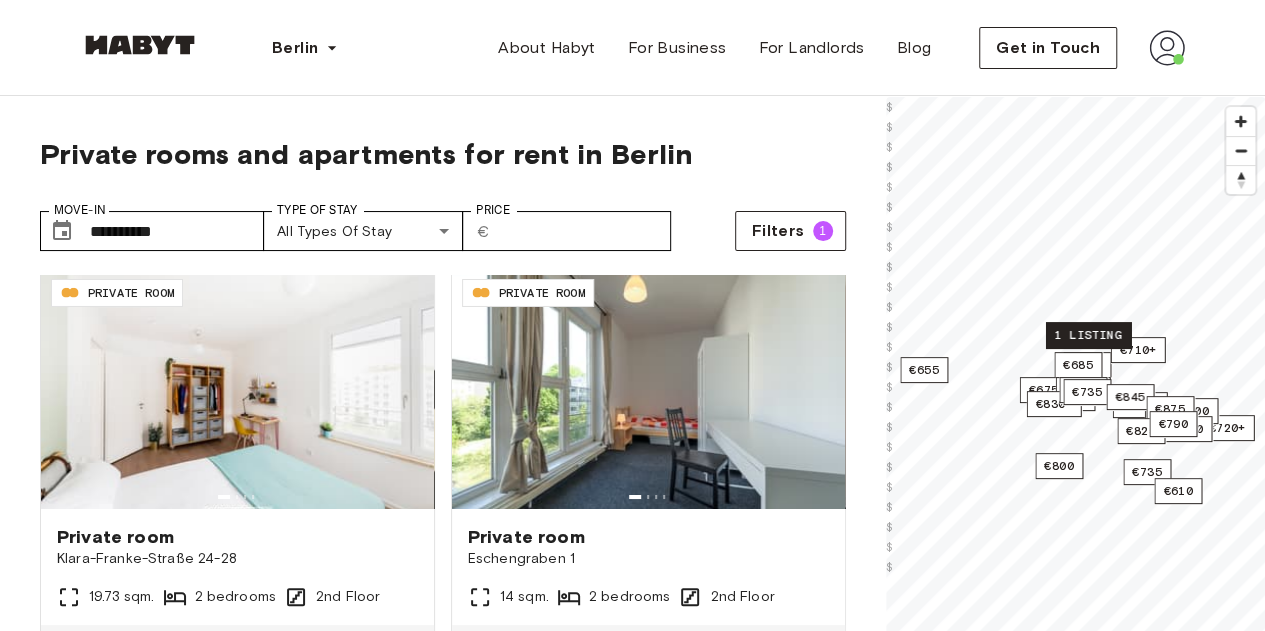 click on "1 listing" at bounding box center (1087, 335) 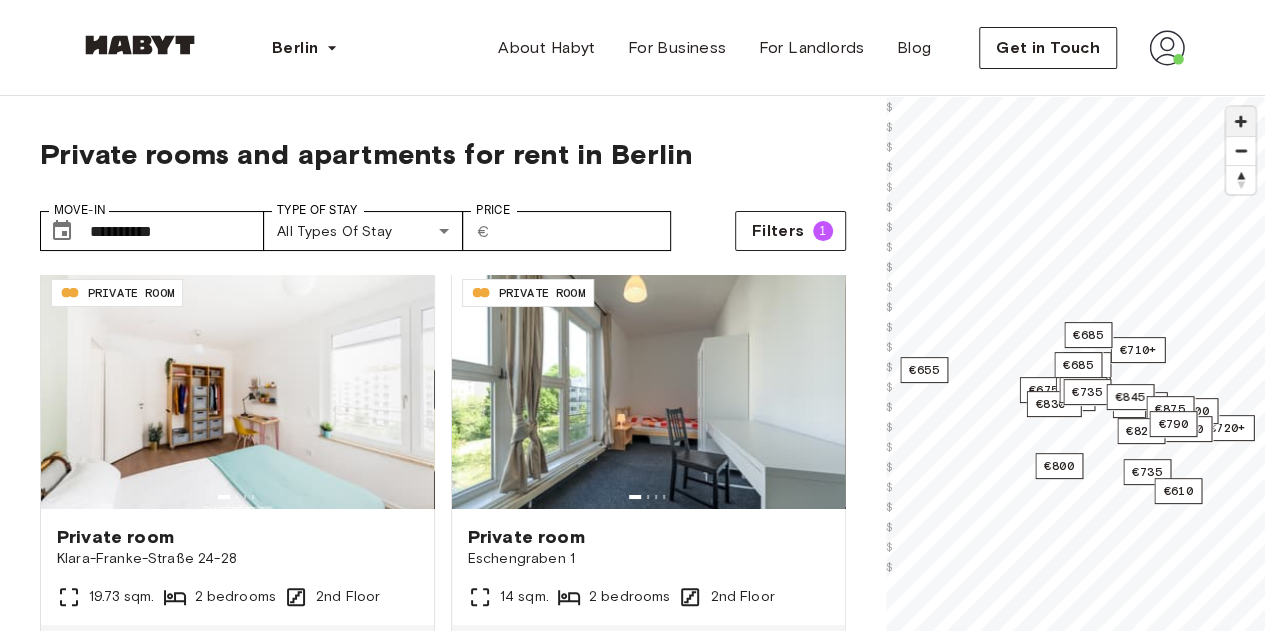 click at bounding box center (1240, 121) 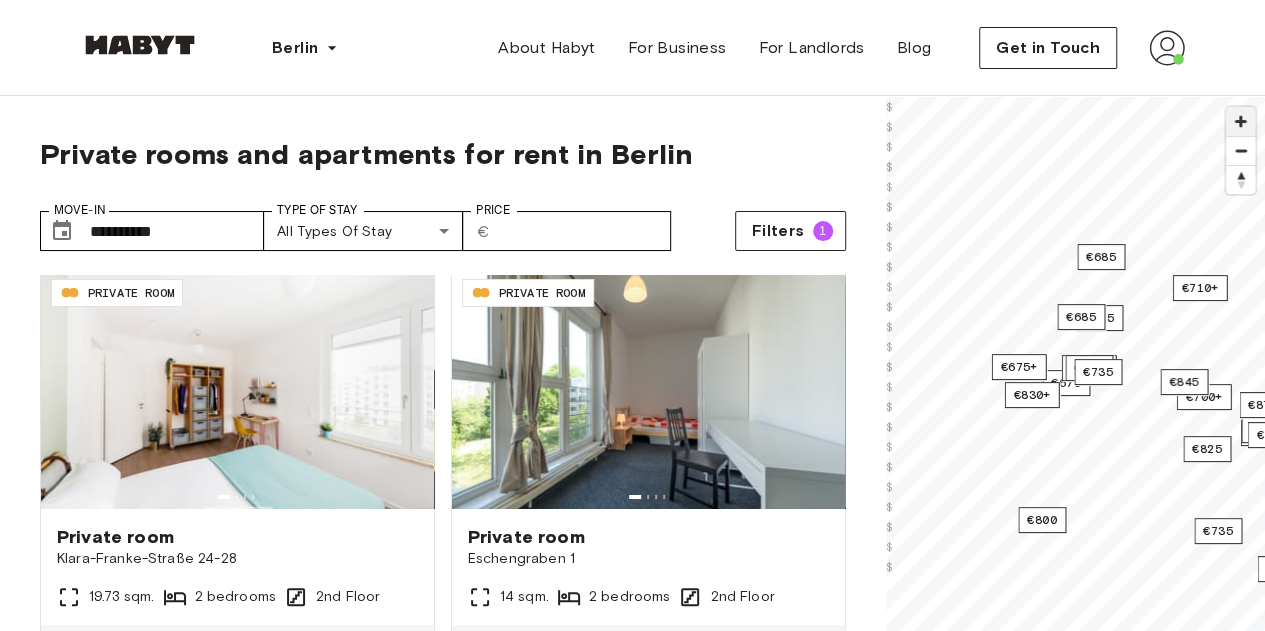 click at bounding box center (1240, 121) 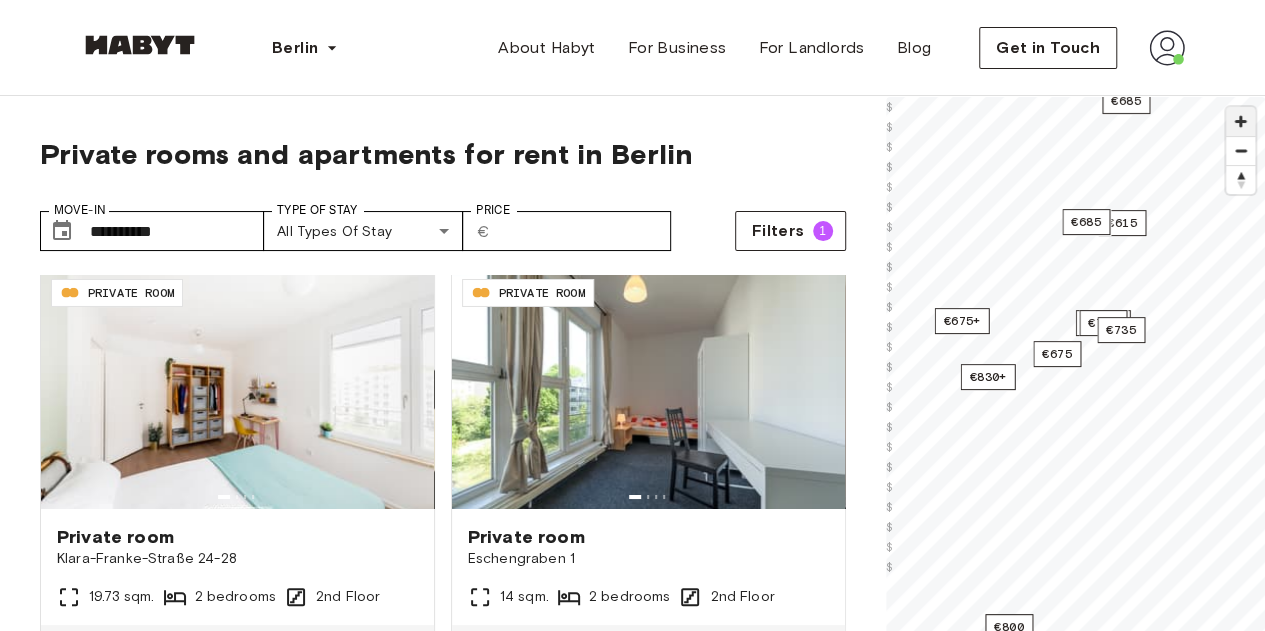 click at bounding box center (1240, 121) 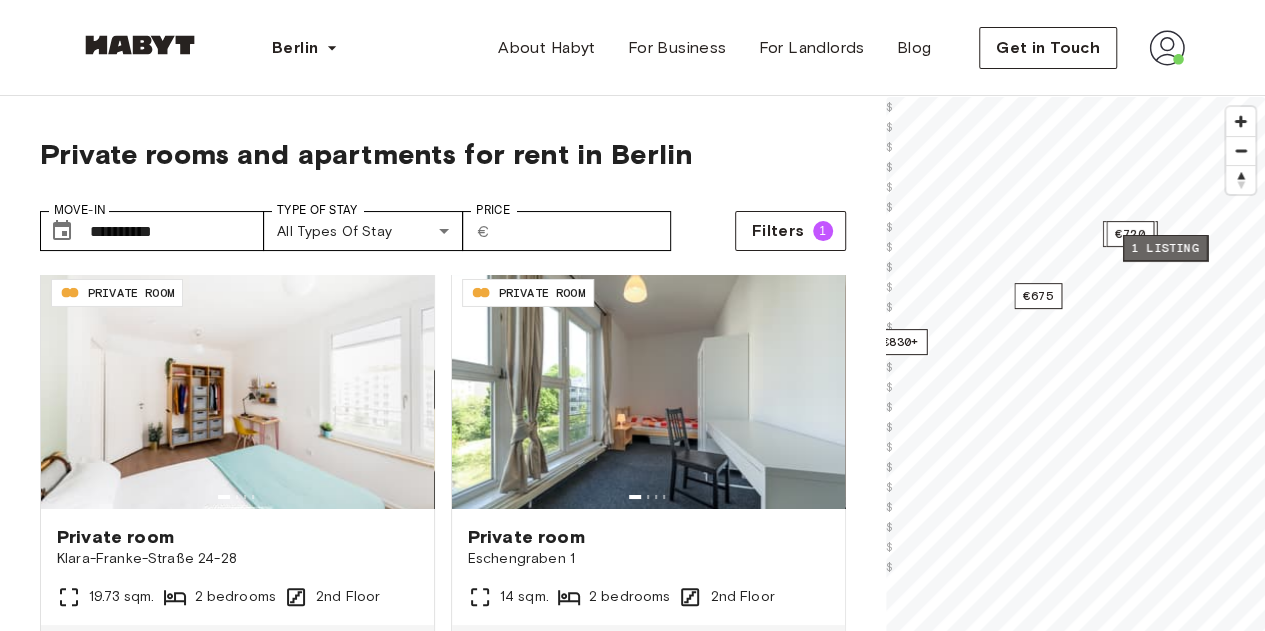click on "1 listing" at bounding box center (1164, 248) 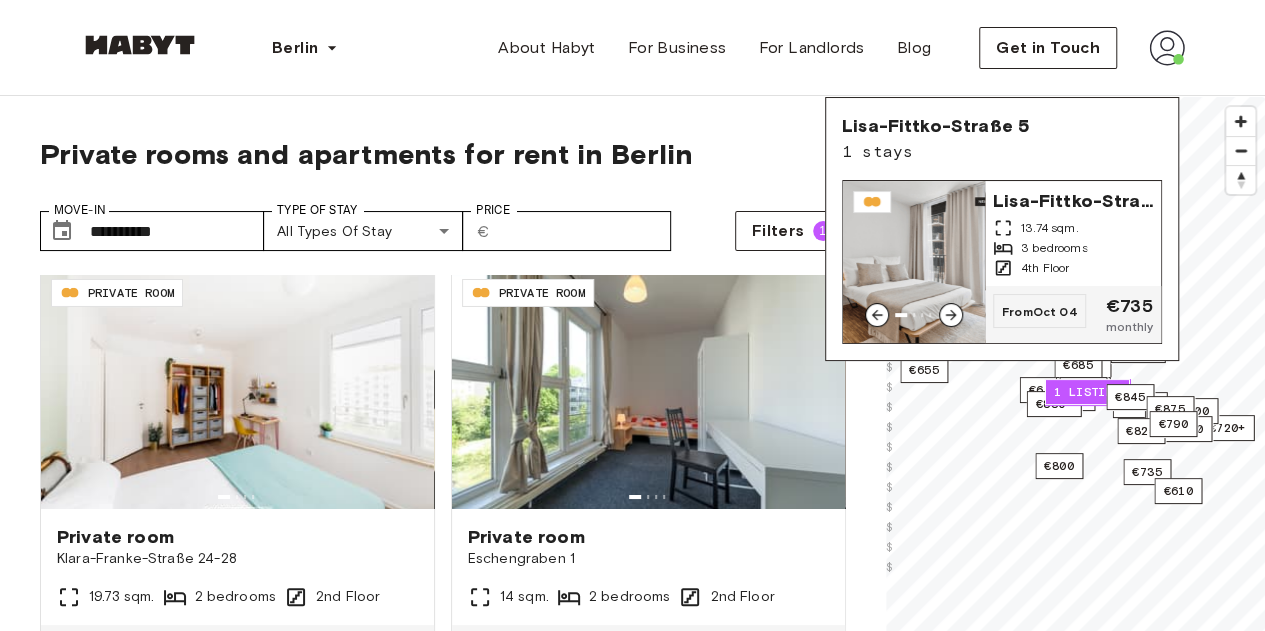 click on "Lisa-Fittko-Straße 5 13.74 sqm. 3 bedrooms 4th Floor" at bounding box center [1073, 233] 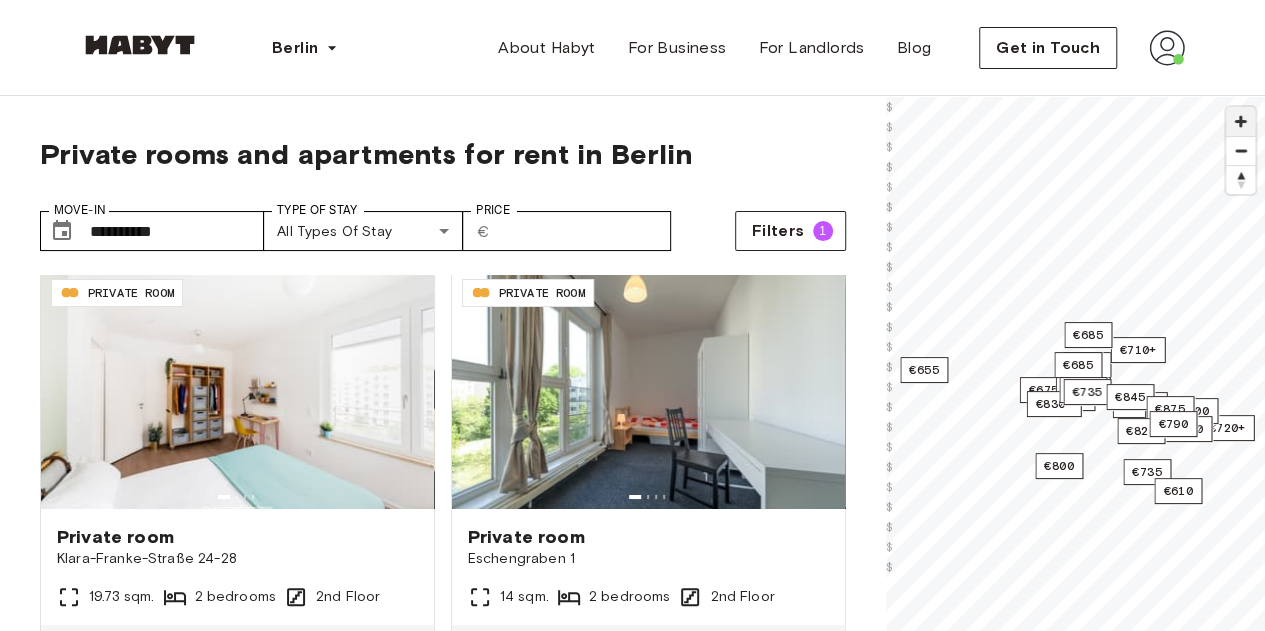 click at bounding box center [1240, 121] 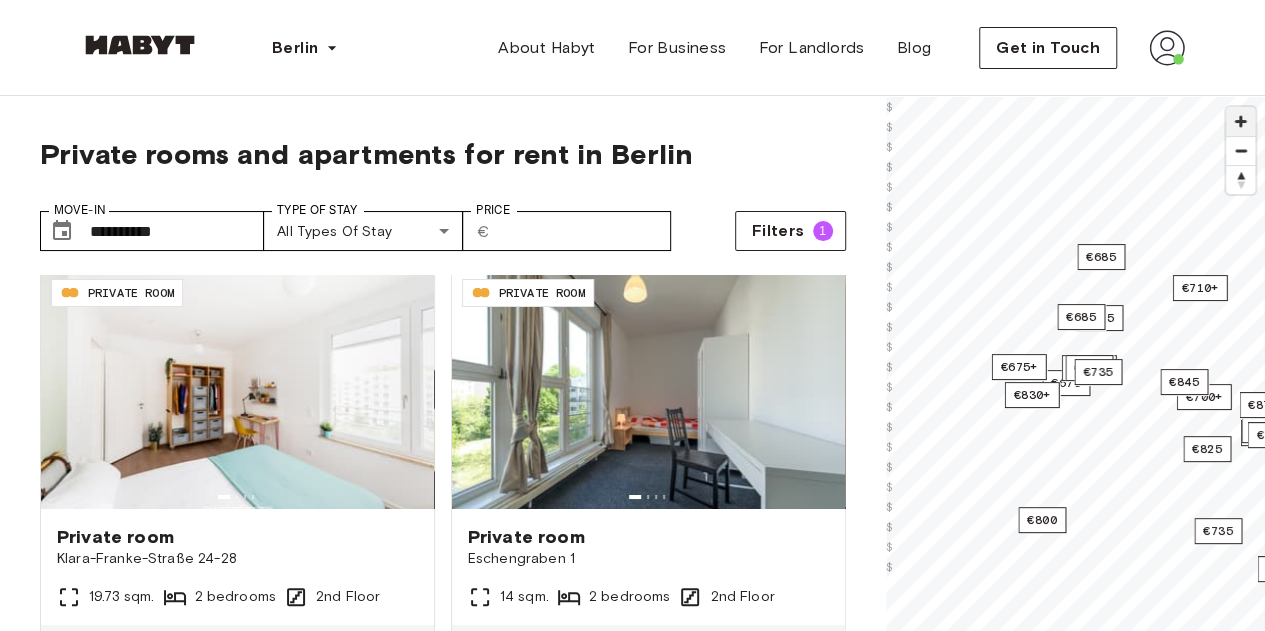 click at bounding box center (1240, 121) 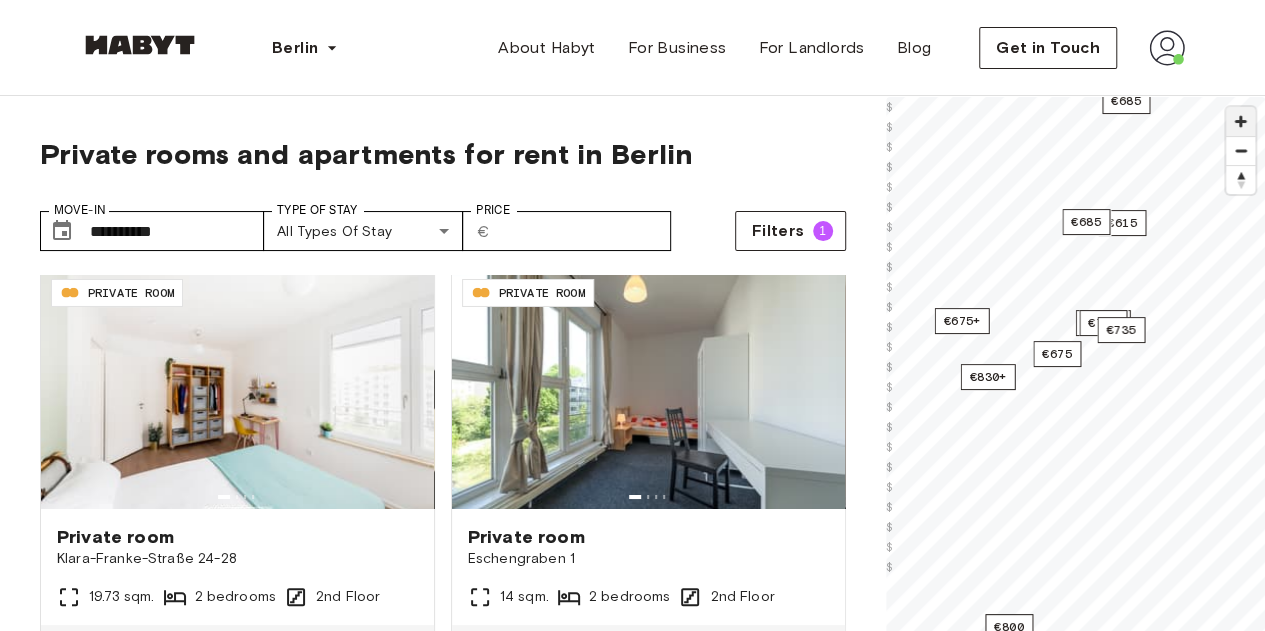 click at bounding box center (1240, 121) 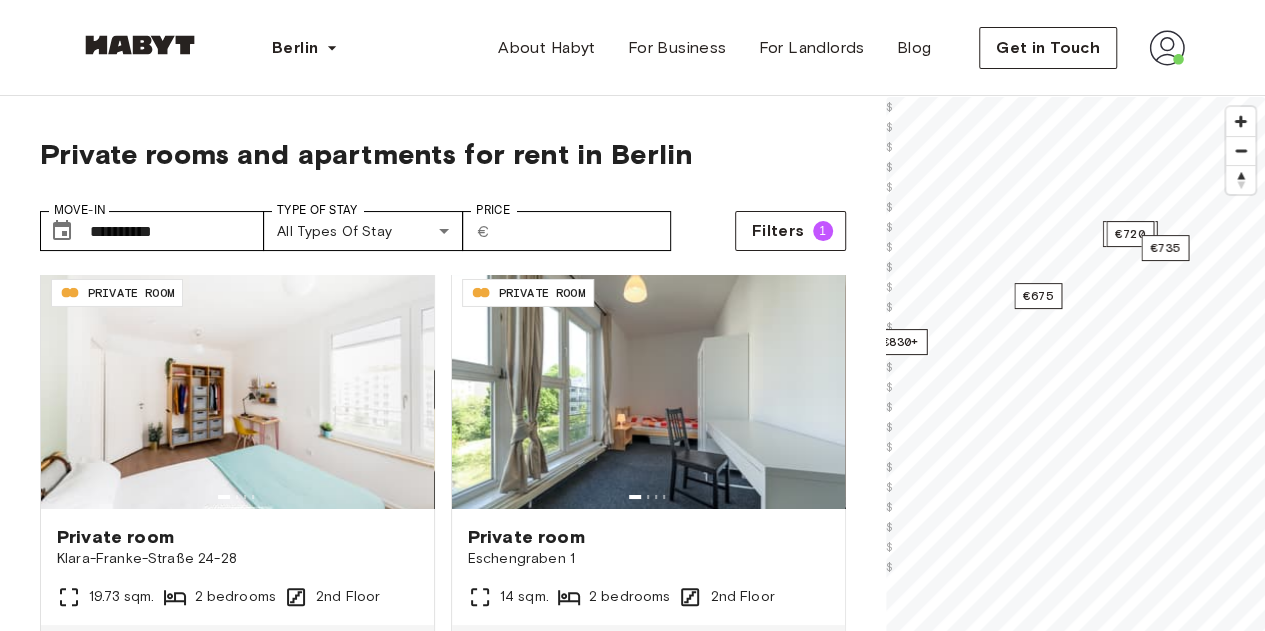 click on "**********" at bounding box center (632, 501) 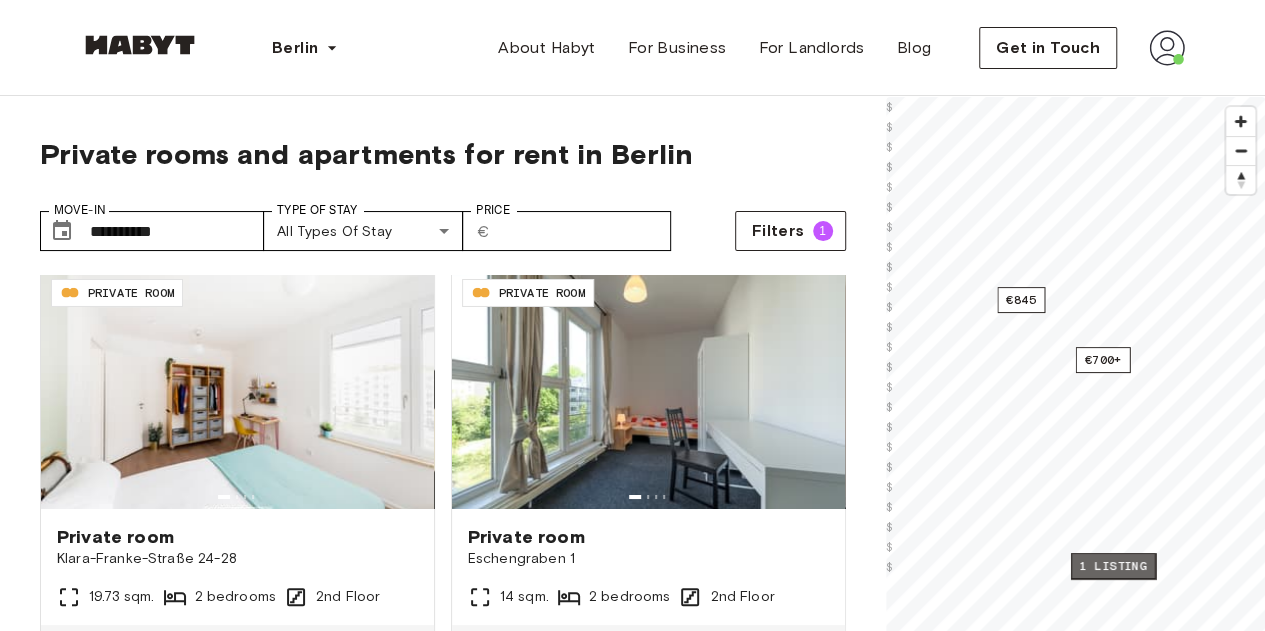 click on "1 listing" at bounding box center (1112, 566) 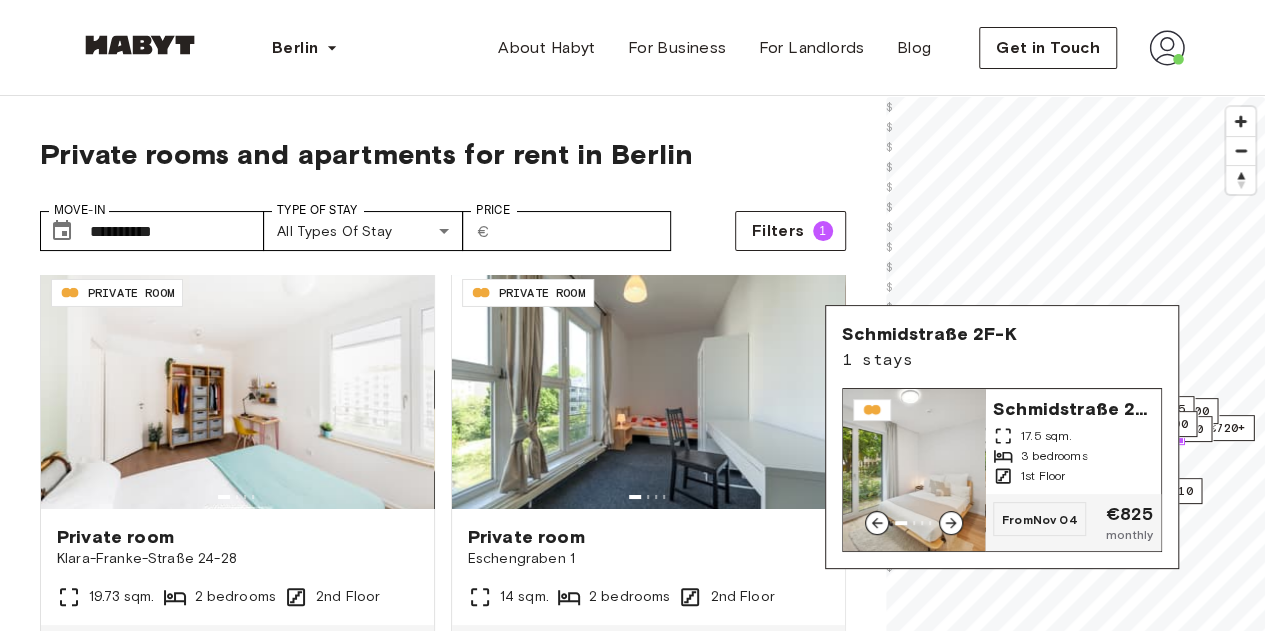 click on "Schmidstraße 2F-K" at bounding box center (1073, 407) 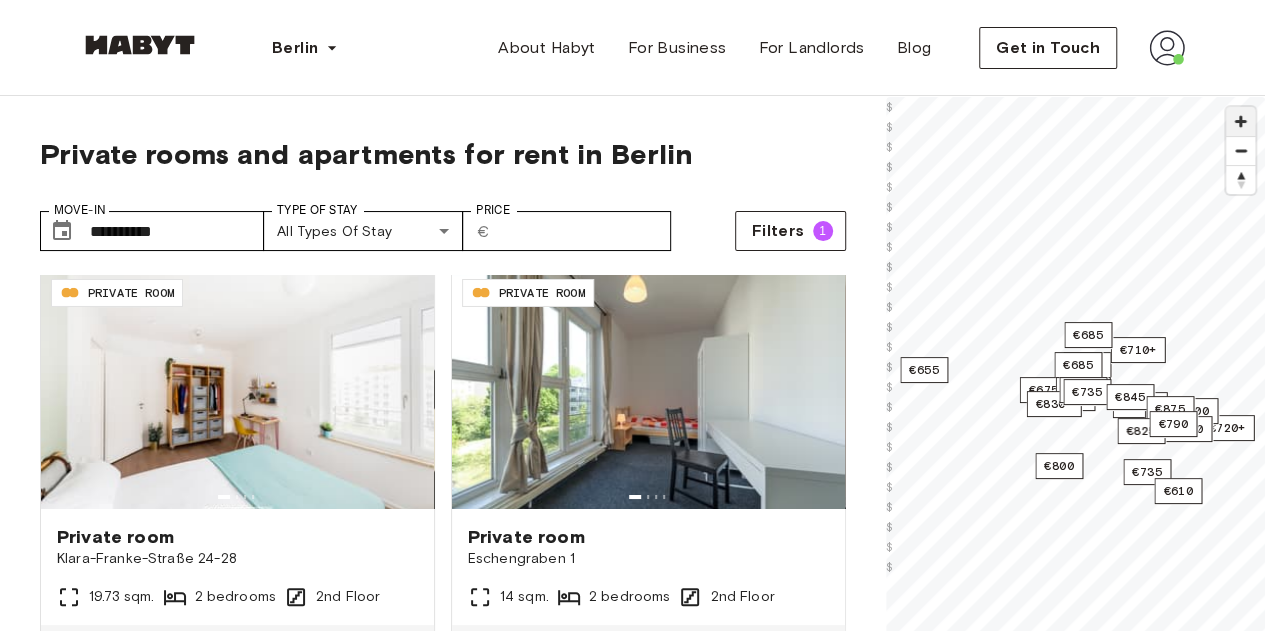 click at bounding box center [1240, 121] 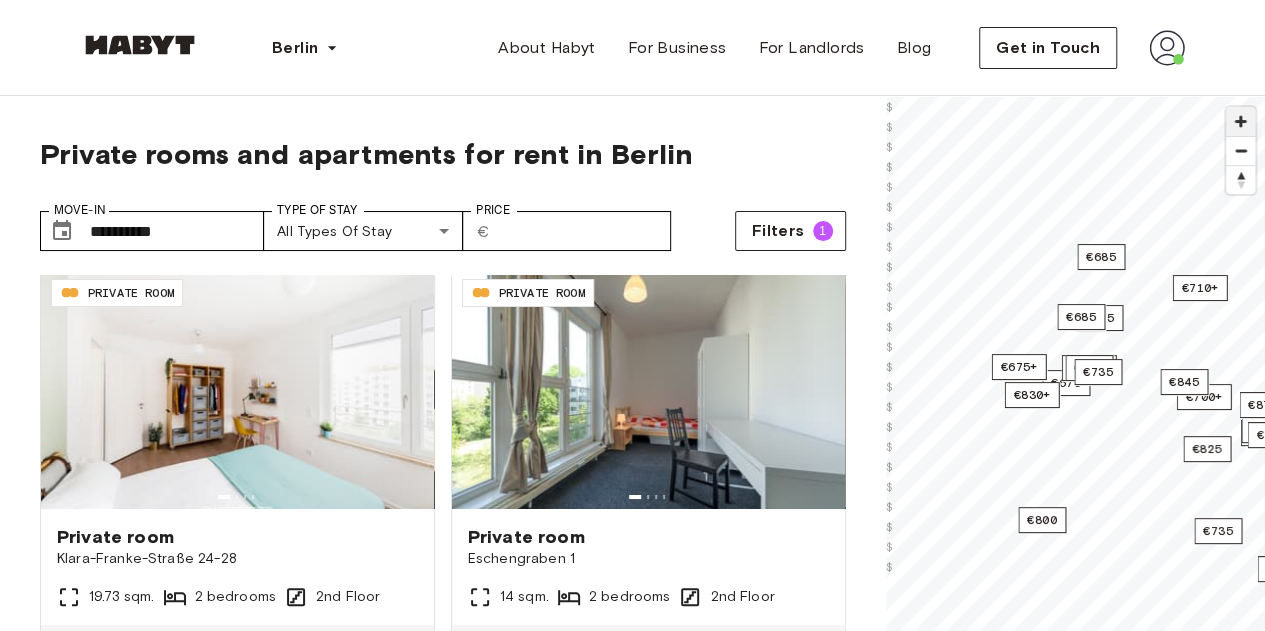 click at bounding box center [1240, 121] 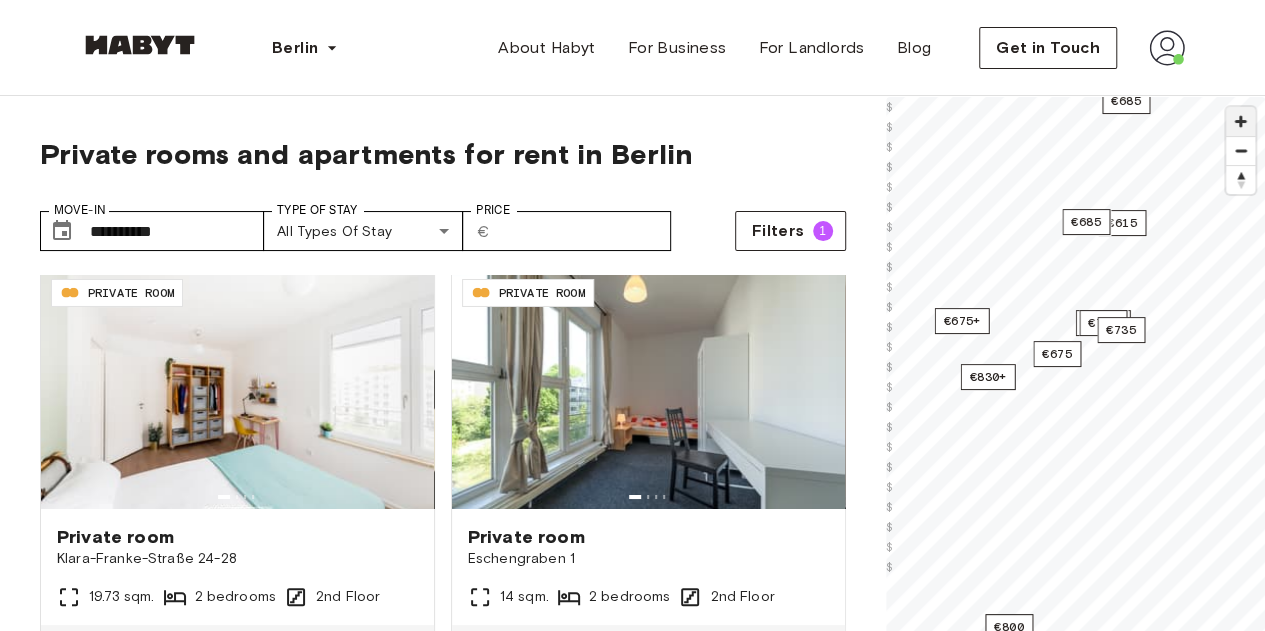 click at bounding box center [1240, 121] 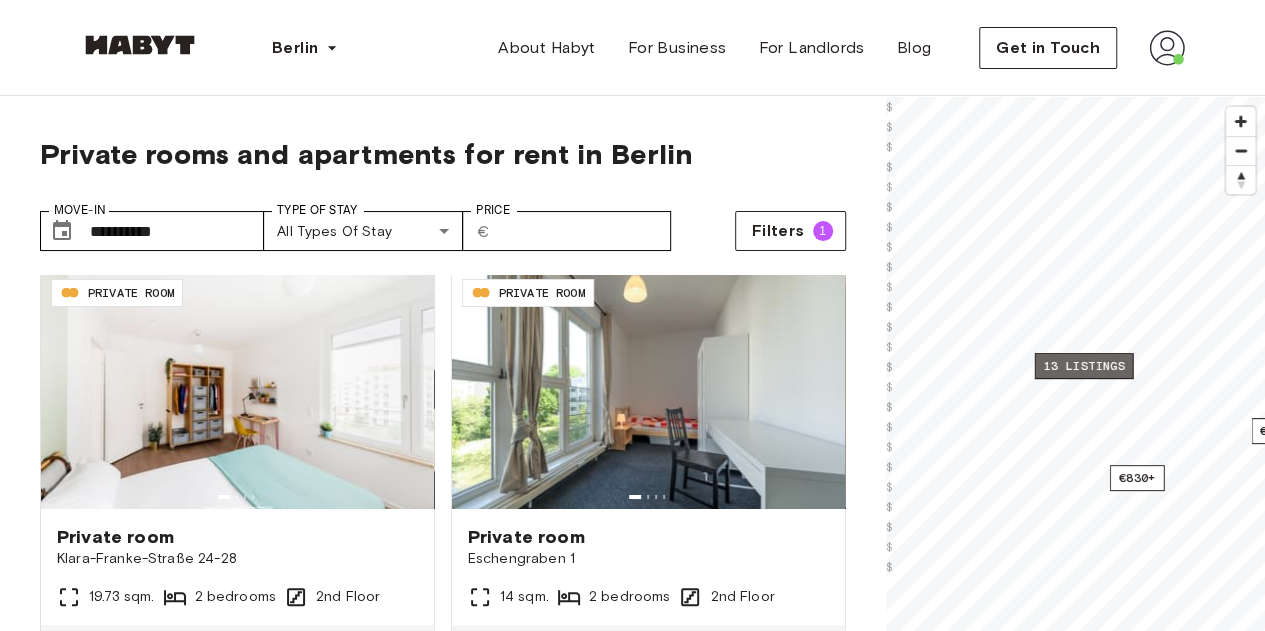 click on "13 listings" at bounding box center [1083, 366] 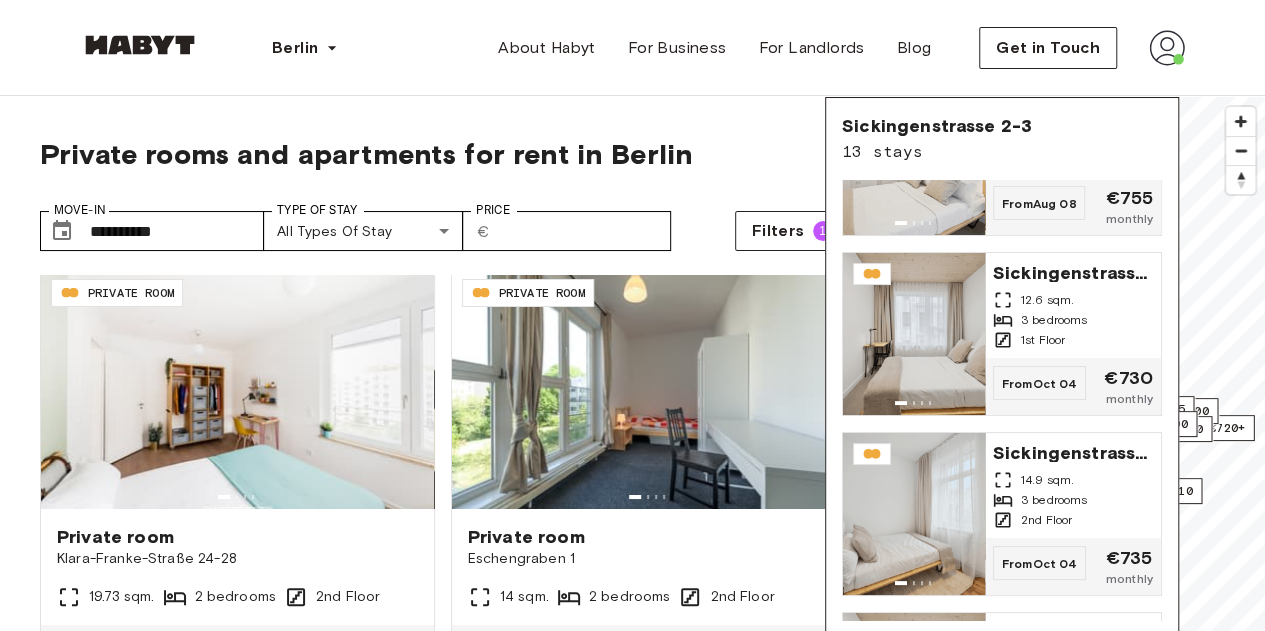 scroll, scrollTop: 109, scrollLeft: 0, axis: vertical 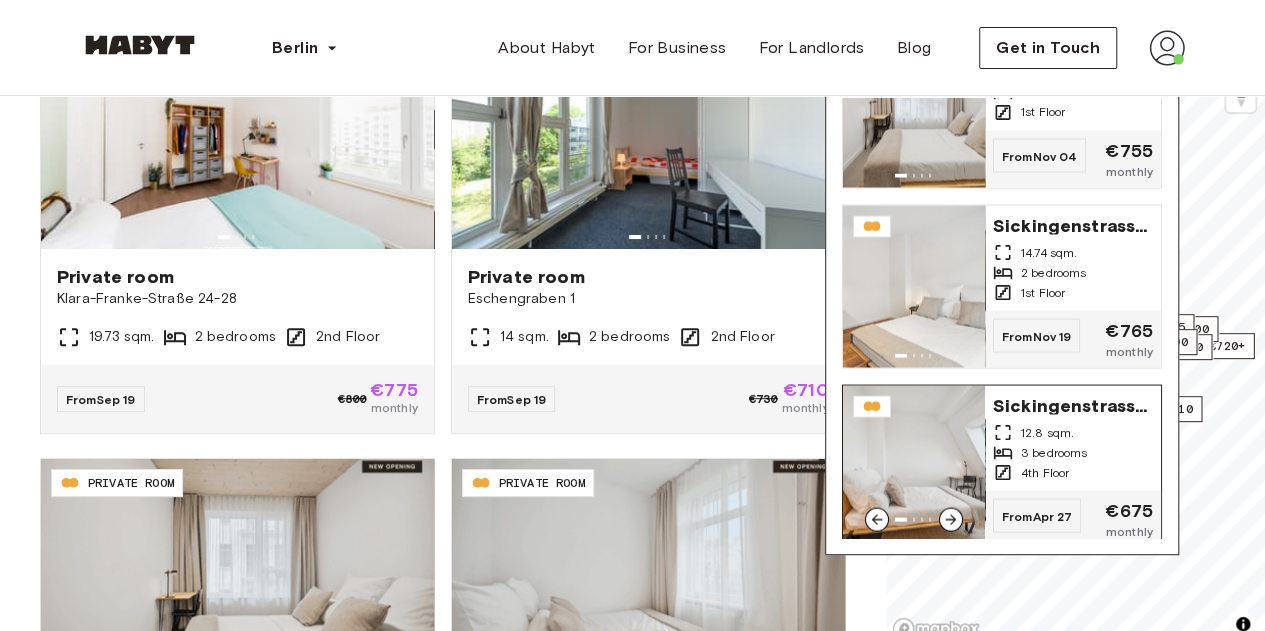 click 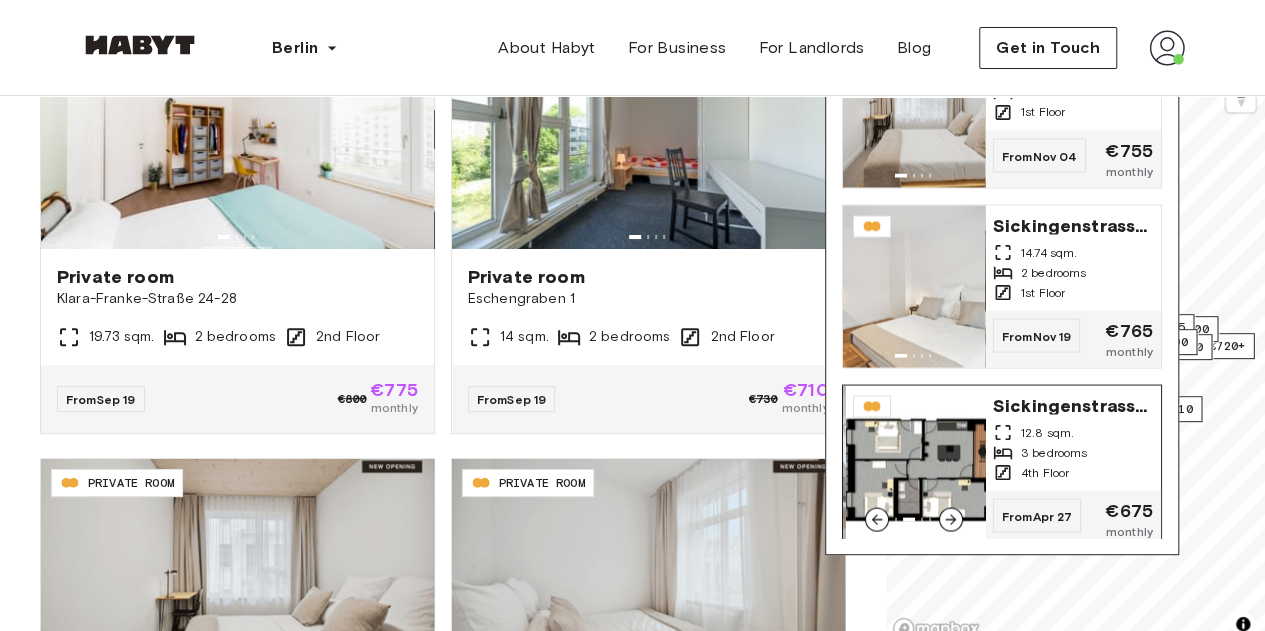 click 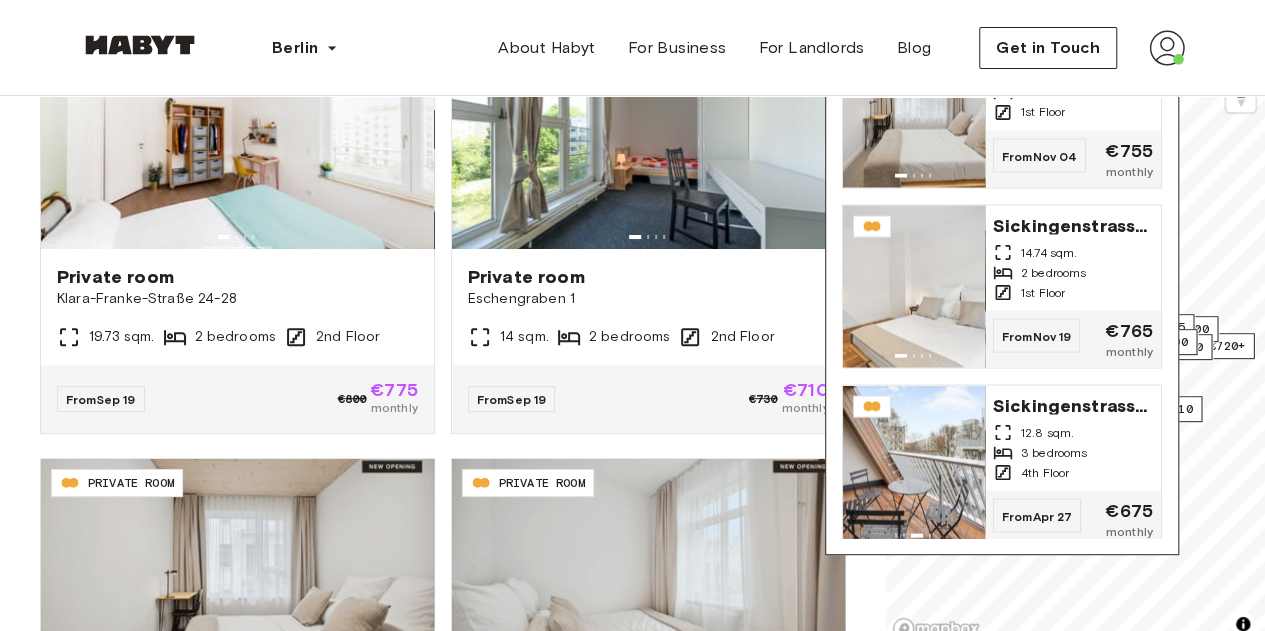 click on "Sickingenstrasse 2-3 13 stays Sickingenstrasse 2-3 12.97 sqm. 3 bedrooms 1st Floor From  Aug 08 €755 monthly Sickingenstrasse 2-3 12.6 sqm. 3 bedrooms 1st Floor From  Oct 04 €730 monthly Sickingenstrasse 2-3 14.9 sqm. 3 bedrooms 2nd Floor From  Oct 04 €735 monthly Sickingenstrasse 2-3 12.3 sqm. 3 bedrooms Ground Floor From  Oct 04 €725 monthly Sickingenstrasse 2-3 15.4 sqm. 3 bedrooms 1st Floor From  Oct 04 €855 monthly Sickingenstrasse 2-3 14.9 sqm. 3 bedrooms 1st Floor From  Oct 04 €855 monthly Sickingenstrasse 2-3 12.3 sqm. 3 bedrooms Ground Floor From  Oct 19 €750 monthly Sickingenstrasse 2-3 12.6 sqm. 2 bedrooms 4th Floor From  Oct 19 €735 monthly Sickingenstrasse 2-3 16.9 sqm. 2 bedrooms 4th Floor From  Nov 04 €775 monthly Sickingenstrasse 2-3 14.73 sqm. 2 bedrooms 2nd Floor From  Nov 04 €765 monthly Sickingenstrasse 2-3 13 sqm. 3 bedrooms 1st Floor From  Nov 04 €755 monthly Sickingenstrasse 2-3 14.74 sqm. 2 bedrooms 1st Floor From  Nov 19 €765 monthly Sickingenstrasse 2-3 From" at bounding box center (1002, 285) 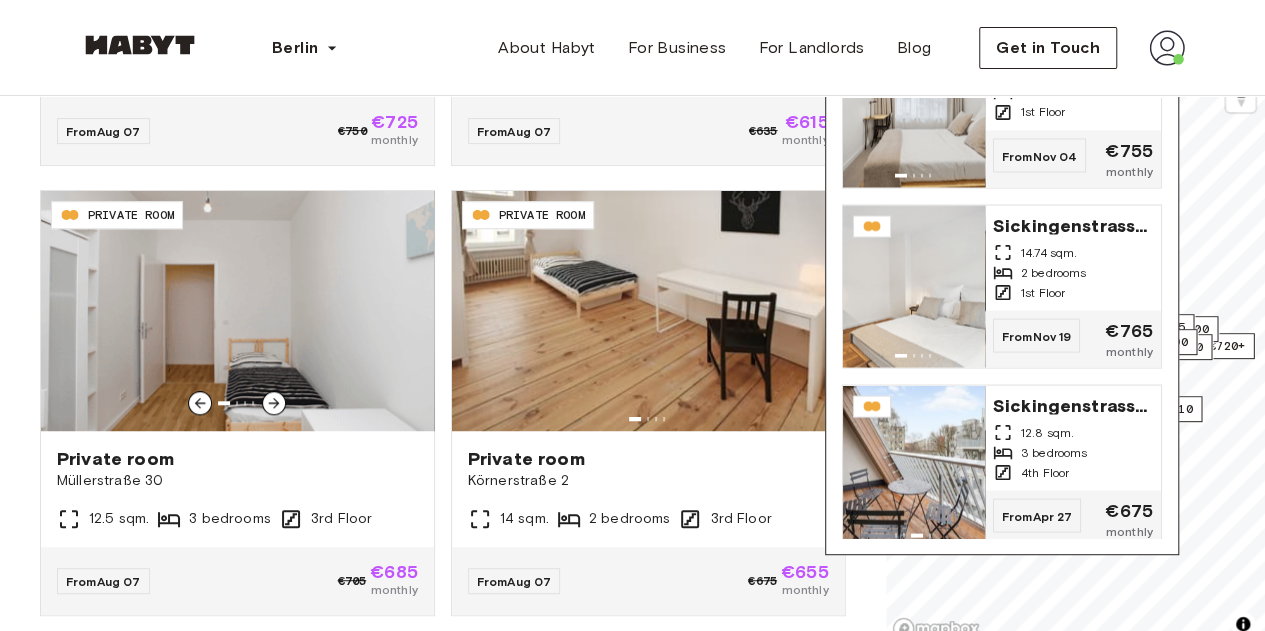 scroll, scrollTop: 0, scrollLeft: 0, axis: both 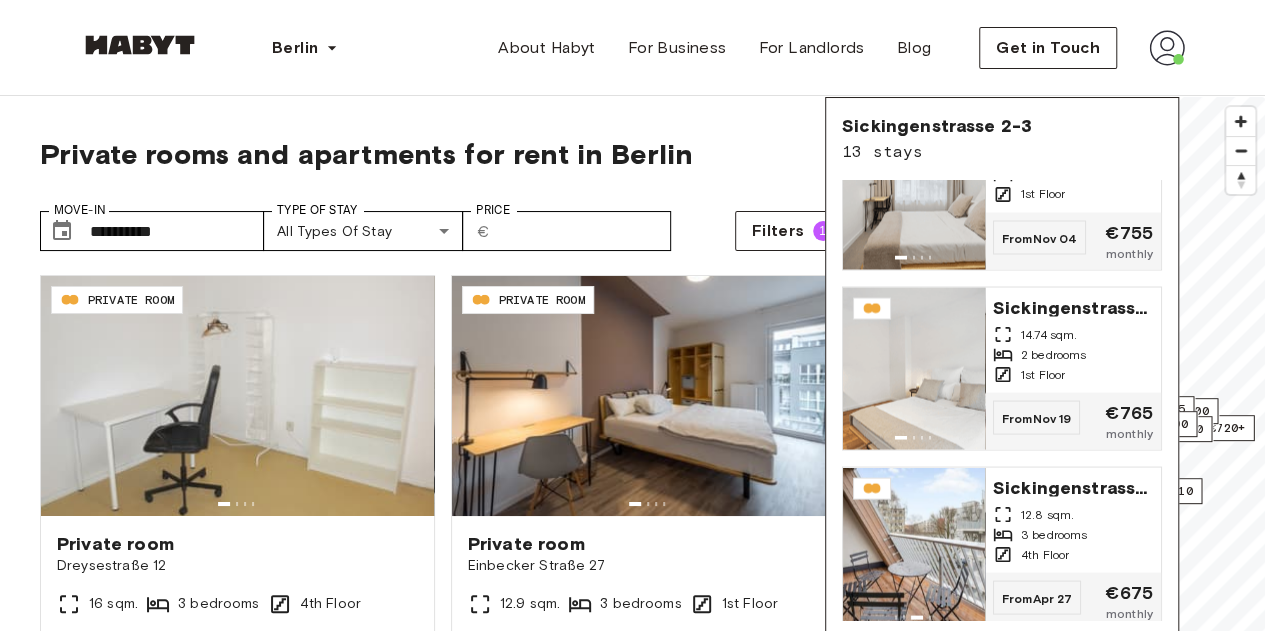 click on "**********" at bounding box center (443, 223) 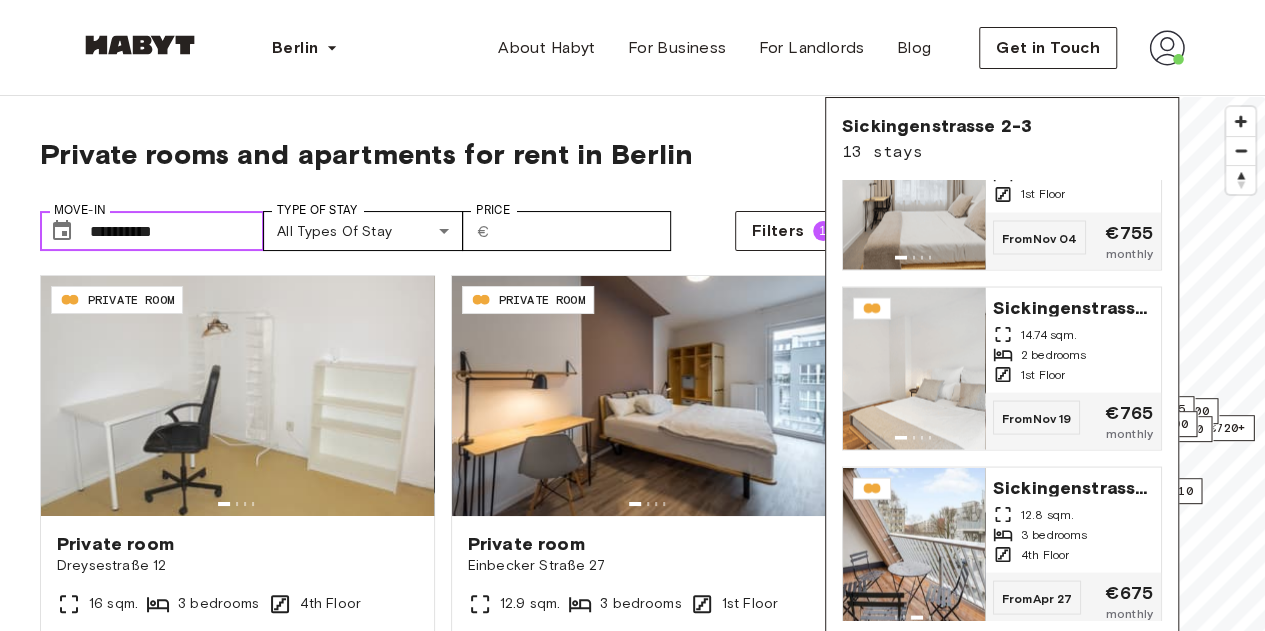click on "**********" at bounding box center (177, 231) 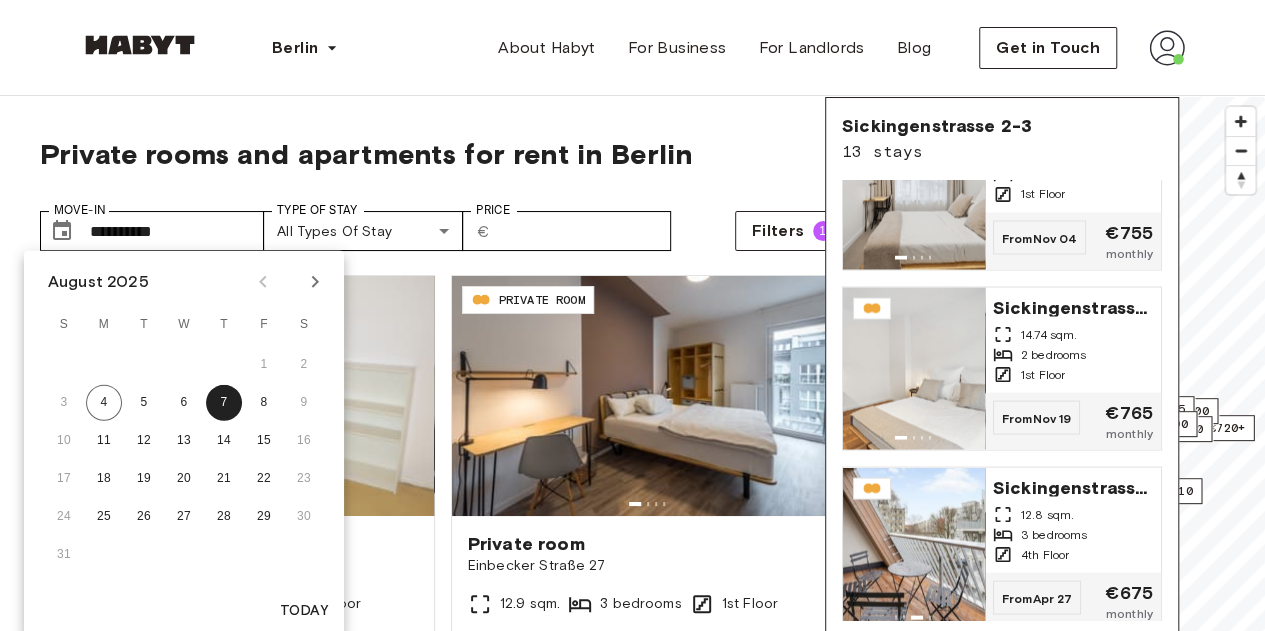 click 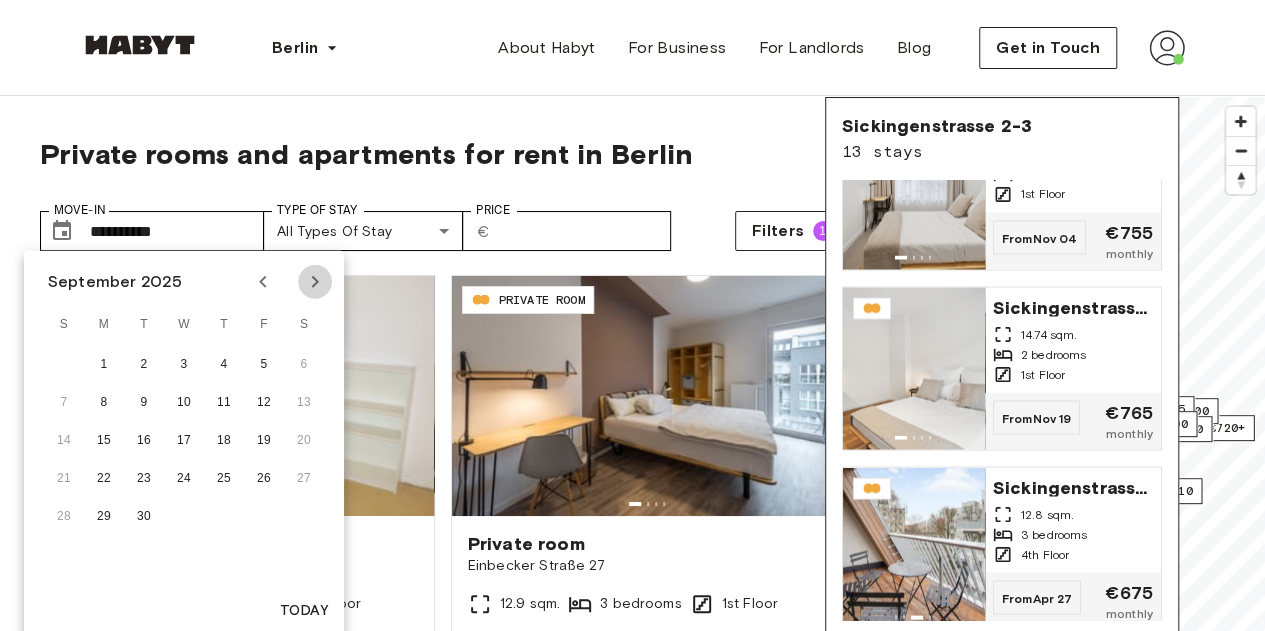 click 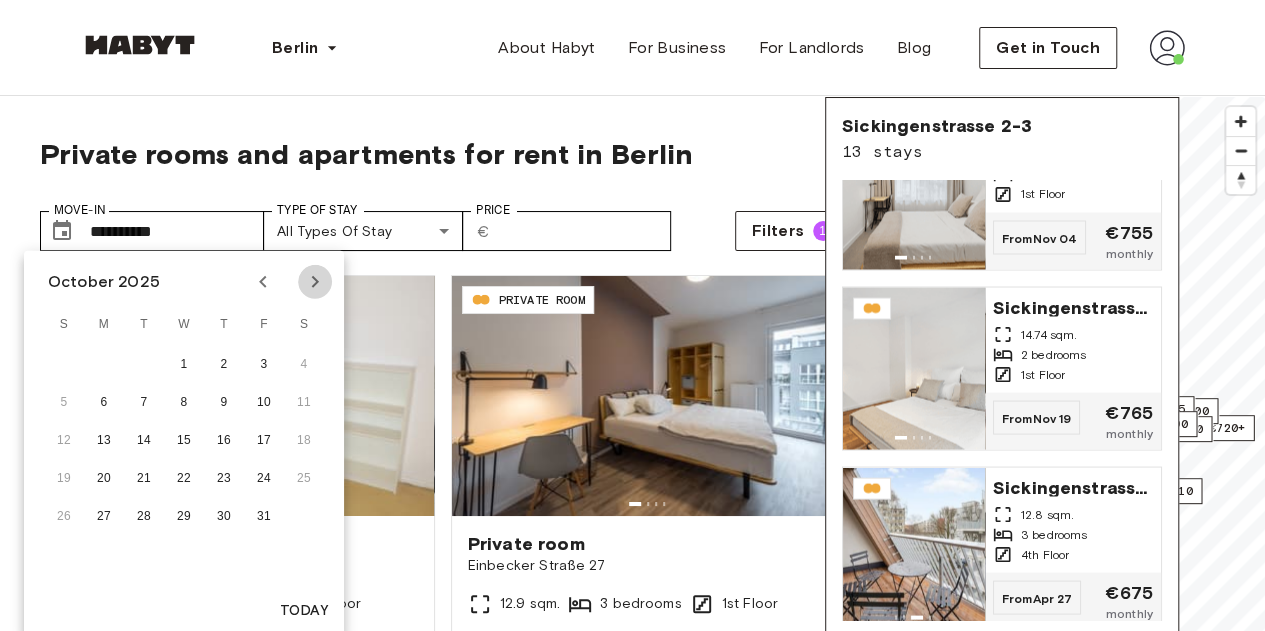 click 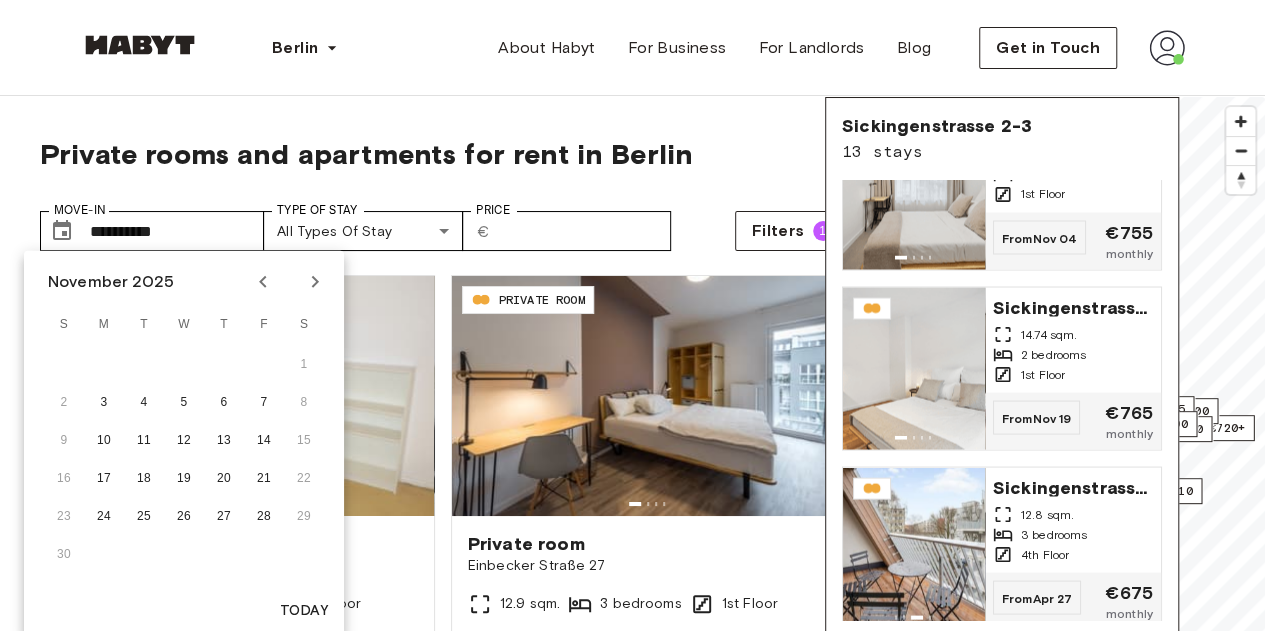 click 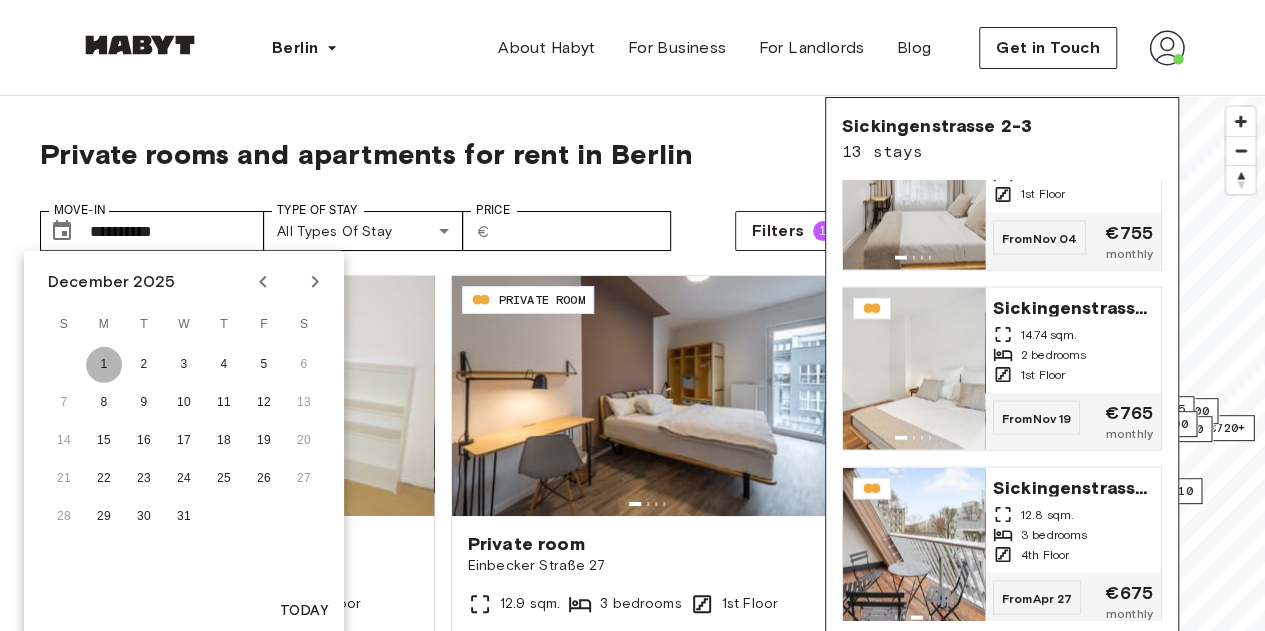 click on "1" at bounding box center [104, 365] 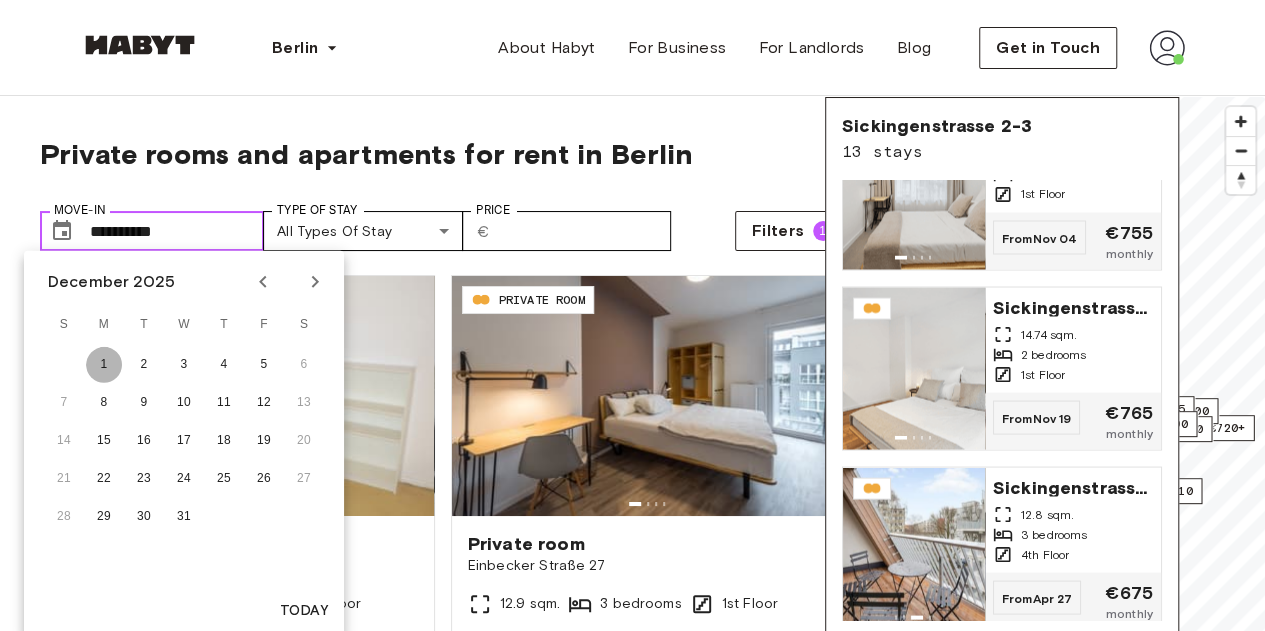 scroll, scrollTop: 0, scrollLeft: 0, axis: both 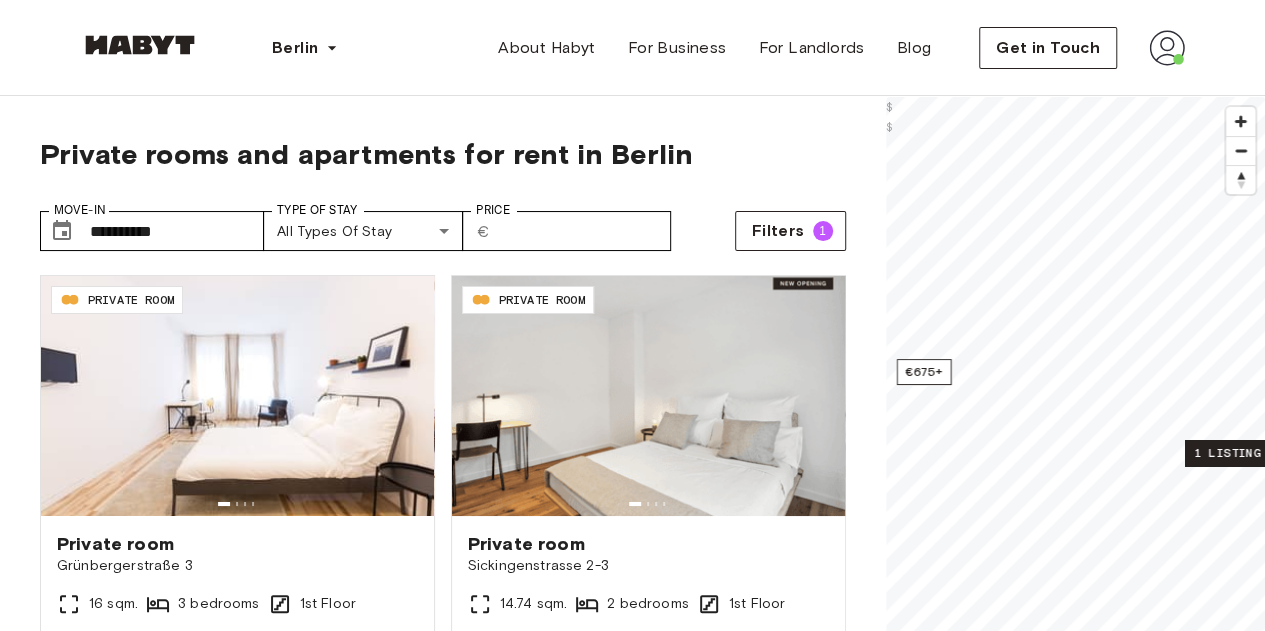 click on "1 listing" at bounding box center [1226, 453] 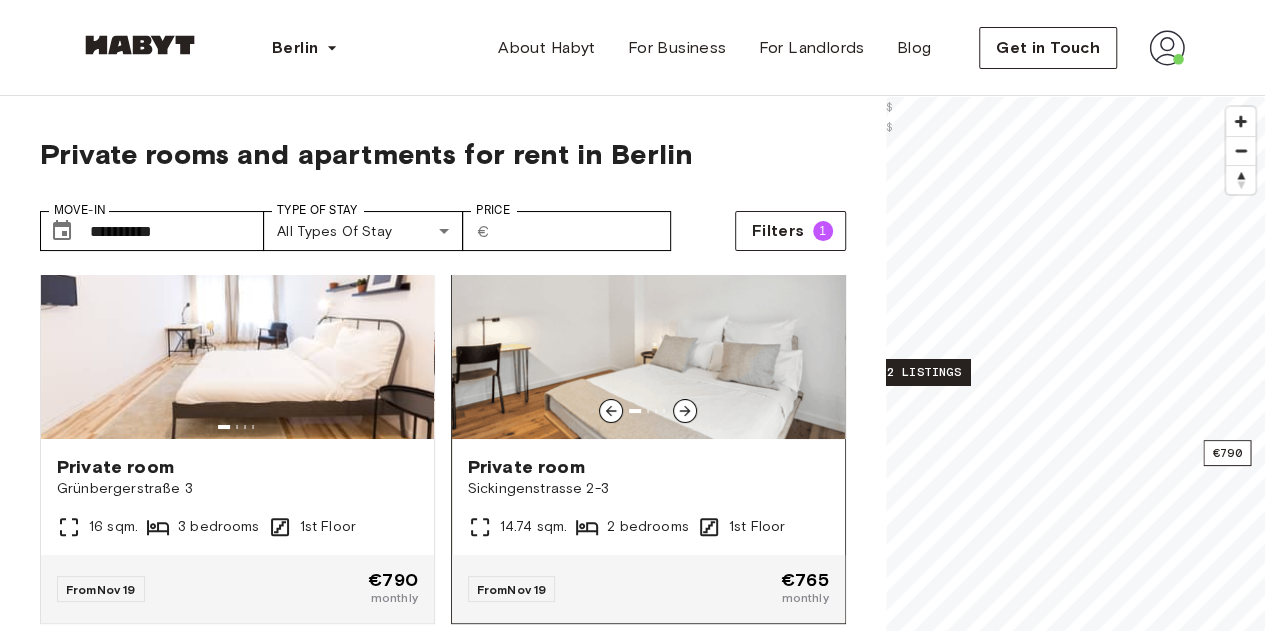 scroll, scrollTop: 78, scrollLeft: 0, axis: vertical 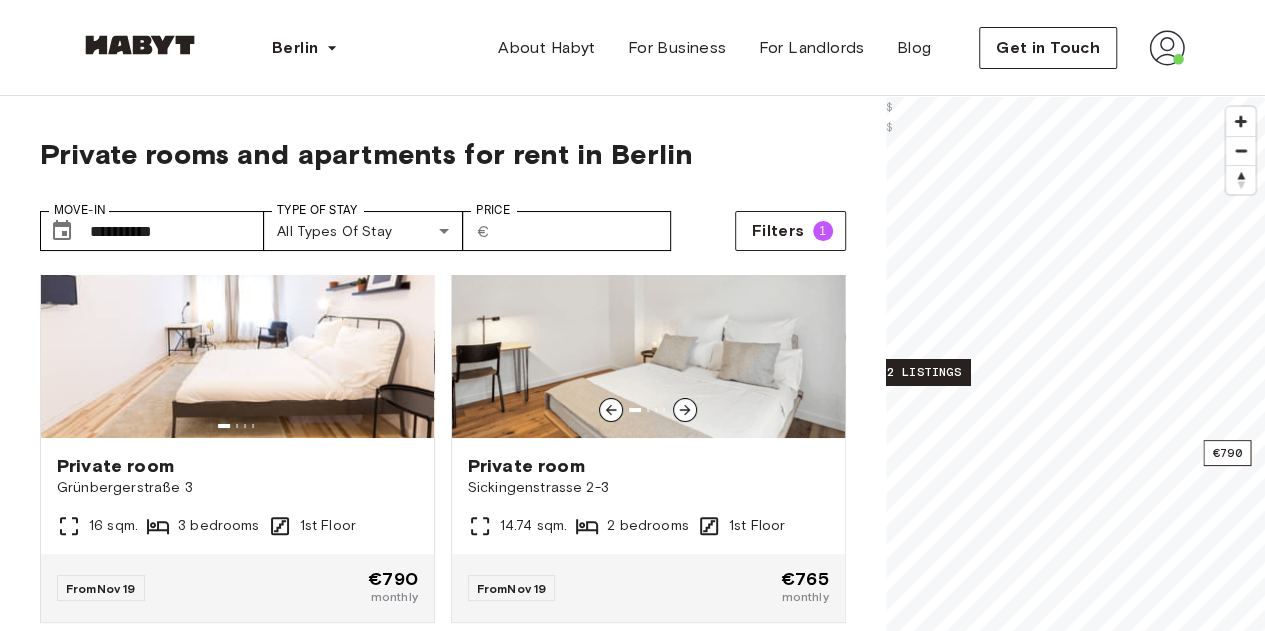 drag, startPoint x: 664, startPoint y: 441, endPoint x: 240, endPoint y: 255, distance: 463.00323 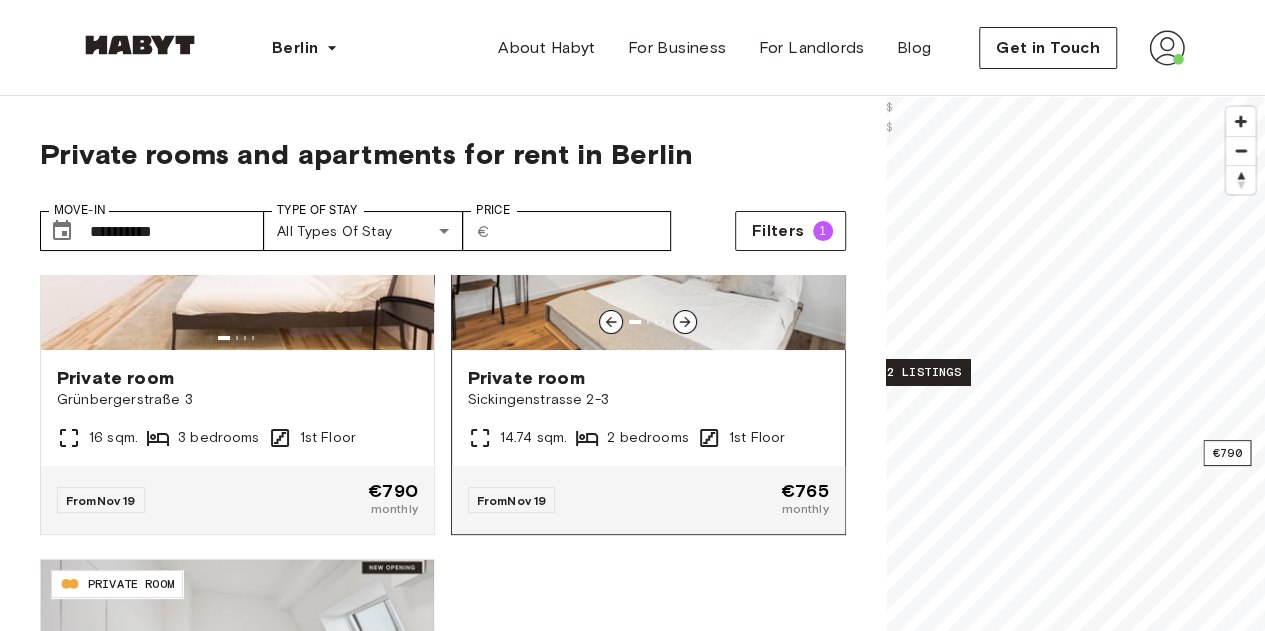 scroll, scrollTop: 298, scrollLeft: 0, axis: vertical 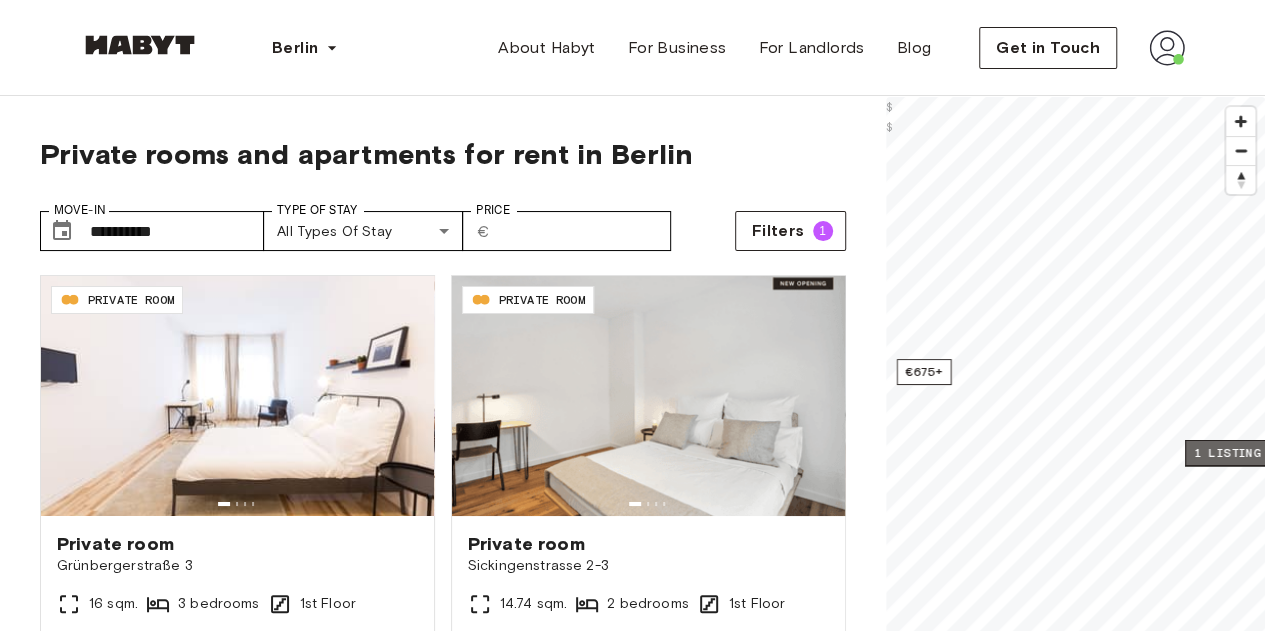 click on "1 listing" at bounding box center [1226, 453] 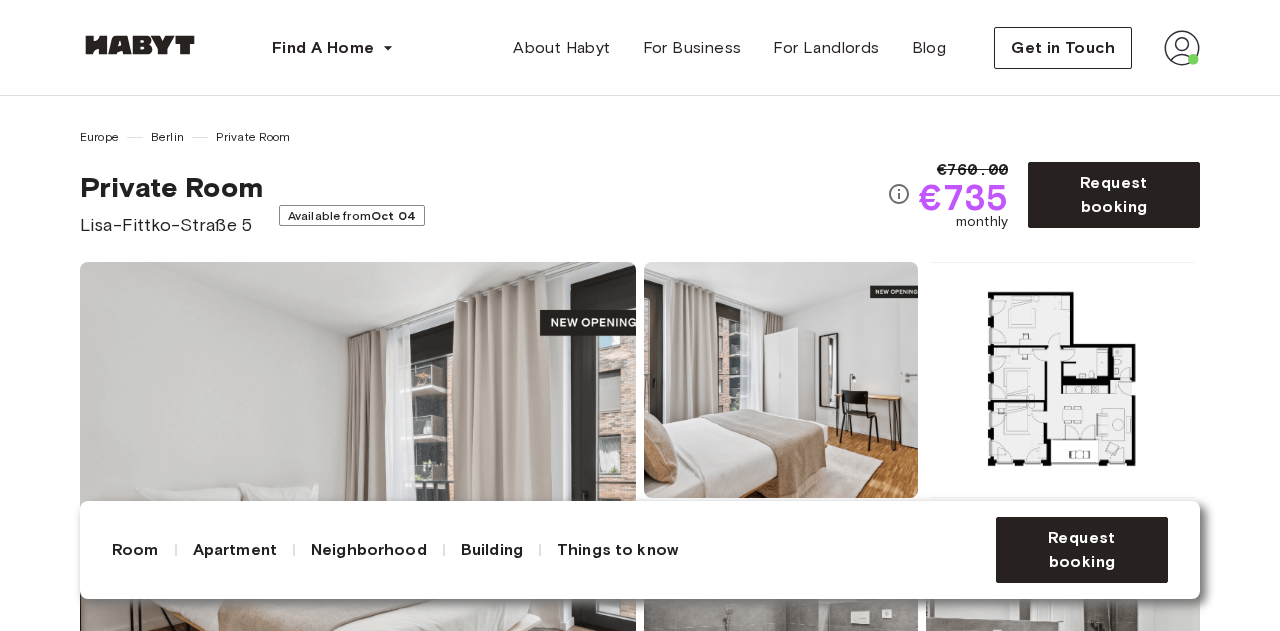 scroll, scrollTop: 0, scrollLeft: 0, axis: both 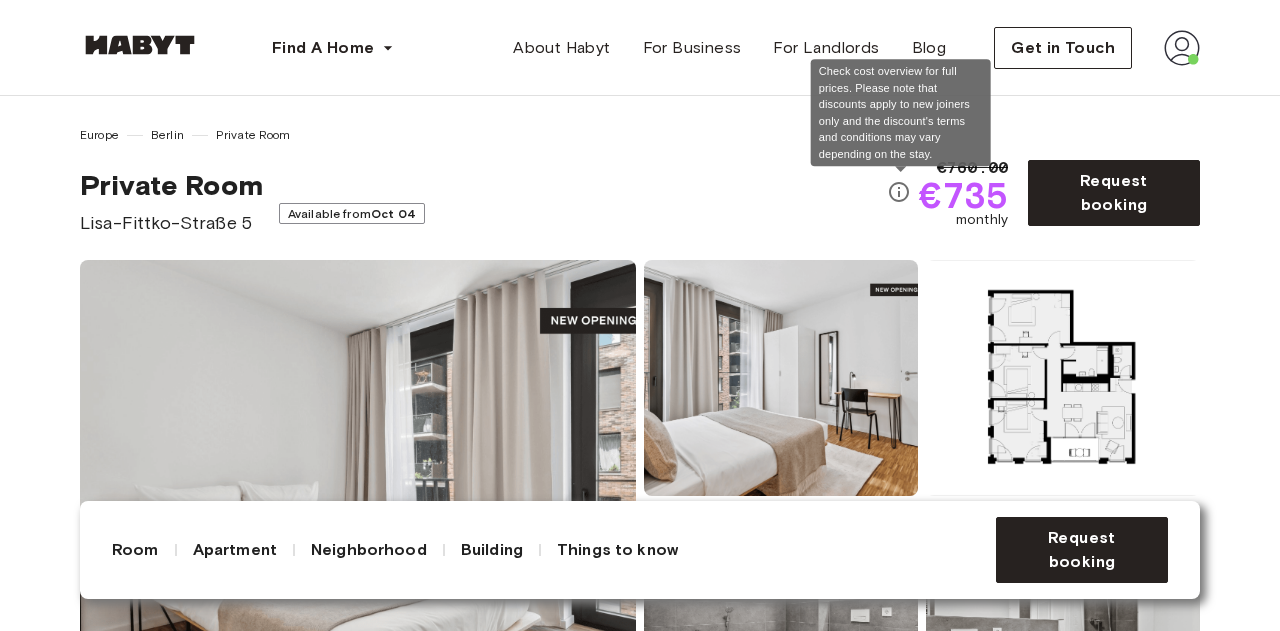 click 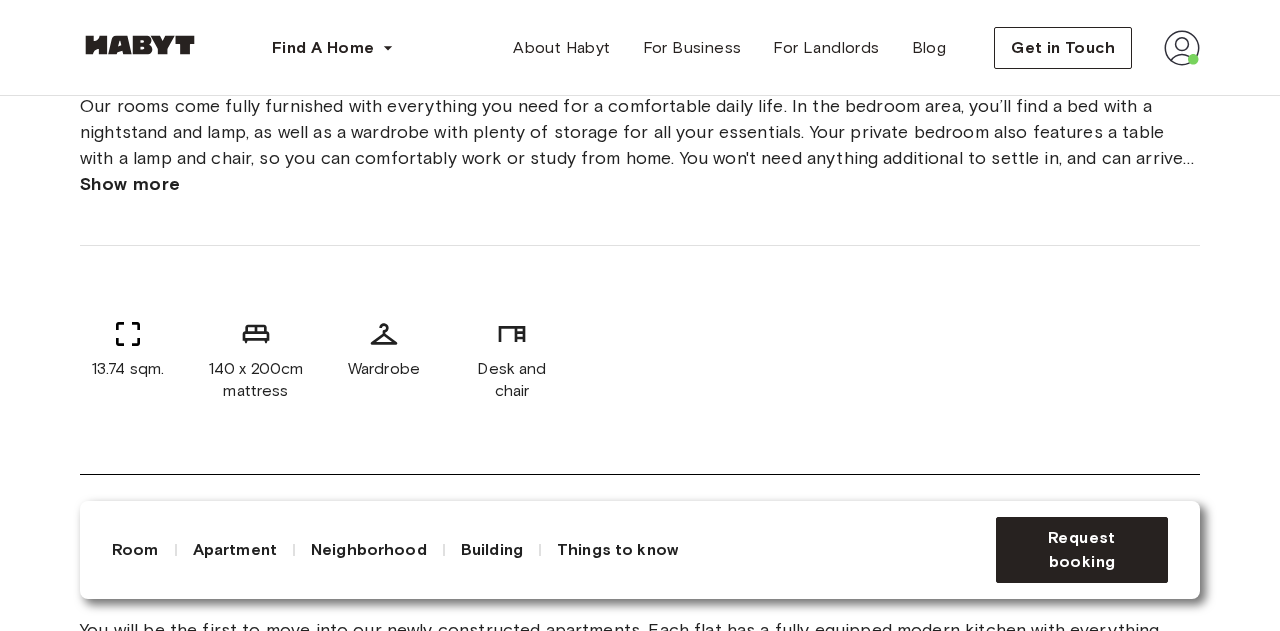 scroll, scrollTop: 808, scrollLeft: 0, axis: vertical 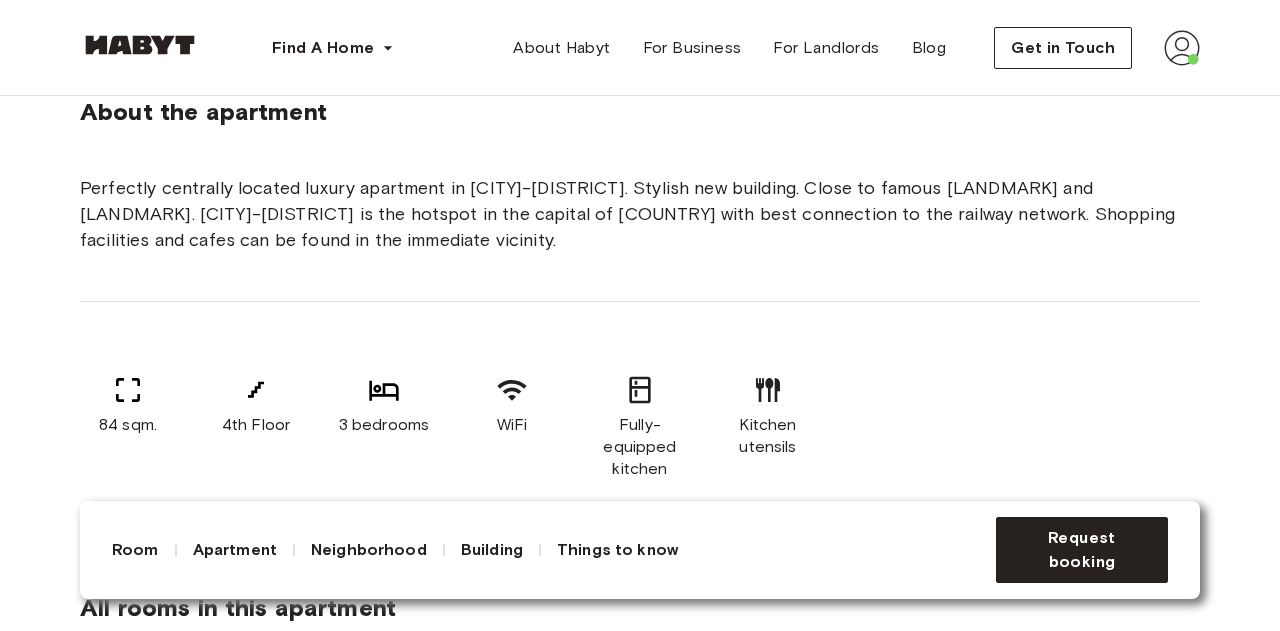 click on "Perfectly centrally located luxury apartment in Berlin-Mitte. Stylish new building. Close to famous Hackescher Markt and Alexanderplatz. Berlin-Mitte is the hotspot in the capital of Germany with best connection to the railway network. Shopping facilities and cafes can be found in the immediate vicinity." at bounding box center [640, 214] 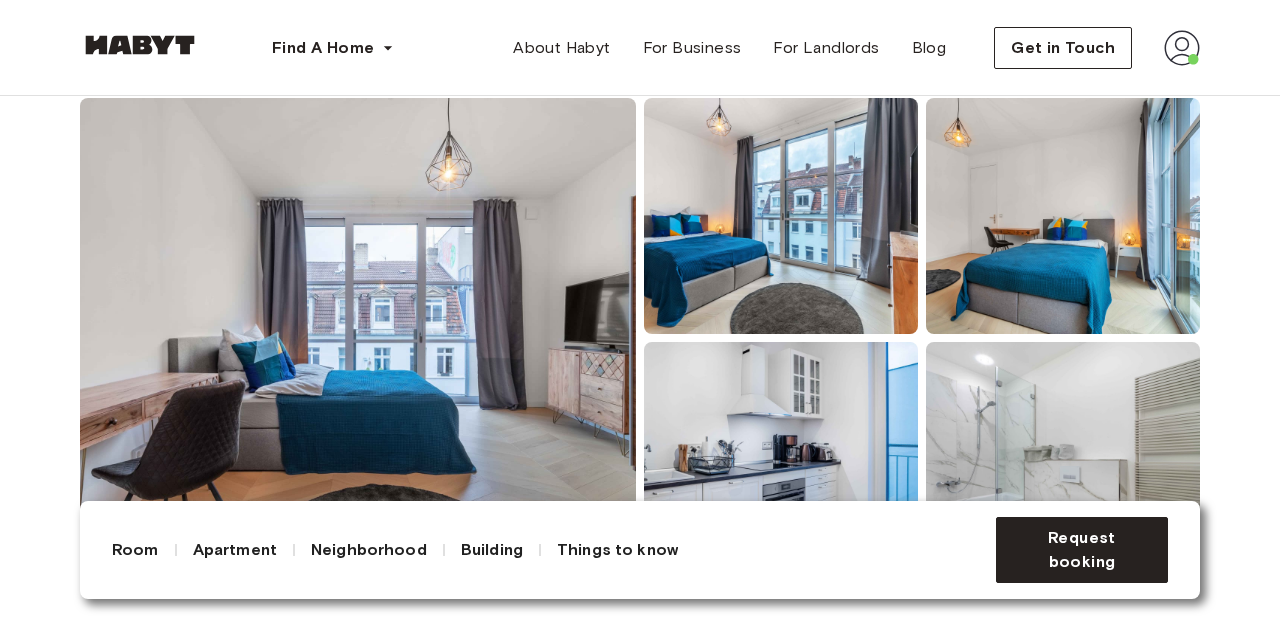 scroll, scrollTop: 166, scrollLeft: 0, axis: vertical 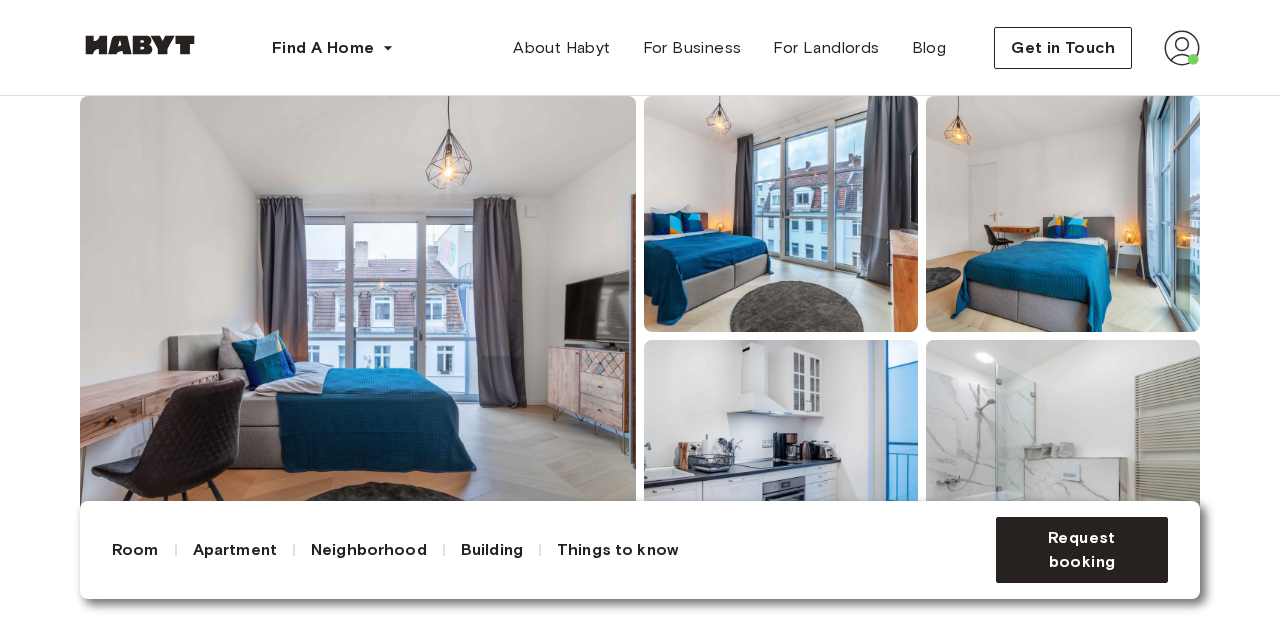 click at bounding box center (358, 336) 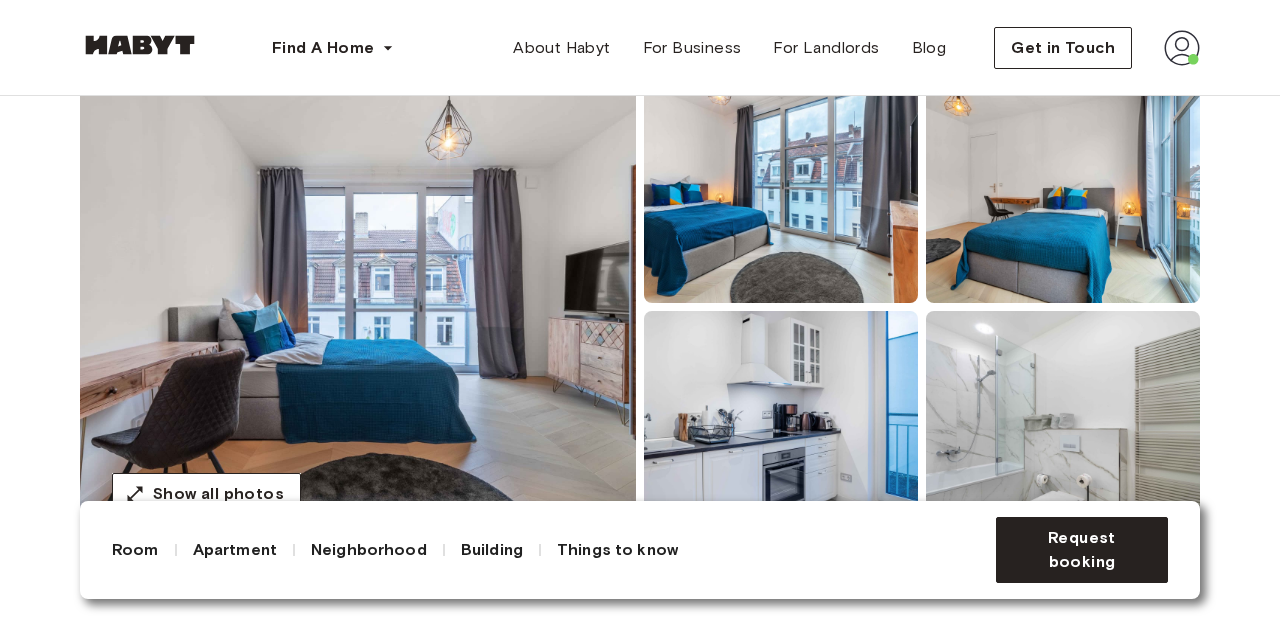 scroll, scrollTop: 192, scrollLeft: 0, axis: vertical 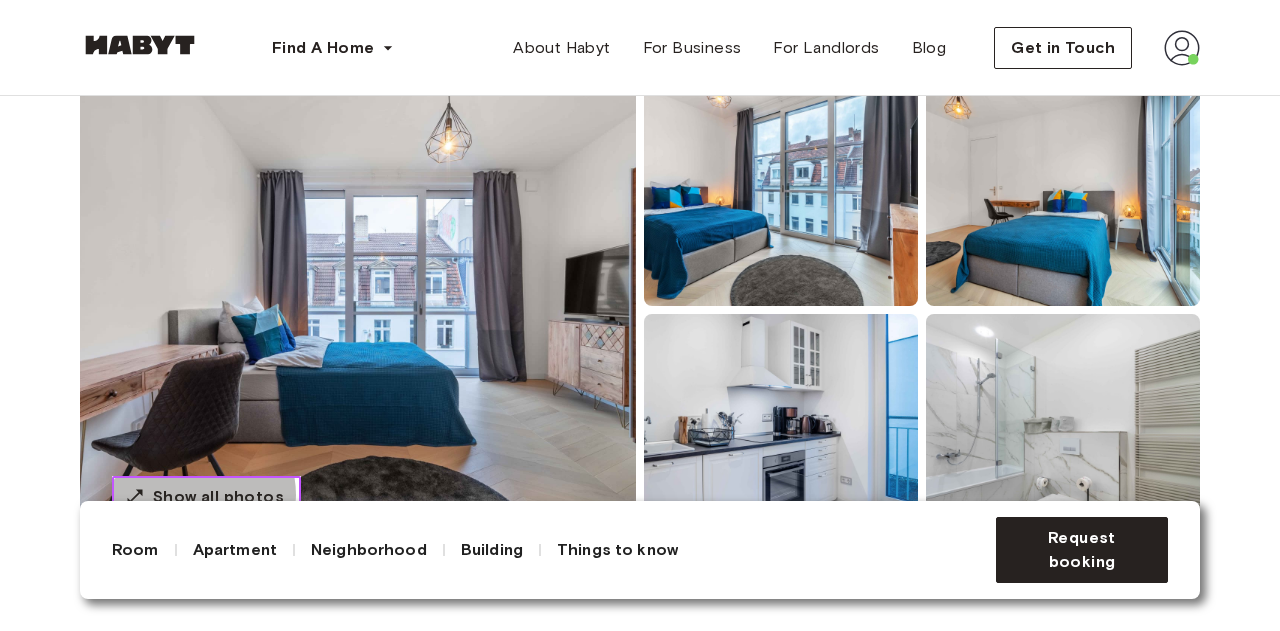 click on "Show all photos" at bounding box center [218, 497] 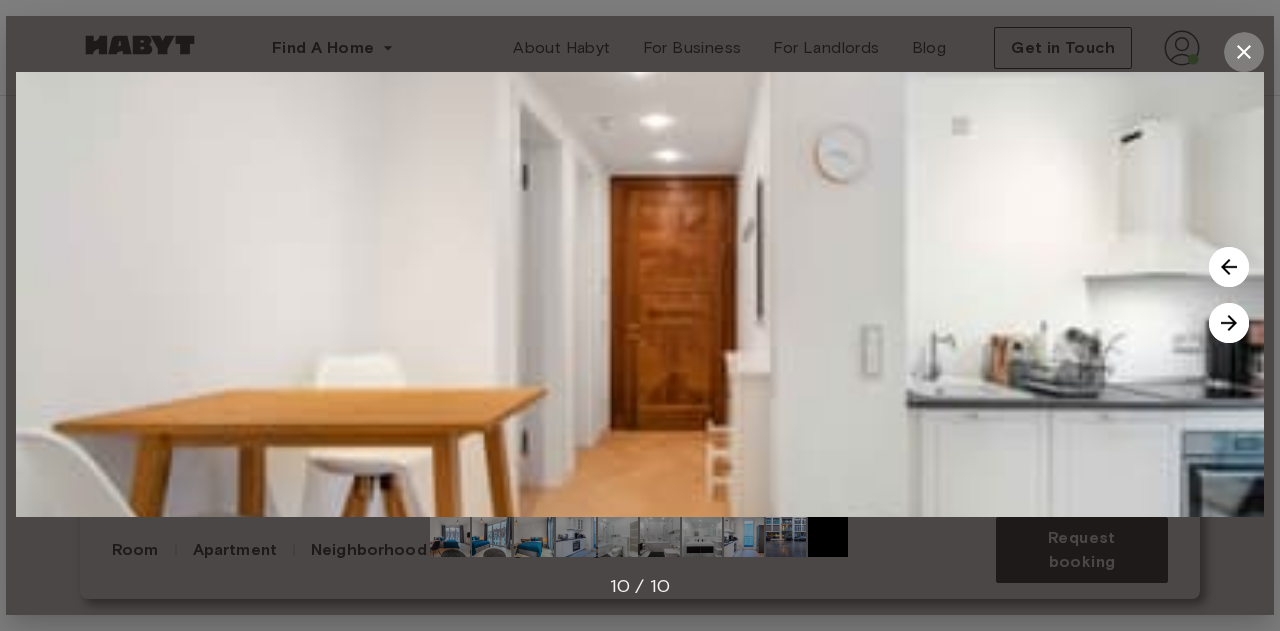 click at bounding box center [1244, 52] 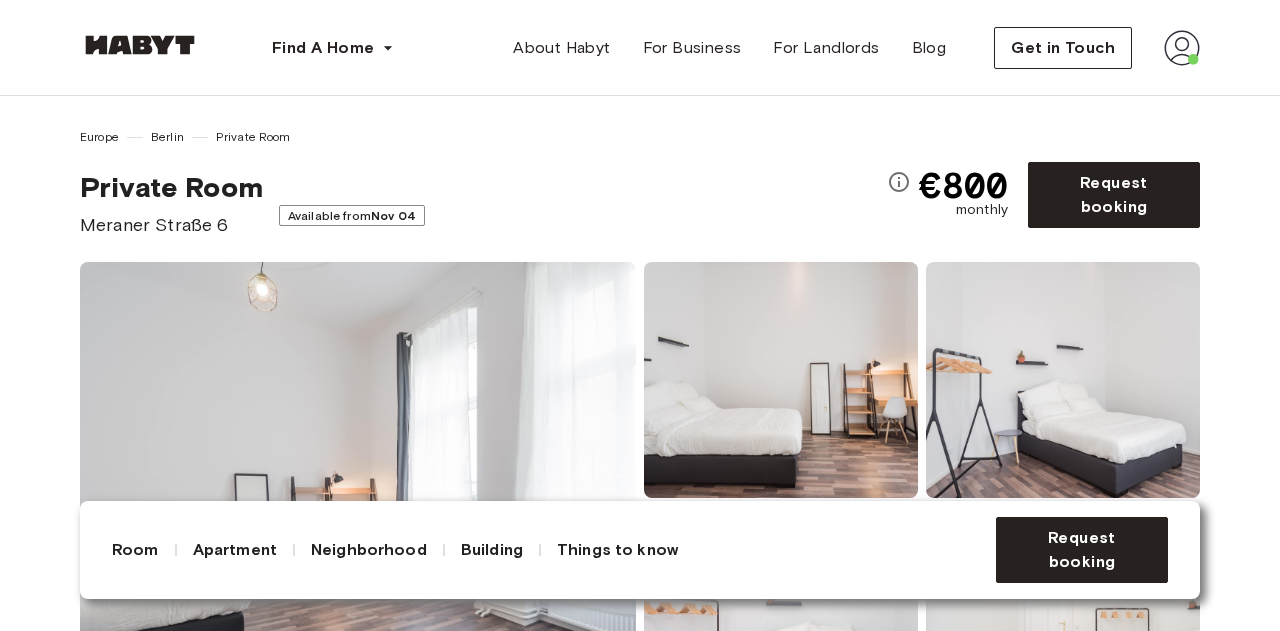 scroll, scrollTop: 317, scrollLeft: 0, axis: vertical 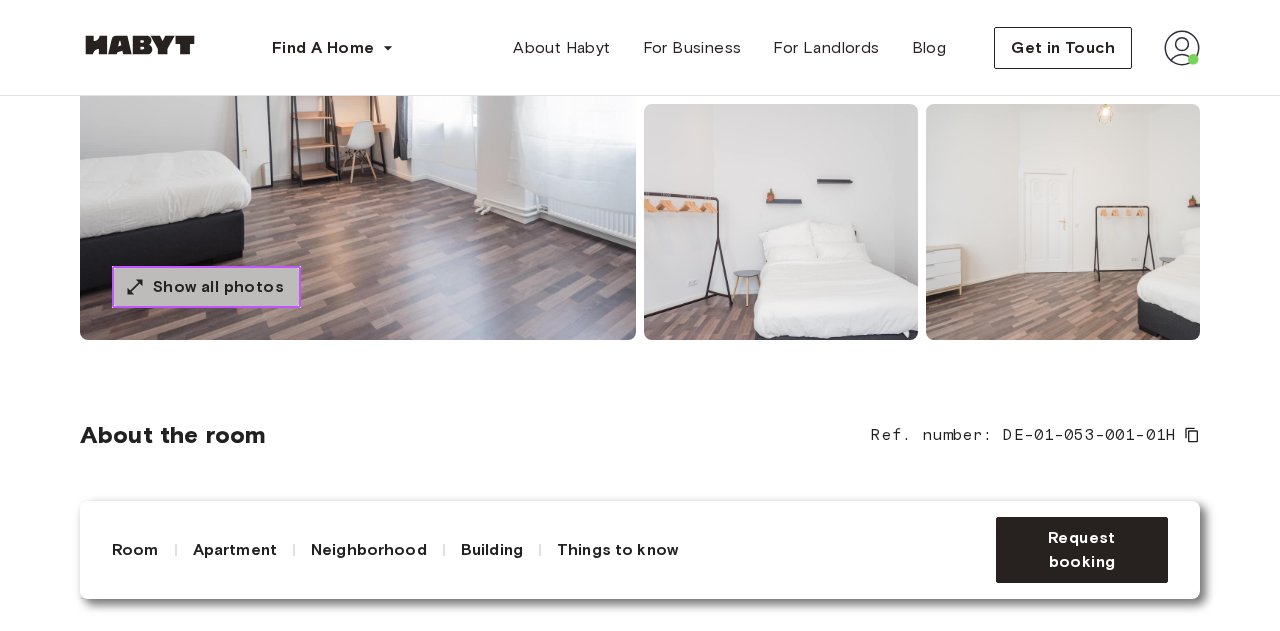 click on "Show all photos" at bounding box center (218, 287) 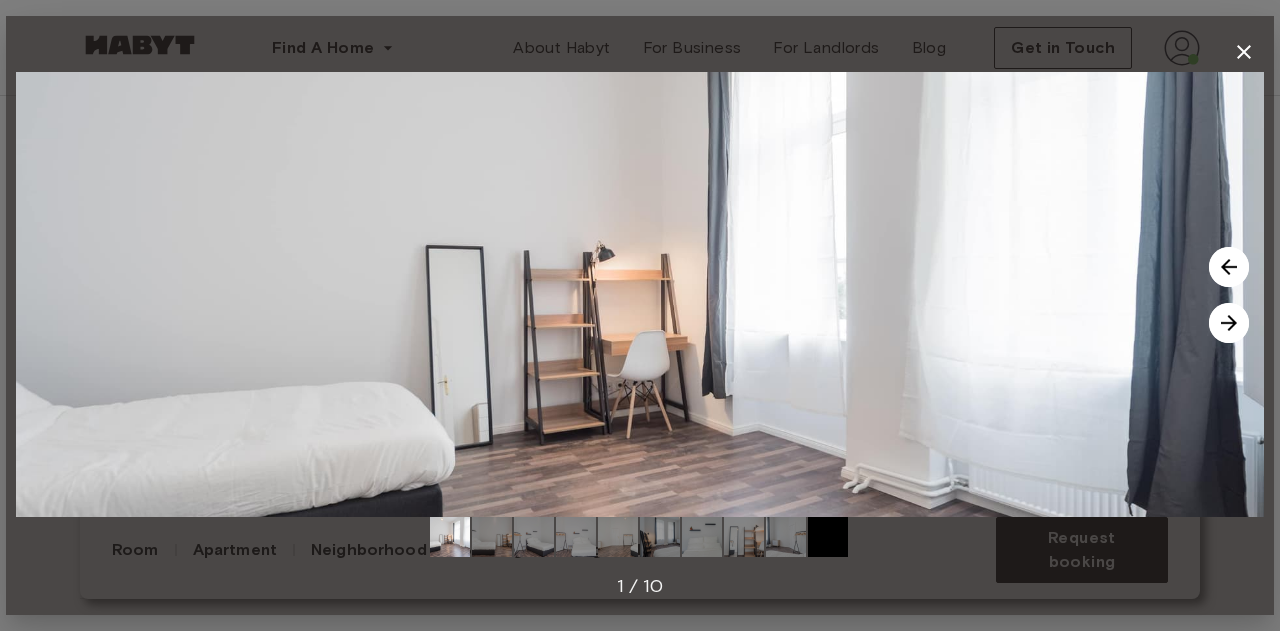 click 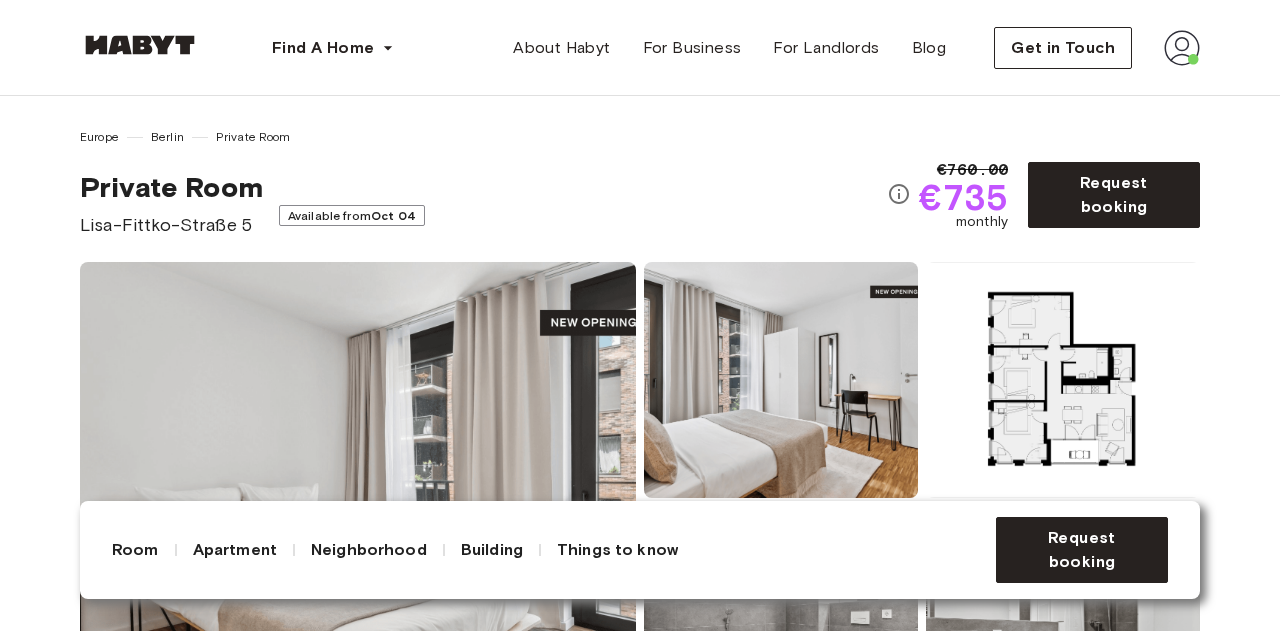 scroll, scrollTop: 0, scrollLeft: 0, axis: both 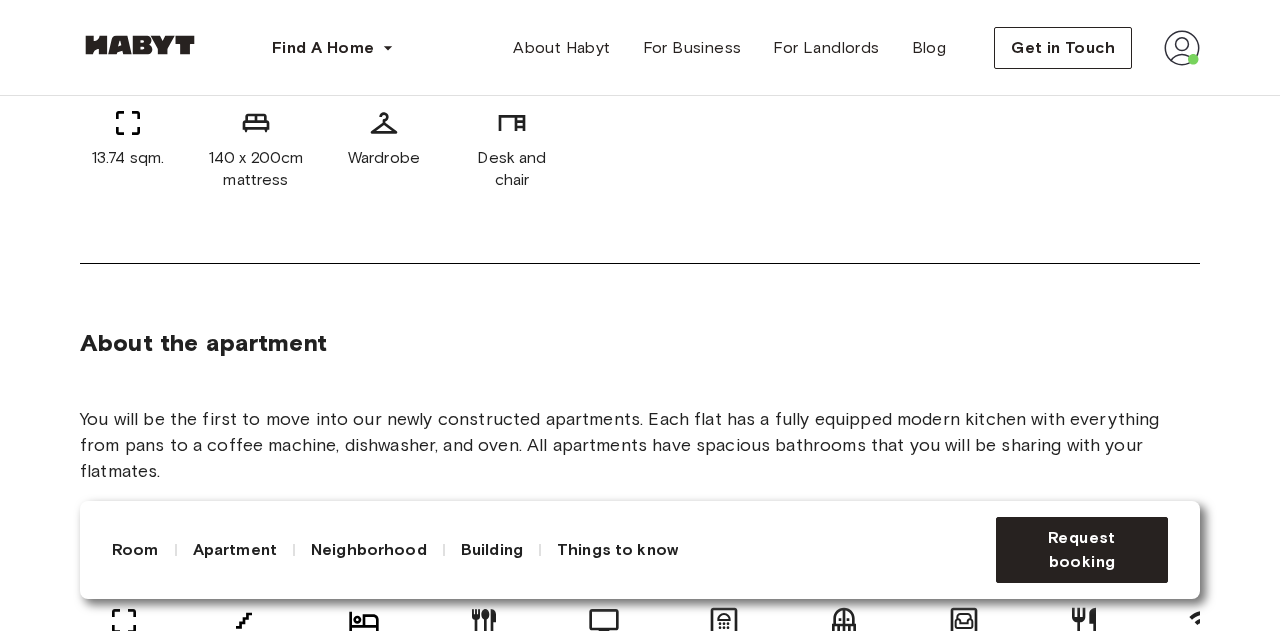 click on "Europe Berlin Private Room Private Room Lisa-Fittko-Straße 5 Available from  Oct 04 €760.00 €735 monthly Request booking Show all photos About the room Ref. number:   DE-01-489-405-002 Our rooms come fully furnished with everything you need for a comfortable daily life. In the bedroom area, you’ll find a bed with a nightstand and lamp, as well as a wardrobe with plenty of storage for all your essentials. Your private bedroom also features a table with a lamp and chair, so you can comfortably work or study from home. You won't need anything additional to settle in, and can arrive with just your luggage at hand! Show more 13.74 sqm. 140 x 200cm mattress Wardrobe Desk and chair About the apartment You will be the first to move into our newly constructed apartments. Each flat has a fully equipped modern kitchen with everything from pans to a coffee machine, dishwasher, and oven. All apartments have spacious bathrooms that you will be sharing with your flatmates. 91.69 sqm. 4th Floor 3 bedrooms Dishwasher ," at bounding box center (640, 2328) 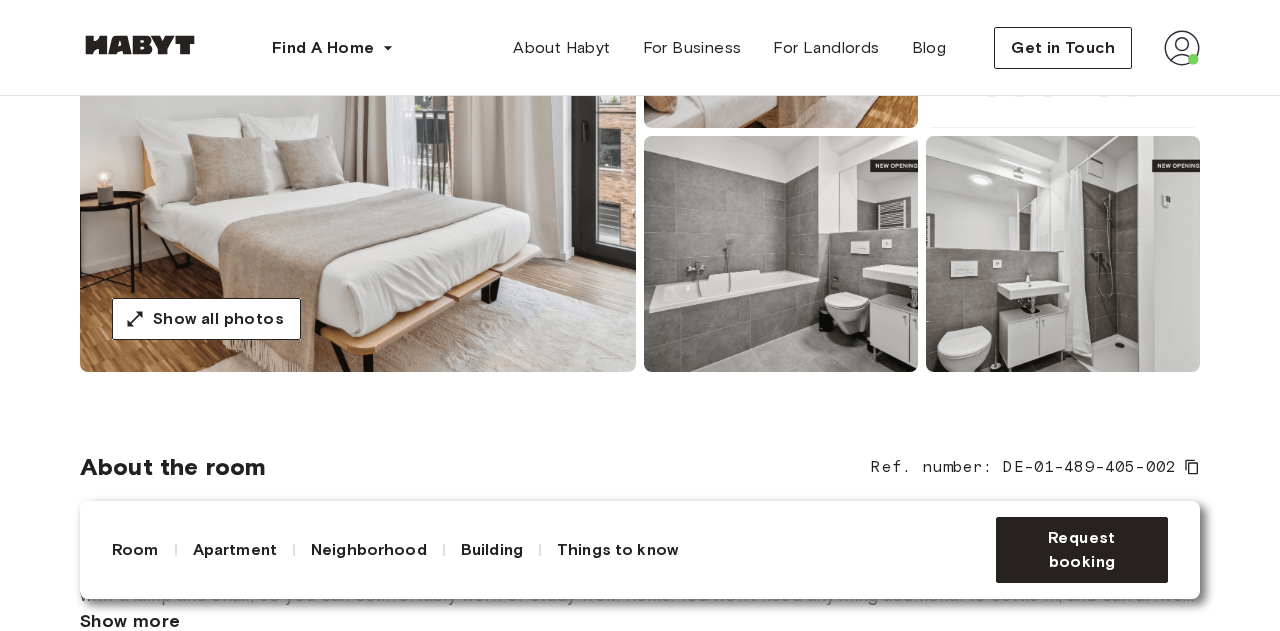 scroll, scrollTop: 0, scrollLeft: 0, axis: both 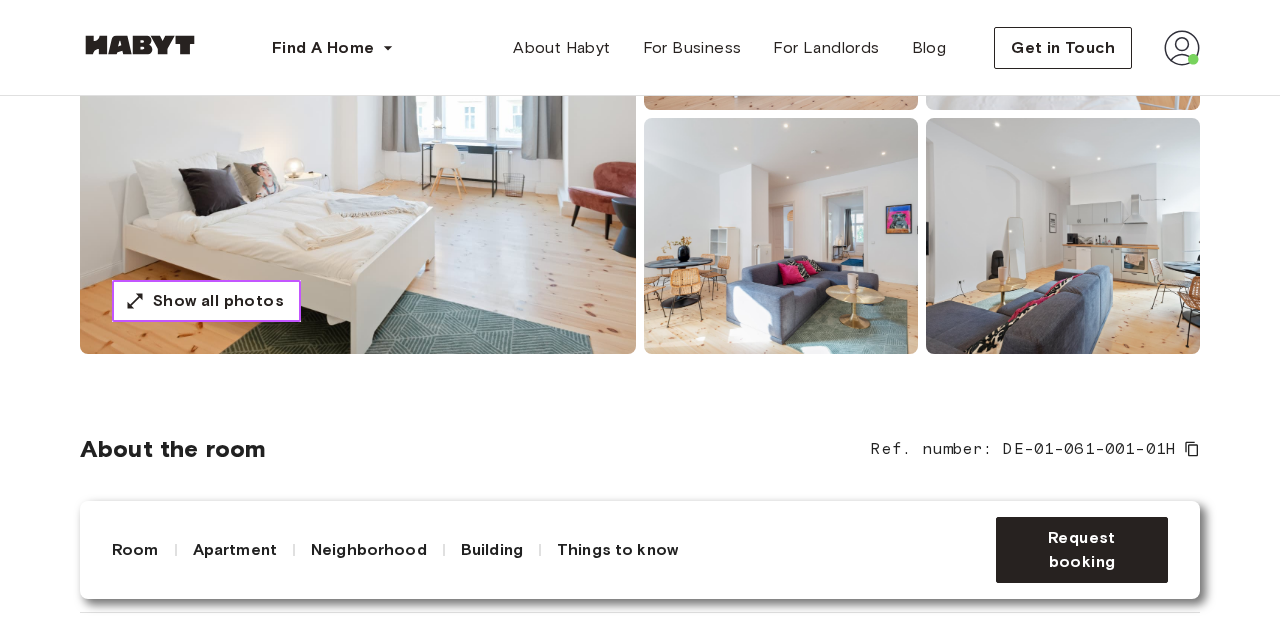 click on "Show all photos" at bounding box center [218, 301] 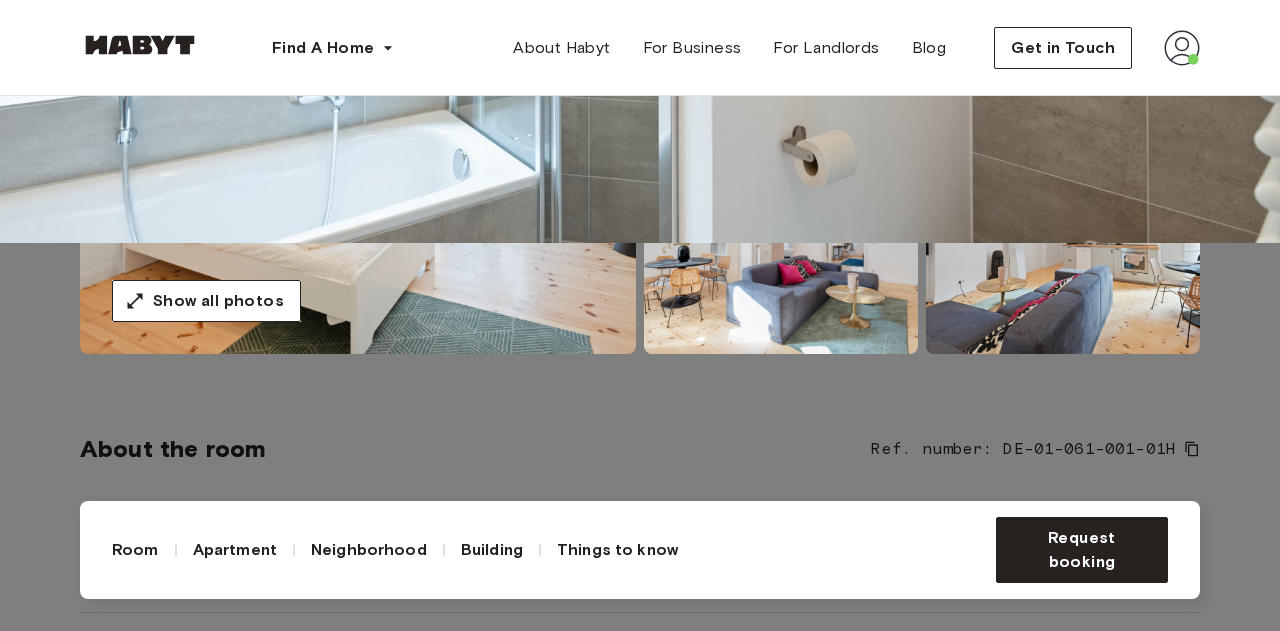 click 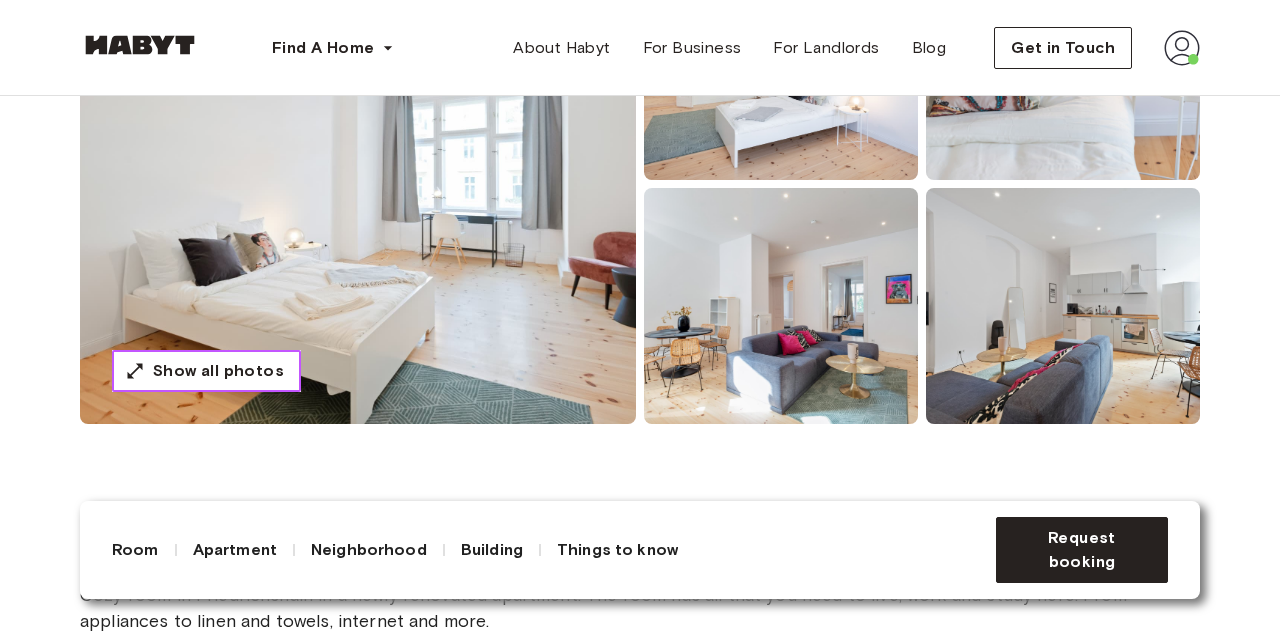 scroll, scrollTop: 0, scrollLeft: 0, axis: both 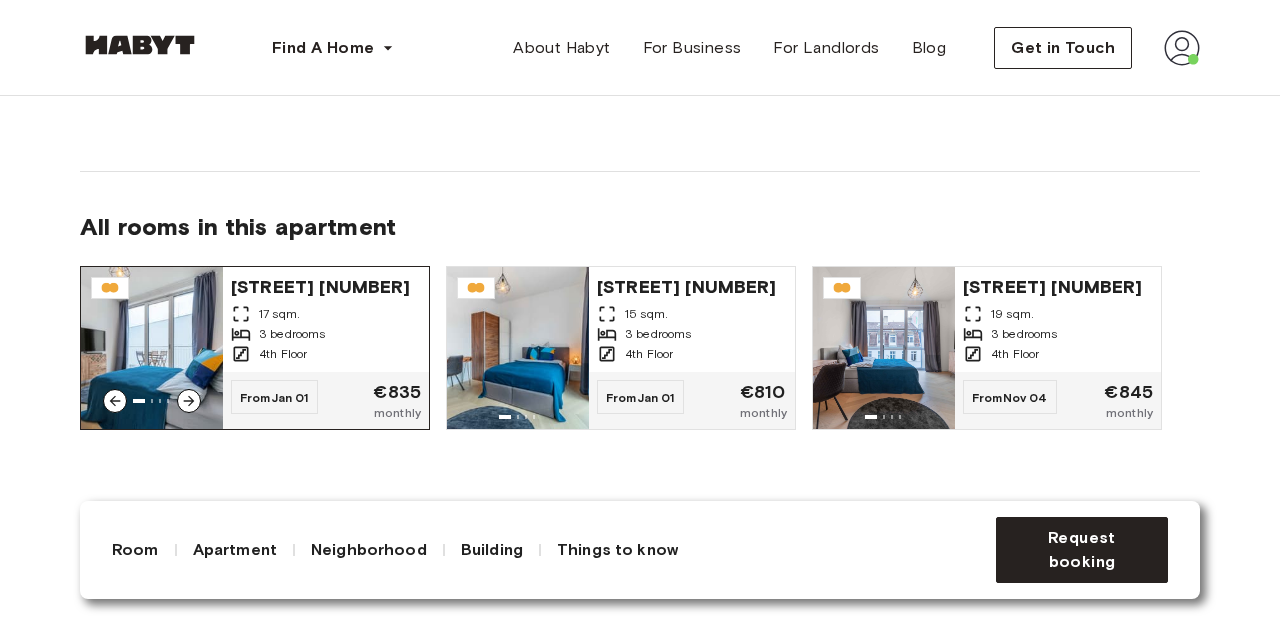 click 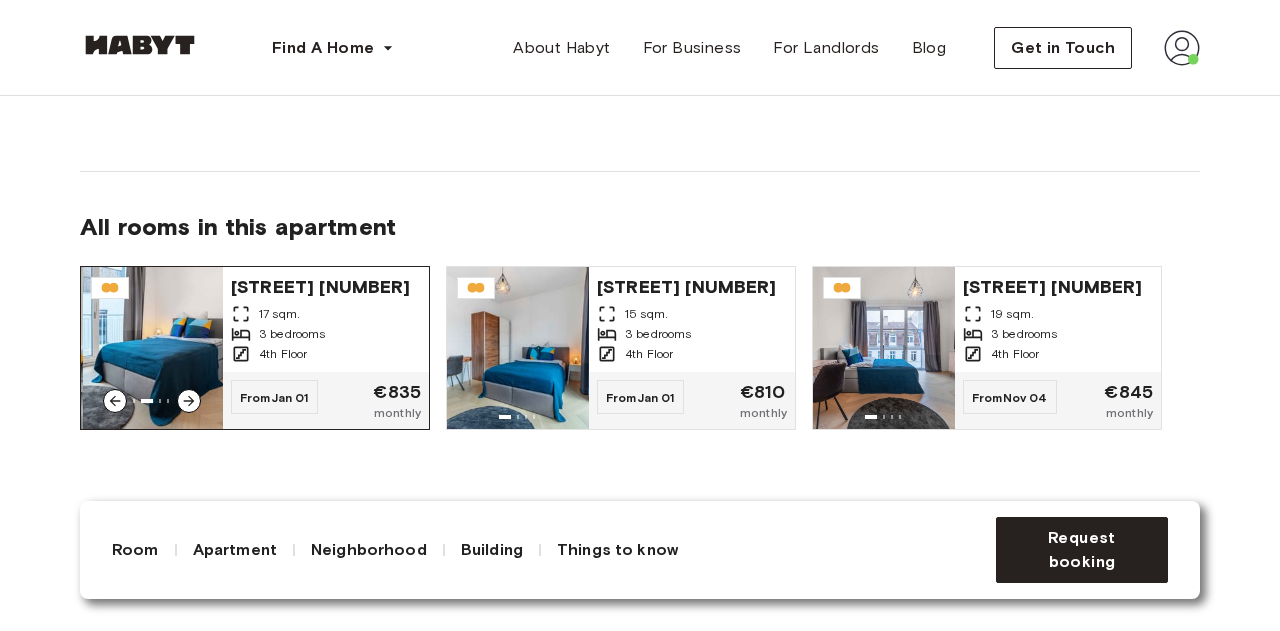 click 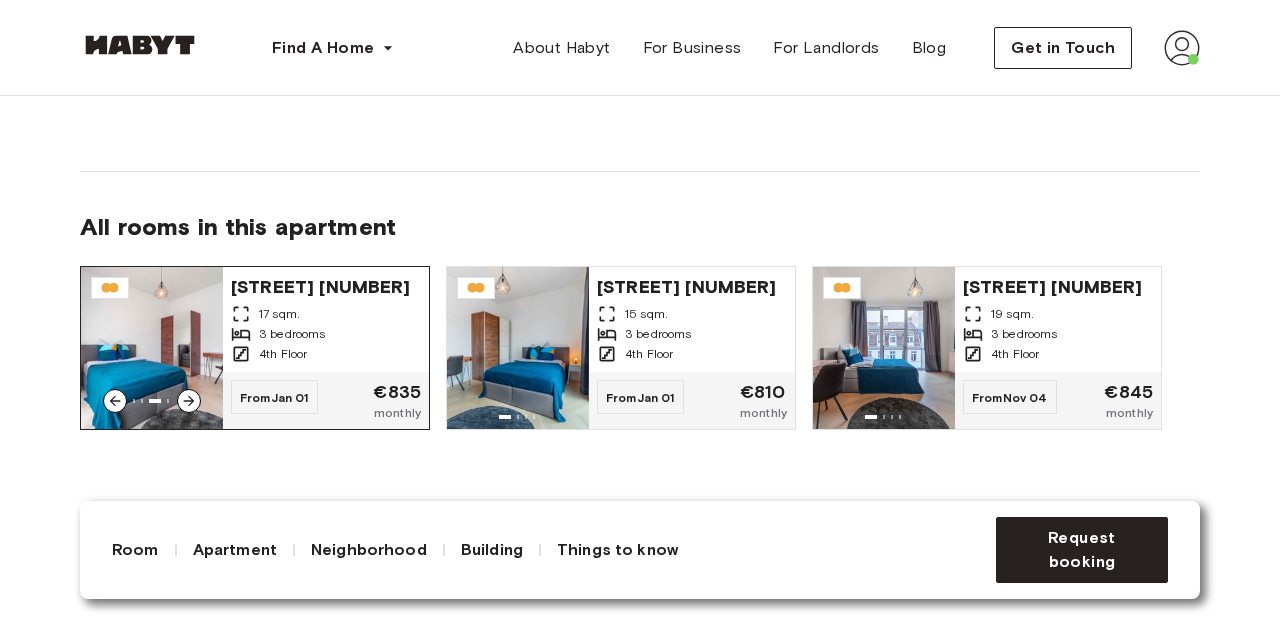 click 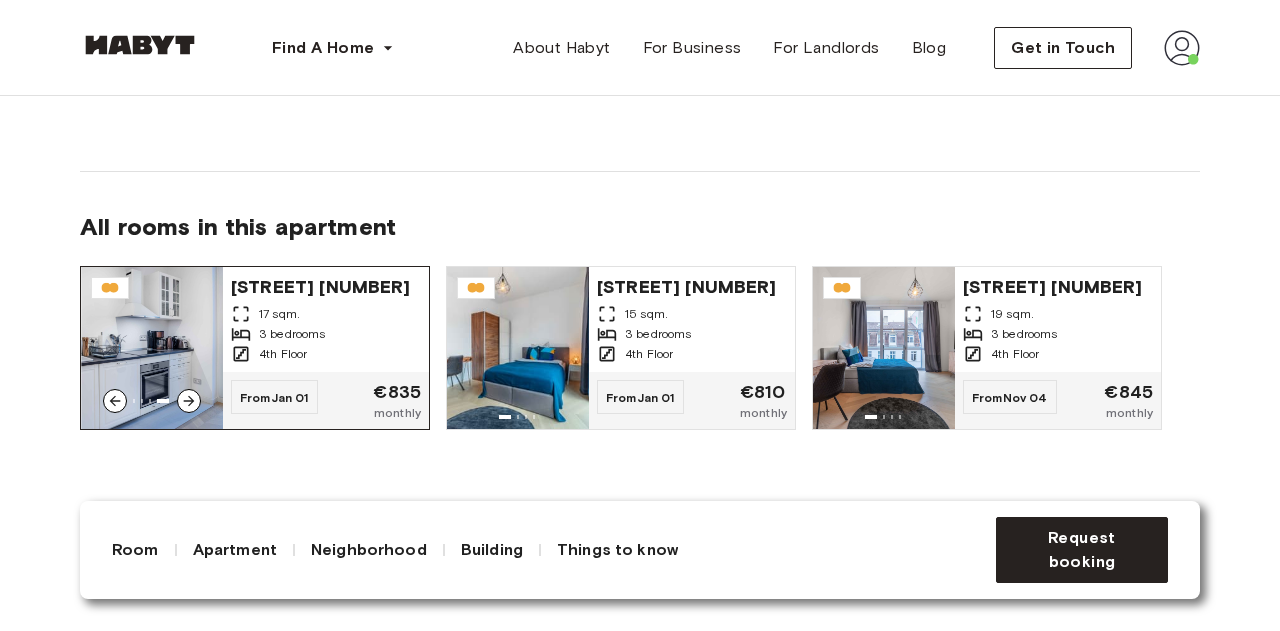 click 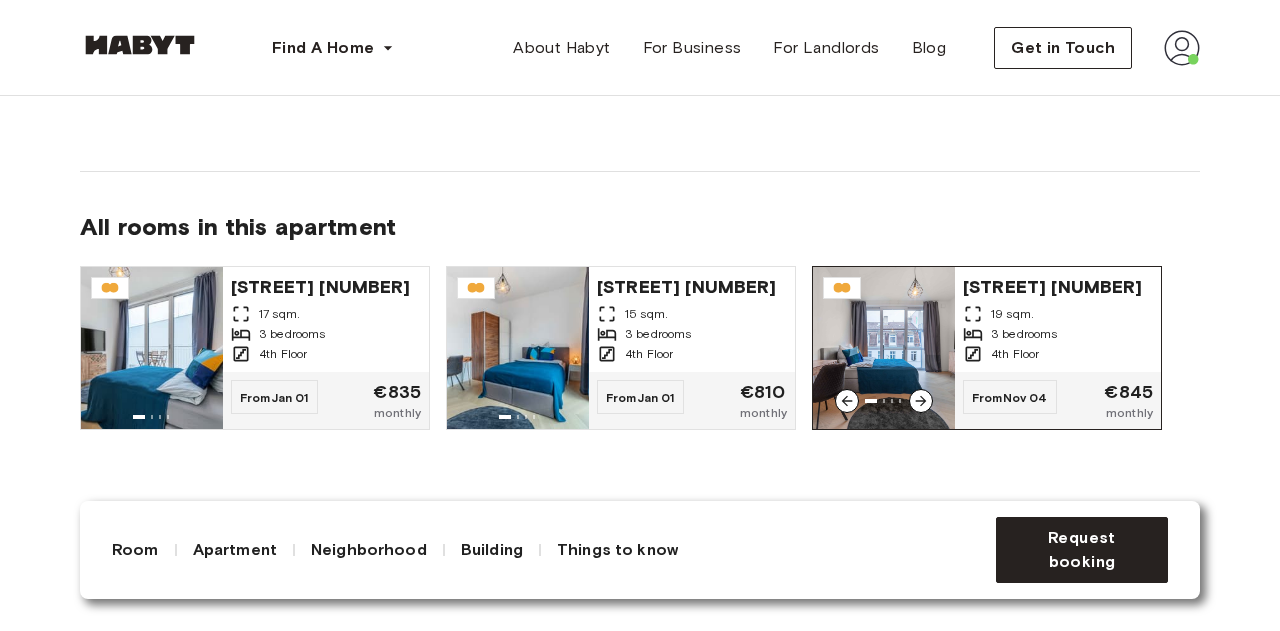 click on "[STREET] [NUMBER]" at bounding box center (1058, 285) 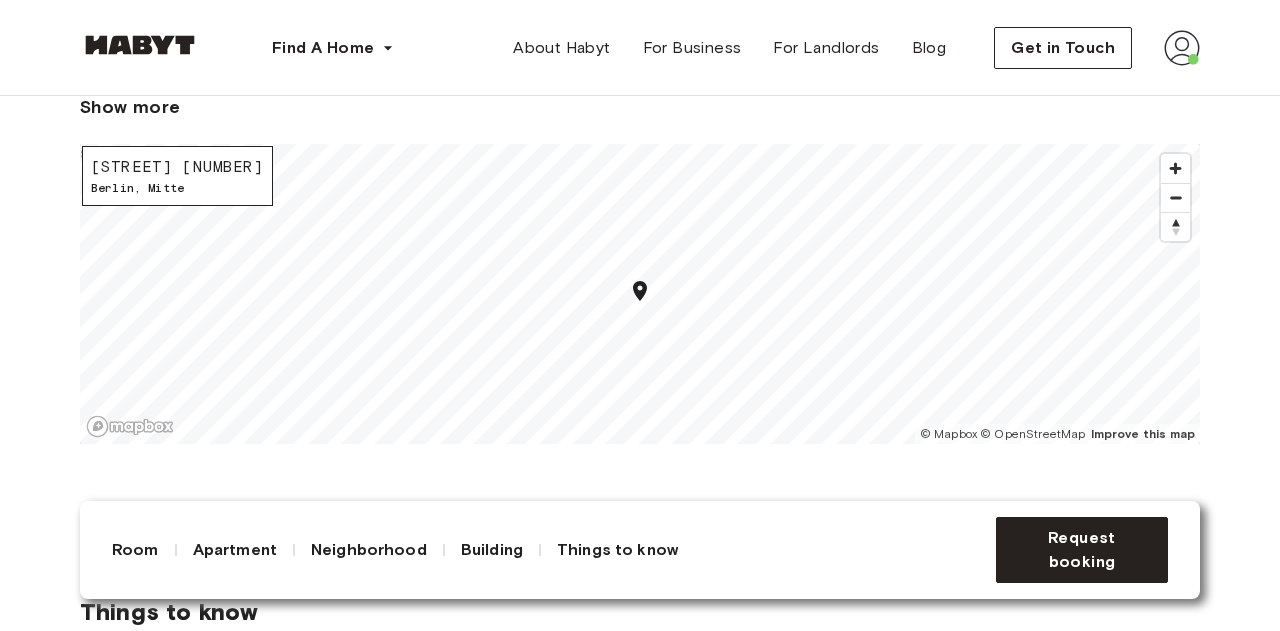 scroll, scrollTop: 2040, scrollLeft: 0, axis: vertical 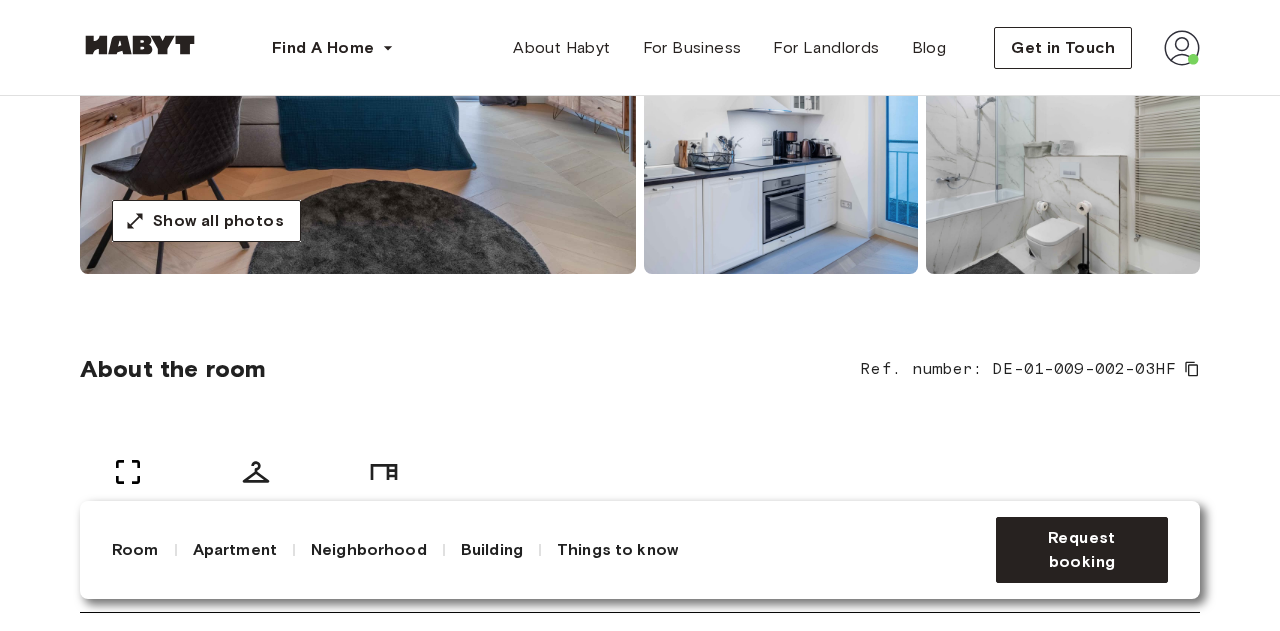 click at bounding box center (358, 34) 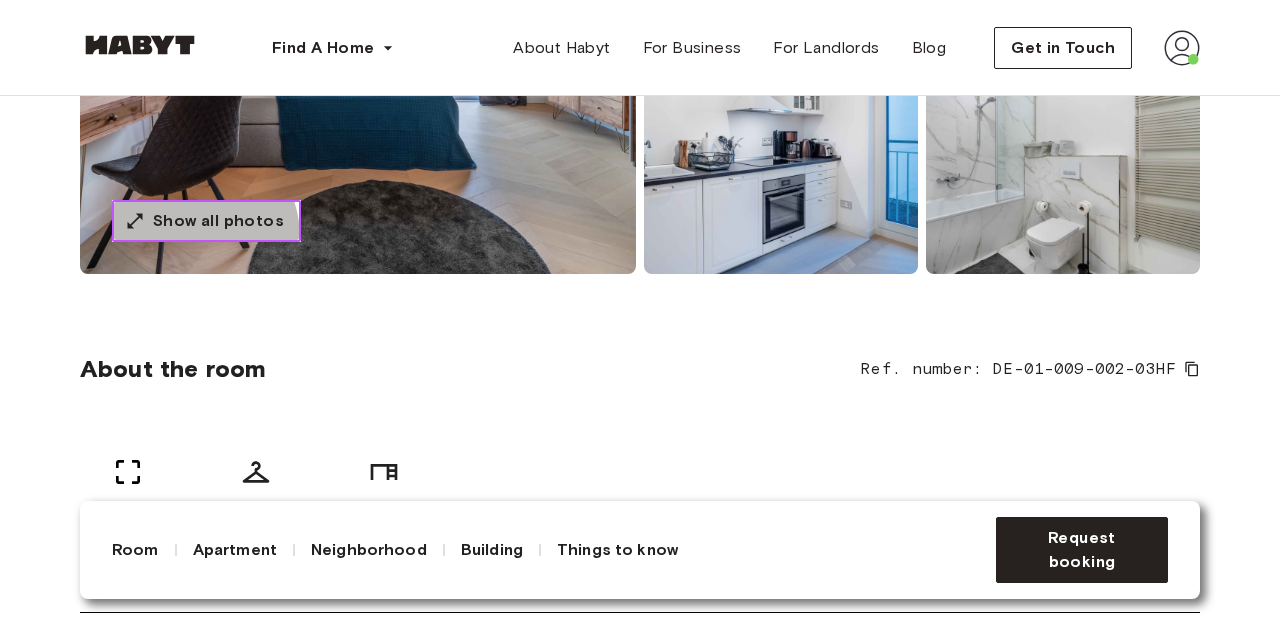 click on "Show all photos" at bounding box center (206, 221) 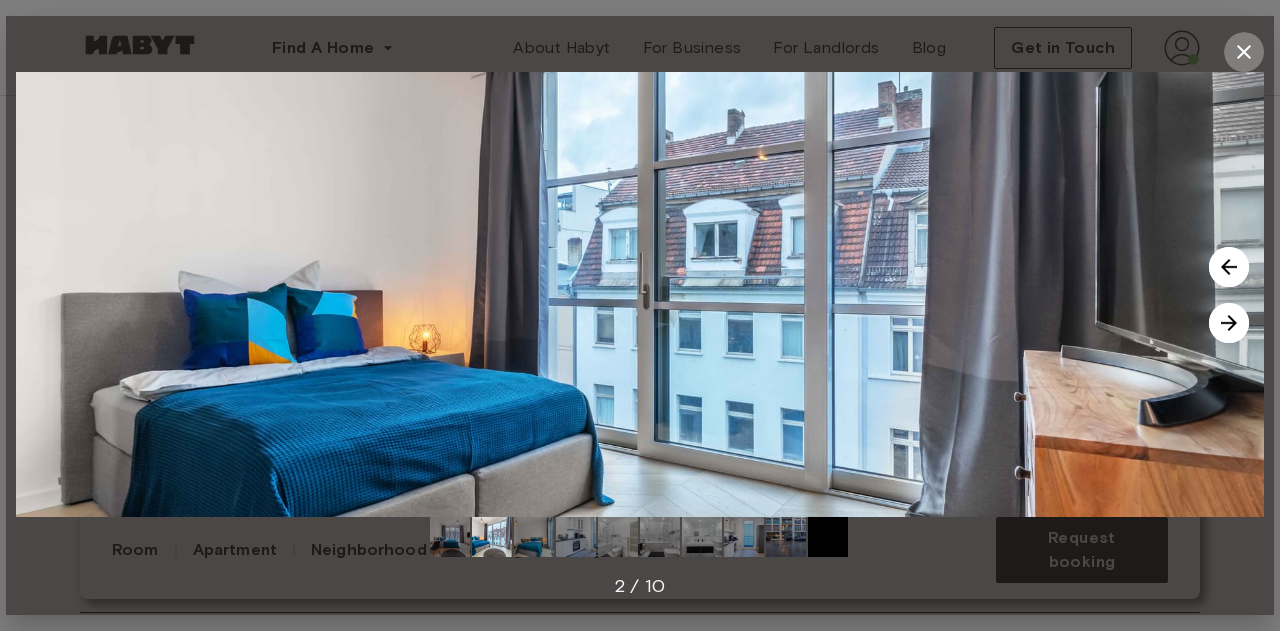 click 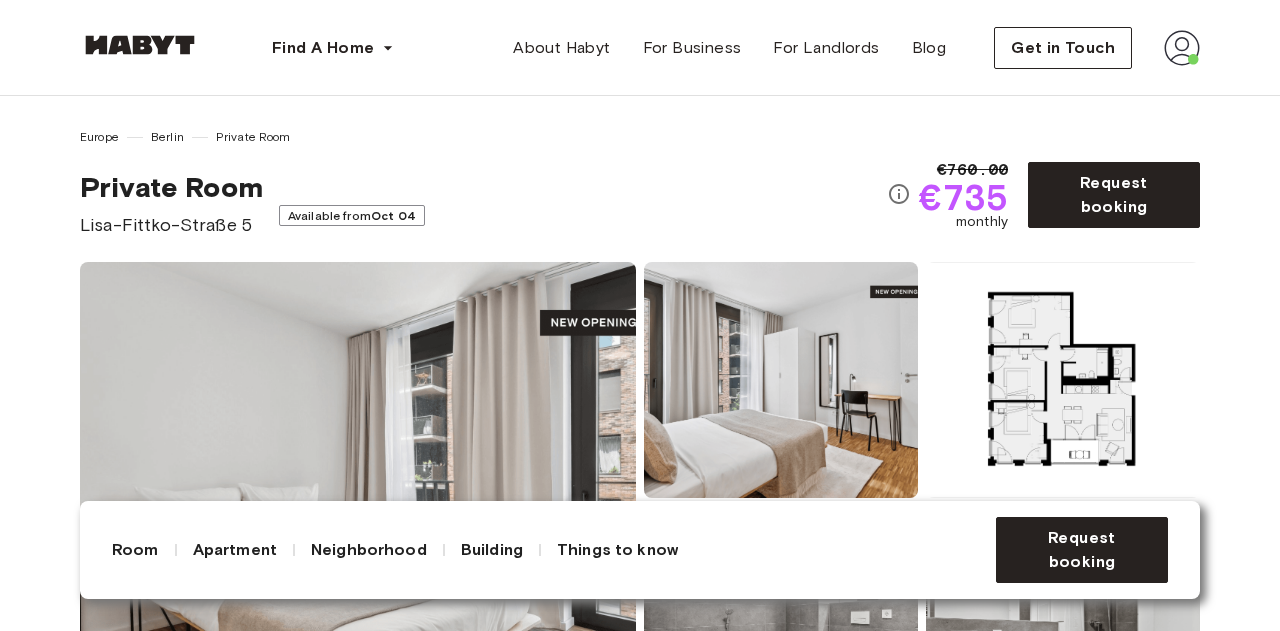 scroll, scrollTop: 0, scrollLeft: 0, axis: both 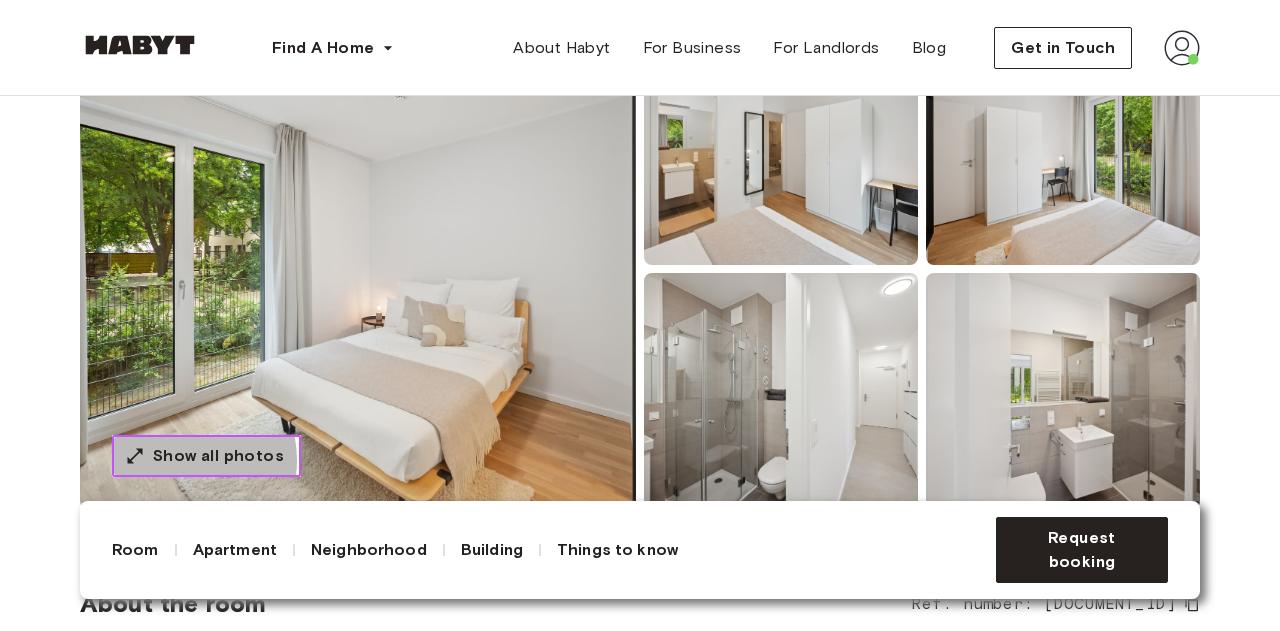 click on "Show all photos" at bounding box center [218, 456] 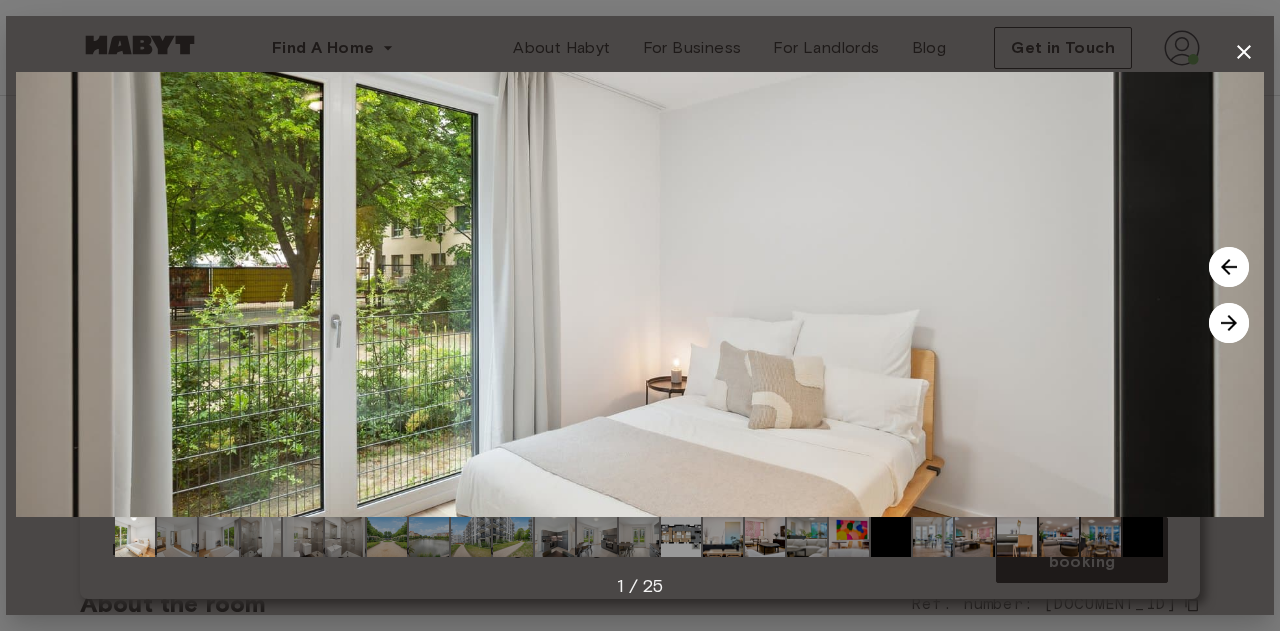 click at bounding box center [1229, 323] 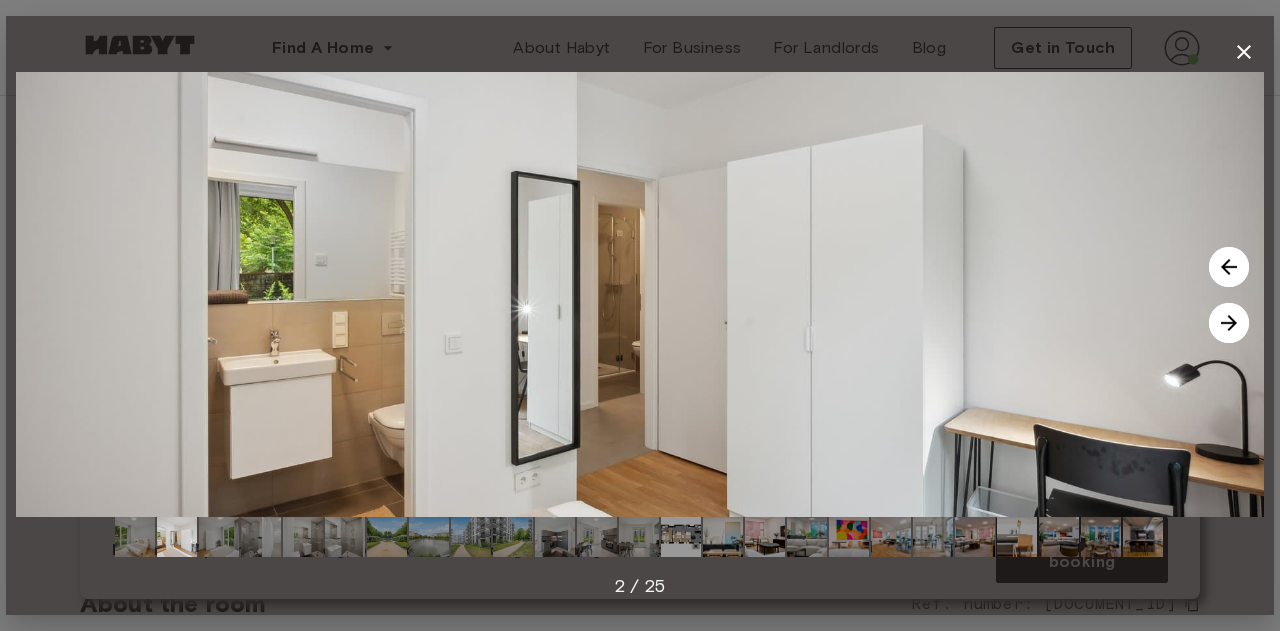 click at bounding box center (1229, 323) 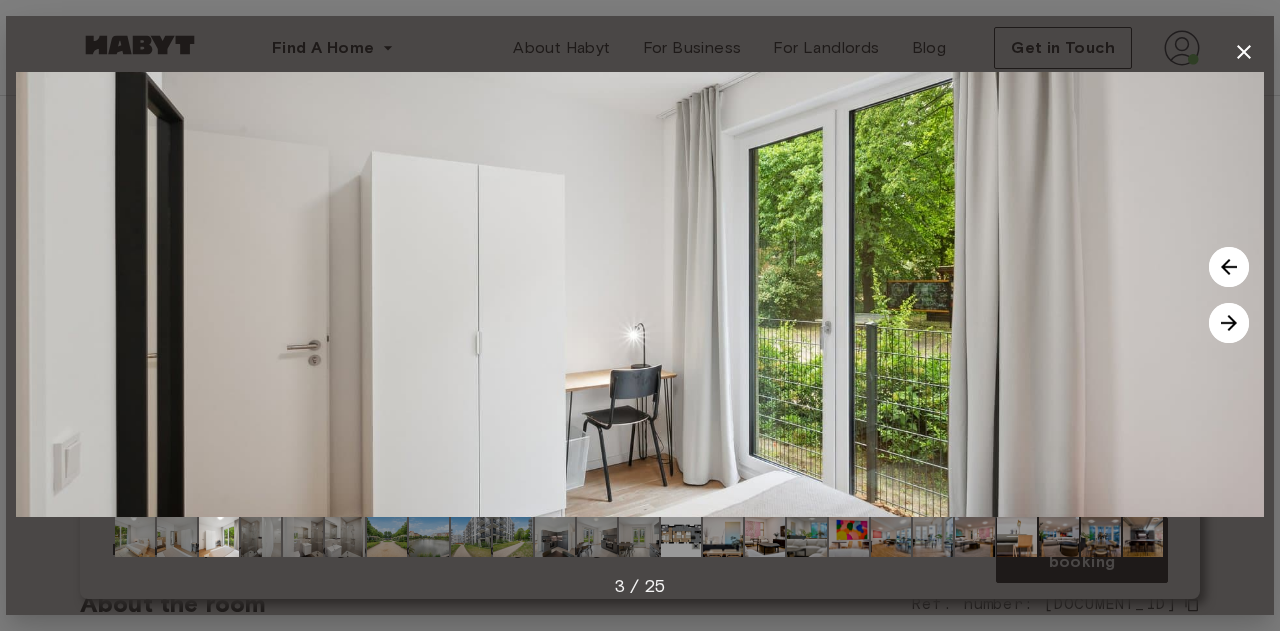 click at bounding box center (1229, 323) 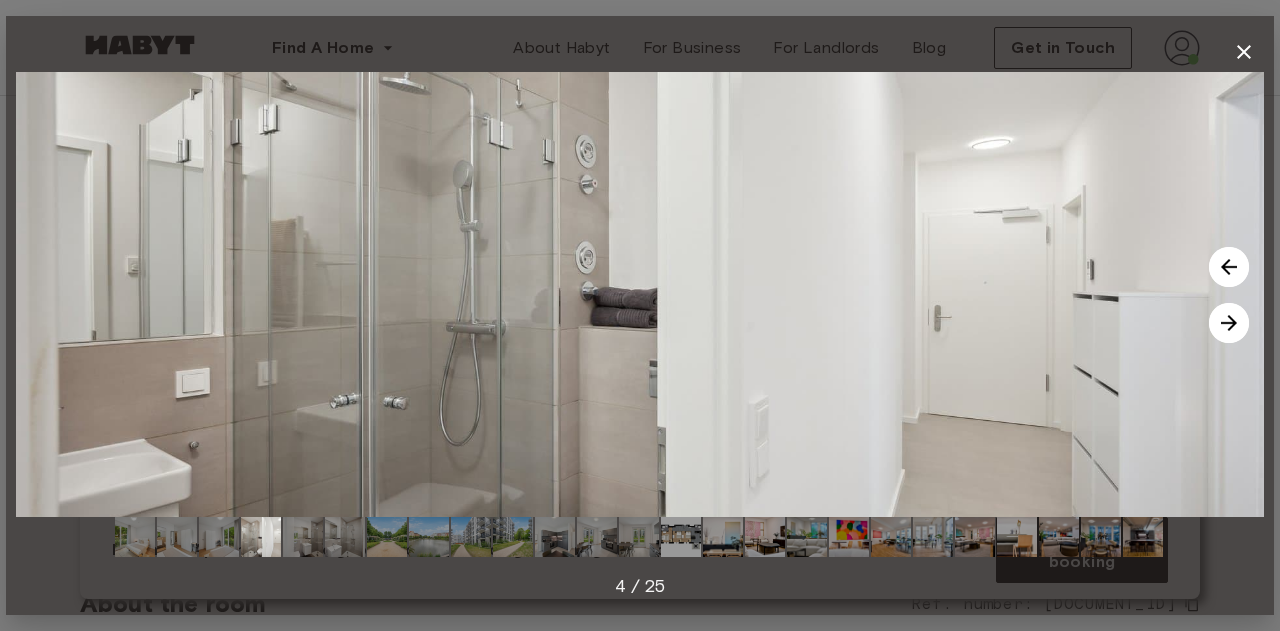click at bounding box center (1229, 323) 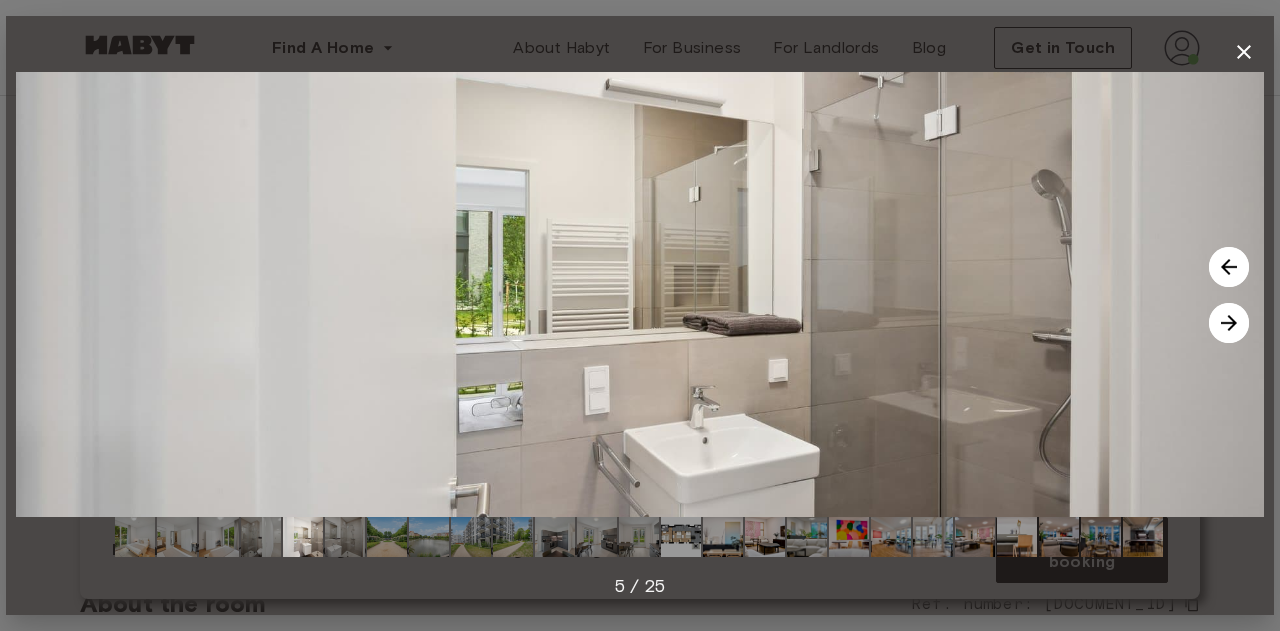 click at bounding box center [1229, 323] 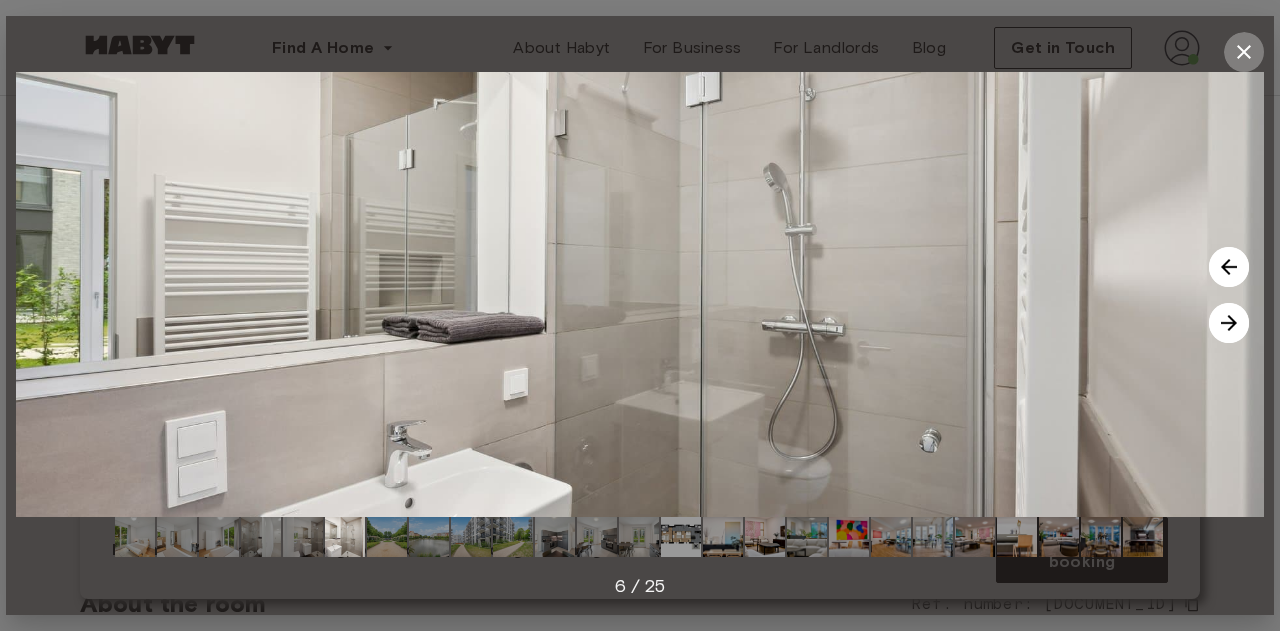 click 